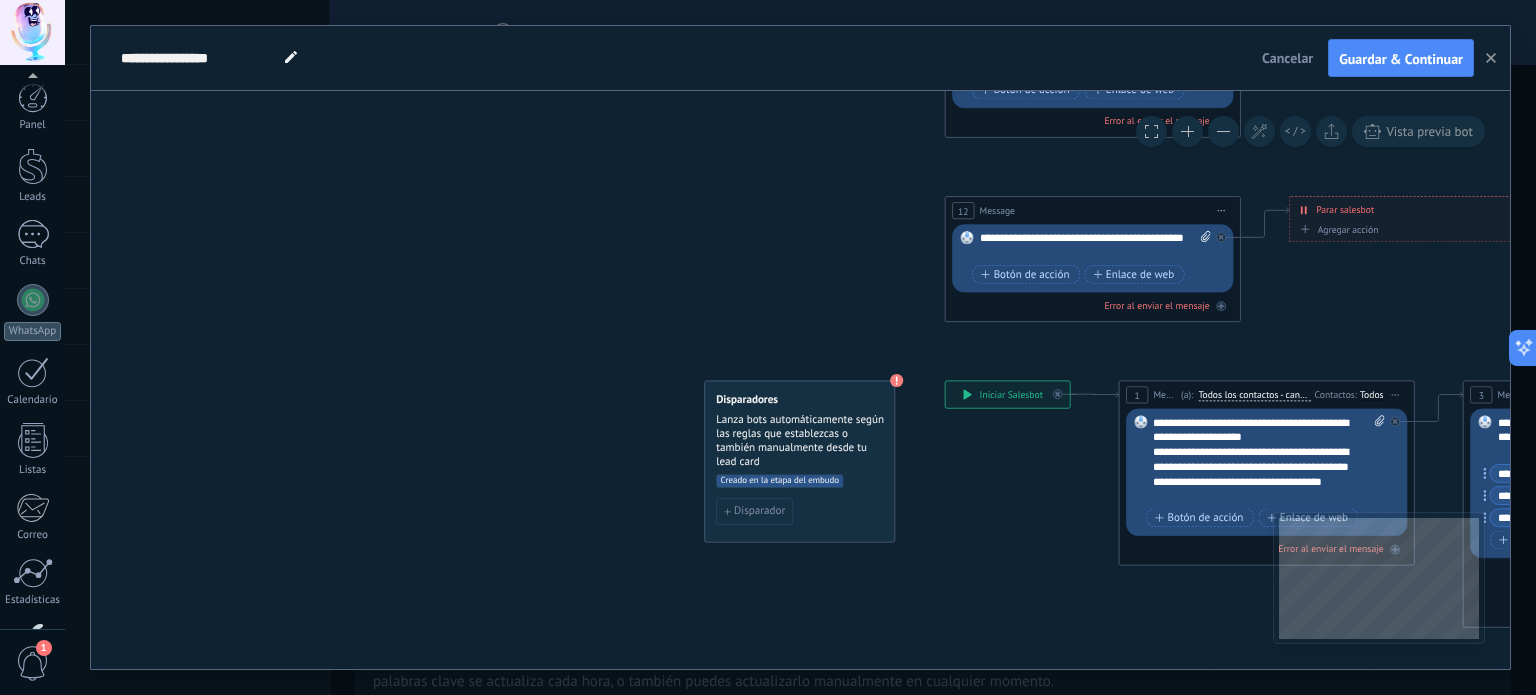 scroll, scrollTop: 0, scrollLeft: 0, axis: both 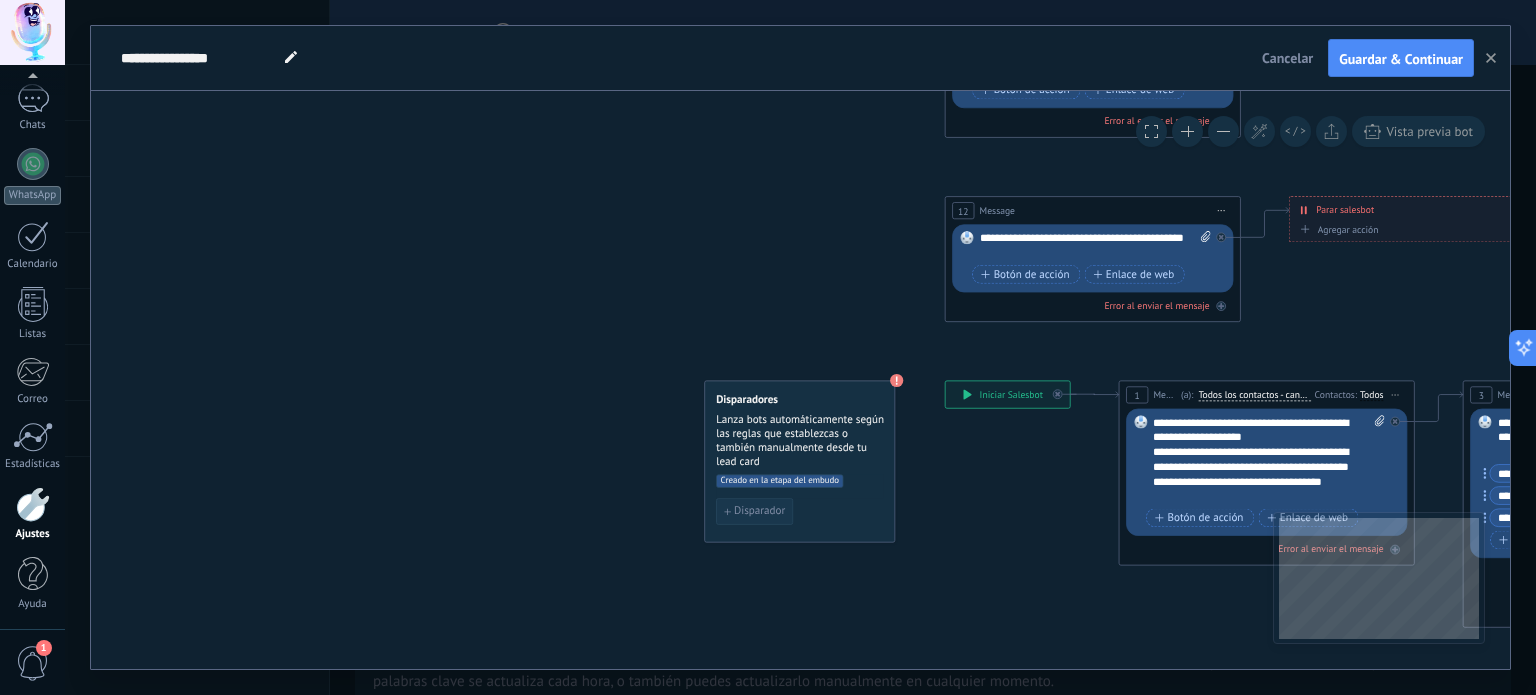 click on "Disparador" at bounding box center (759, 512) 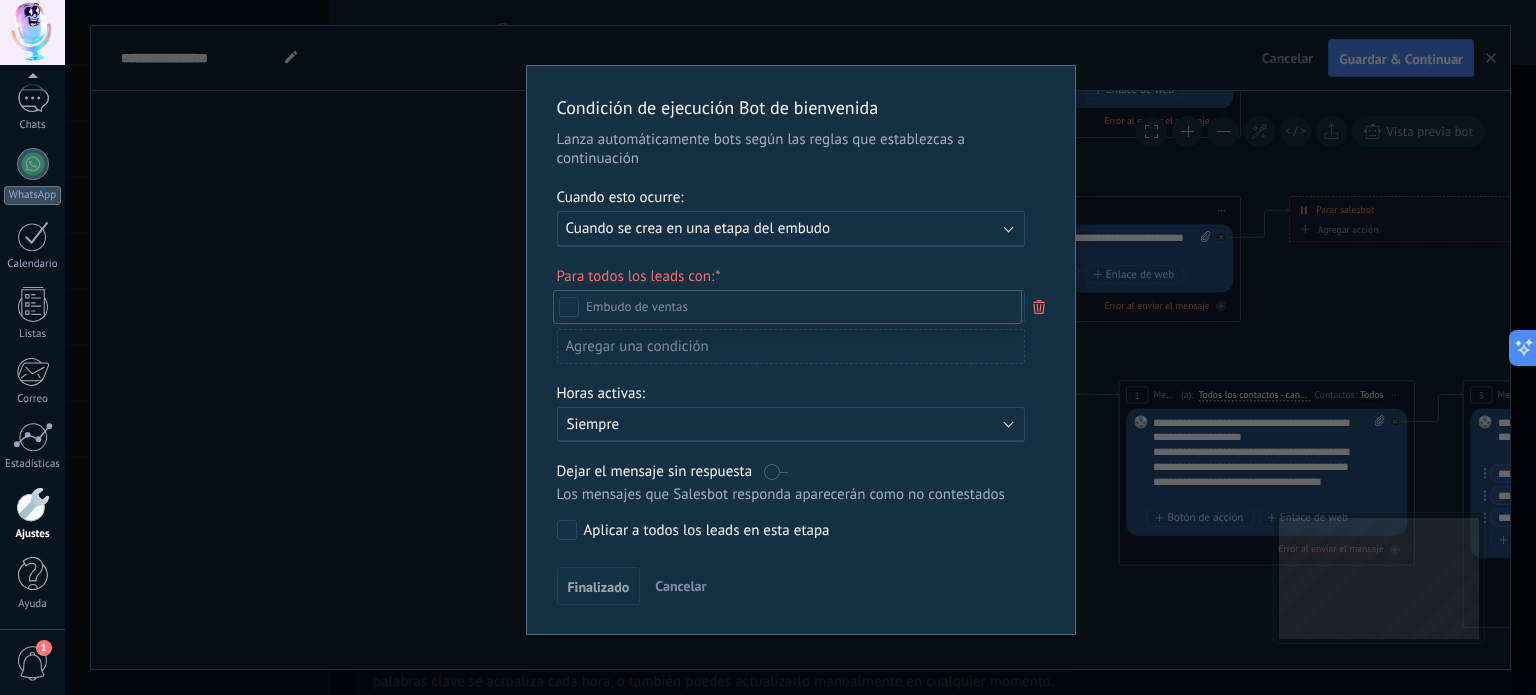 scroll, scrollTop: 166, scrollLeft: 0, axis: vertical 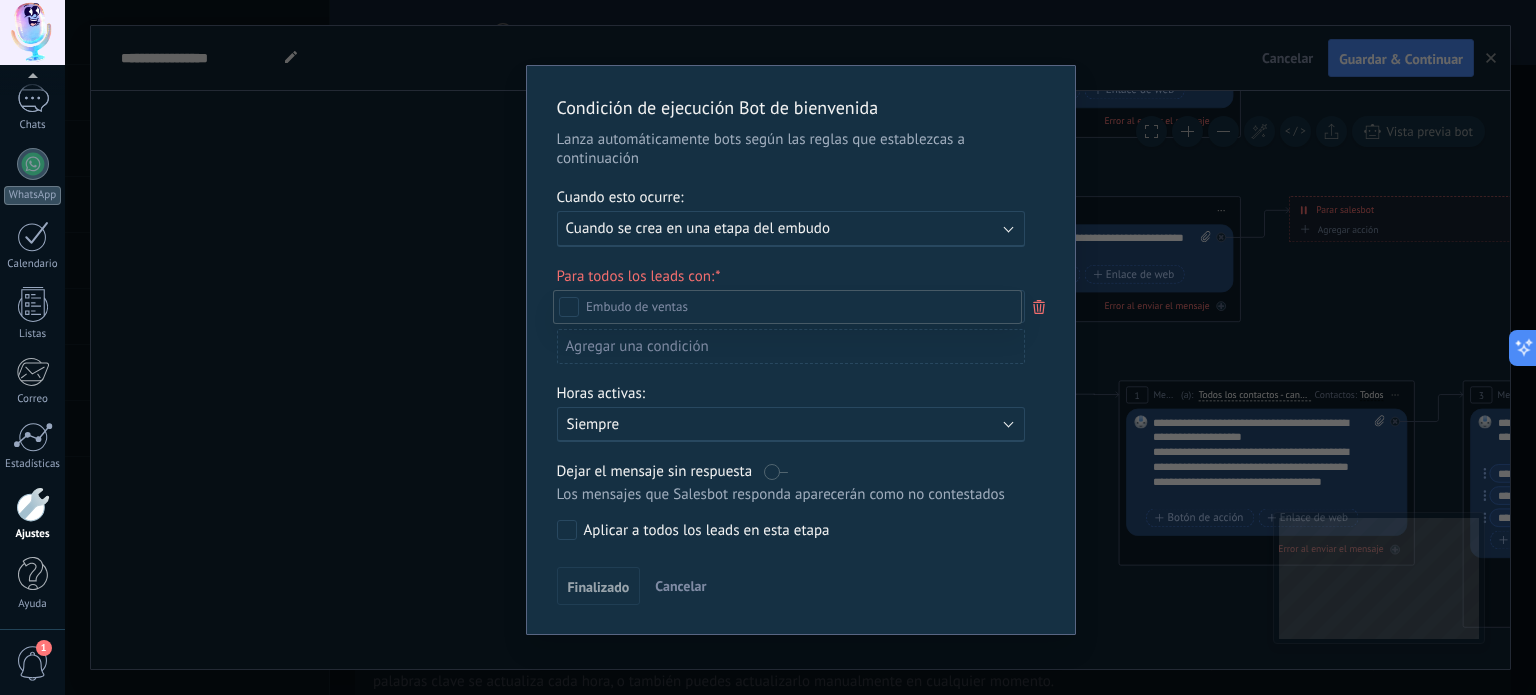 click at bounding box center [800, 347] 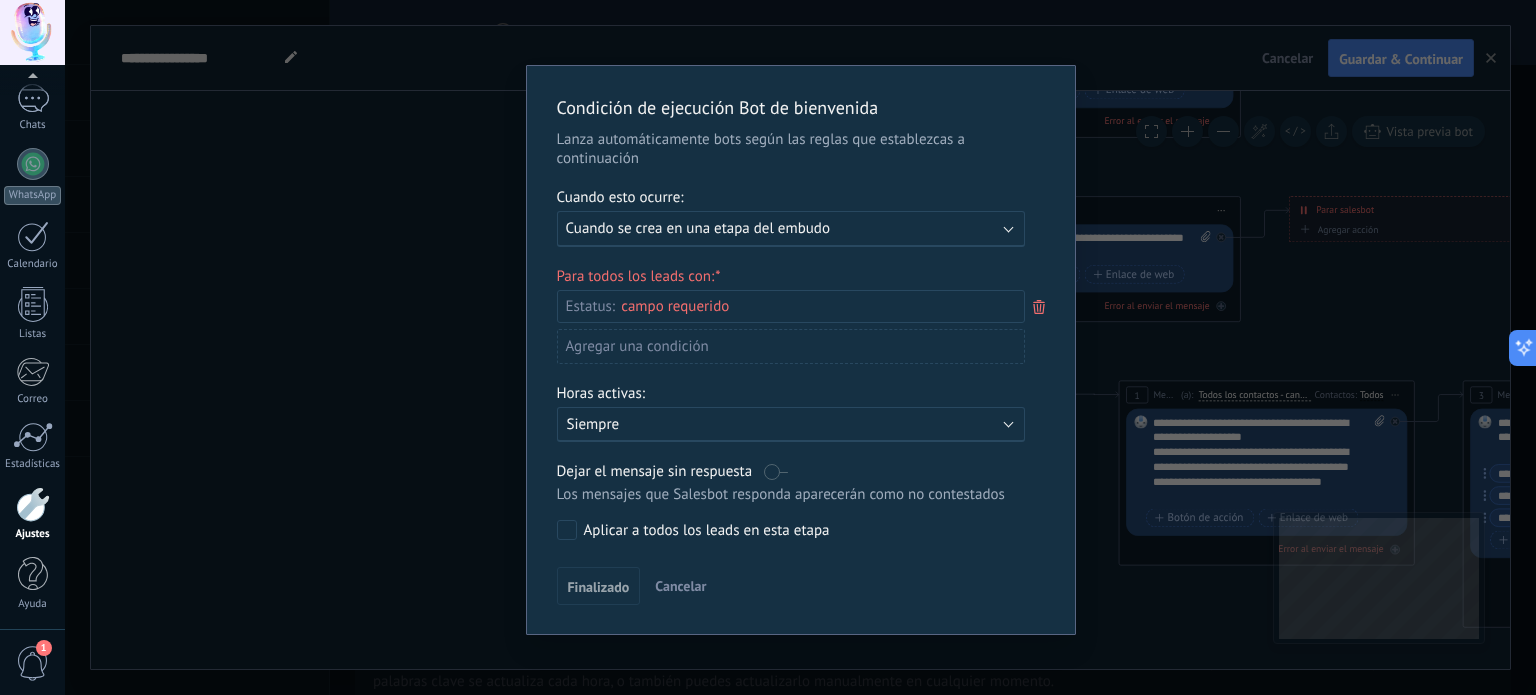 click 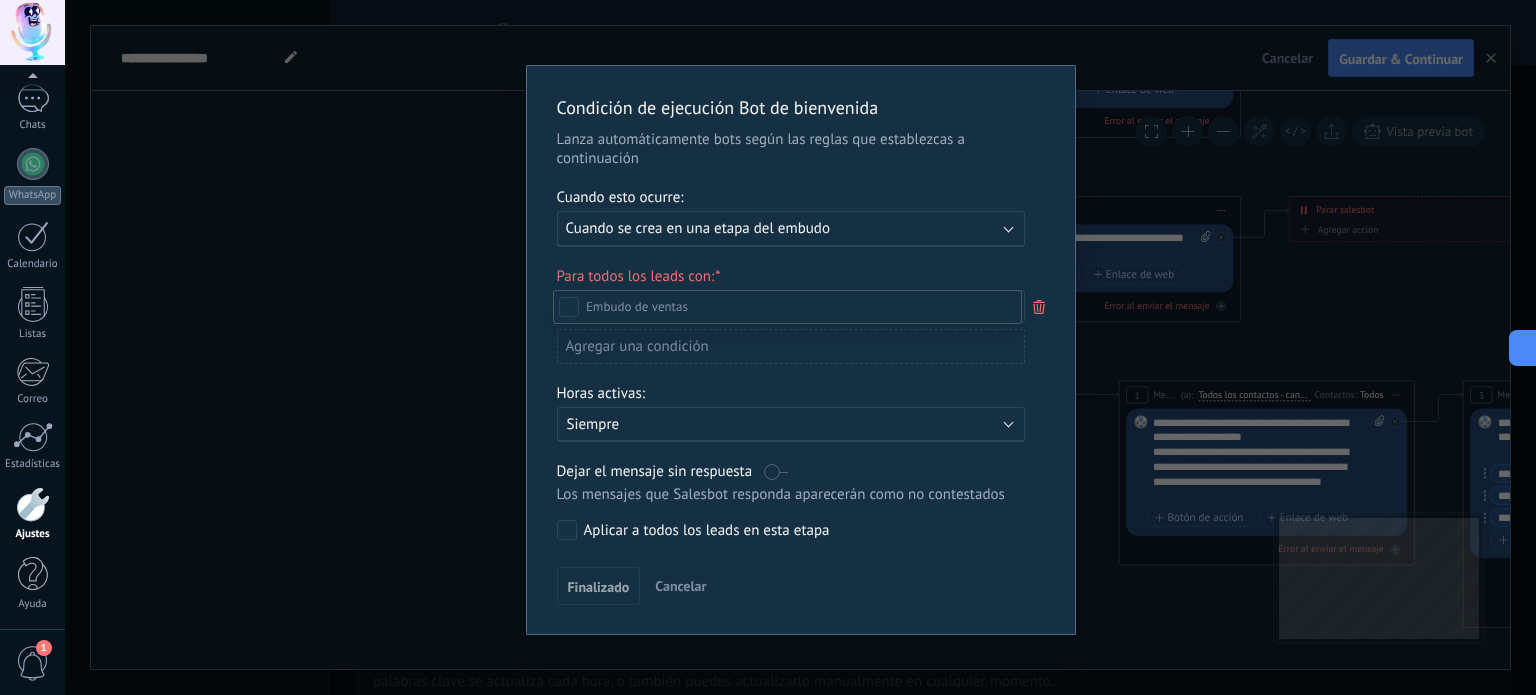 click at bounding box center (800, 347) 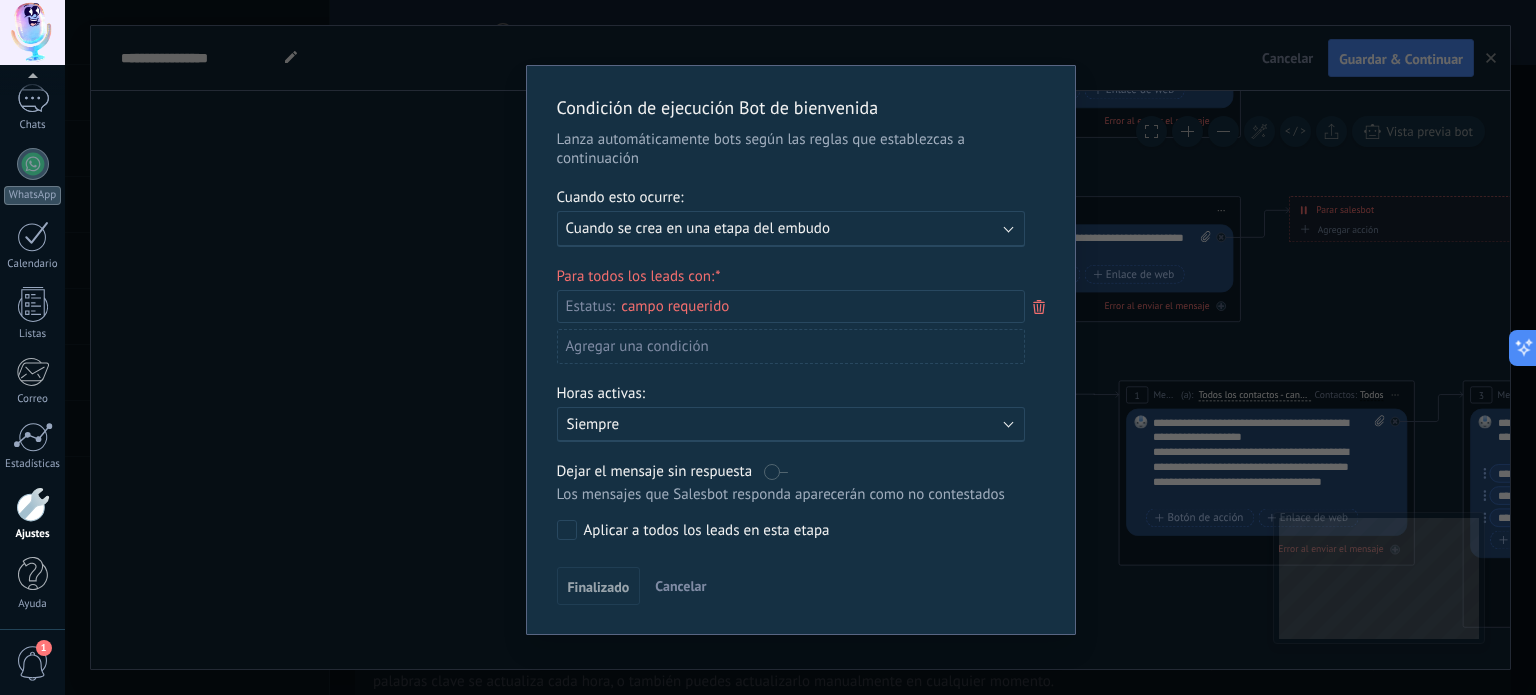 click on "Ejecutar:  Cuando se crea en una etapa del embudo" at bounding box center (783, 228) 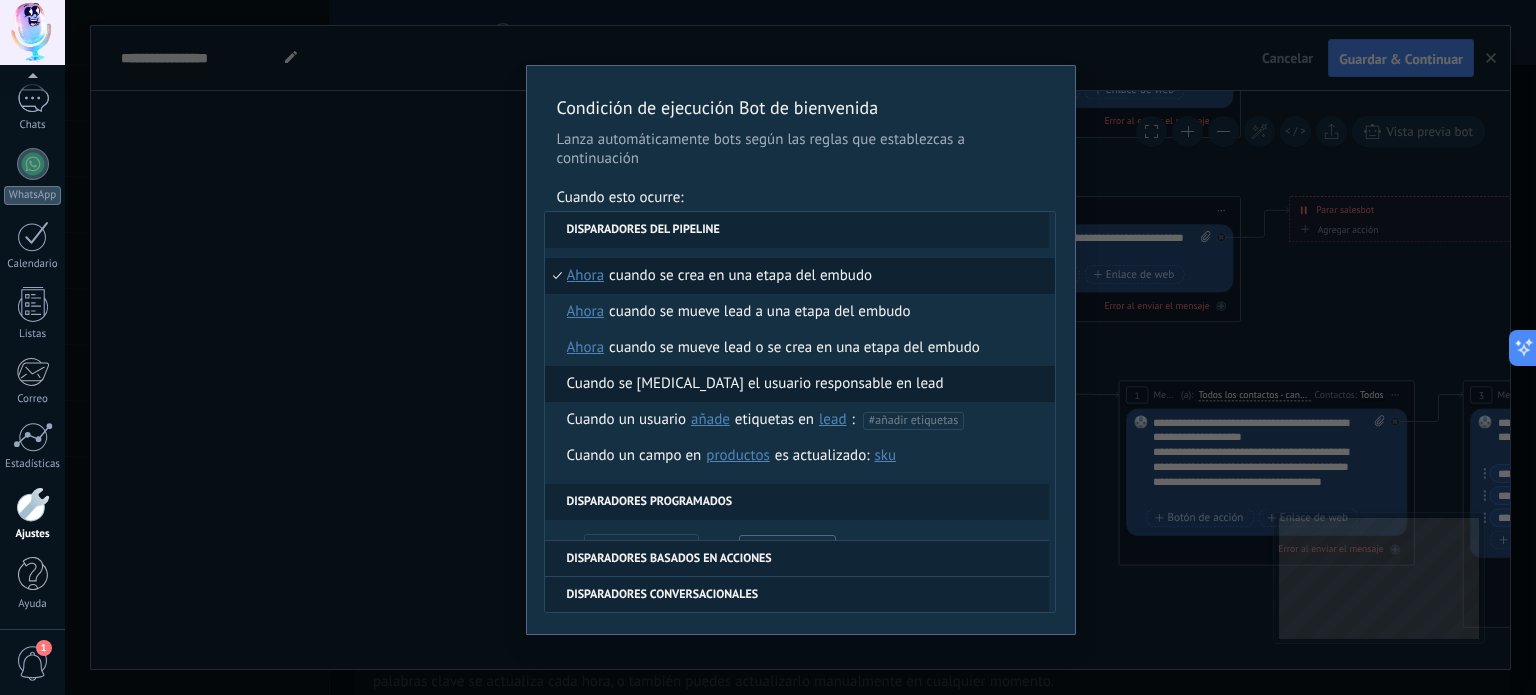 click on "Cuando se [MEDICAL_DATA] el usuario responsable en lead" at bounding box center [755, 384] 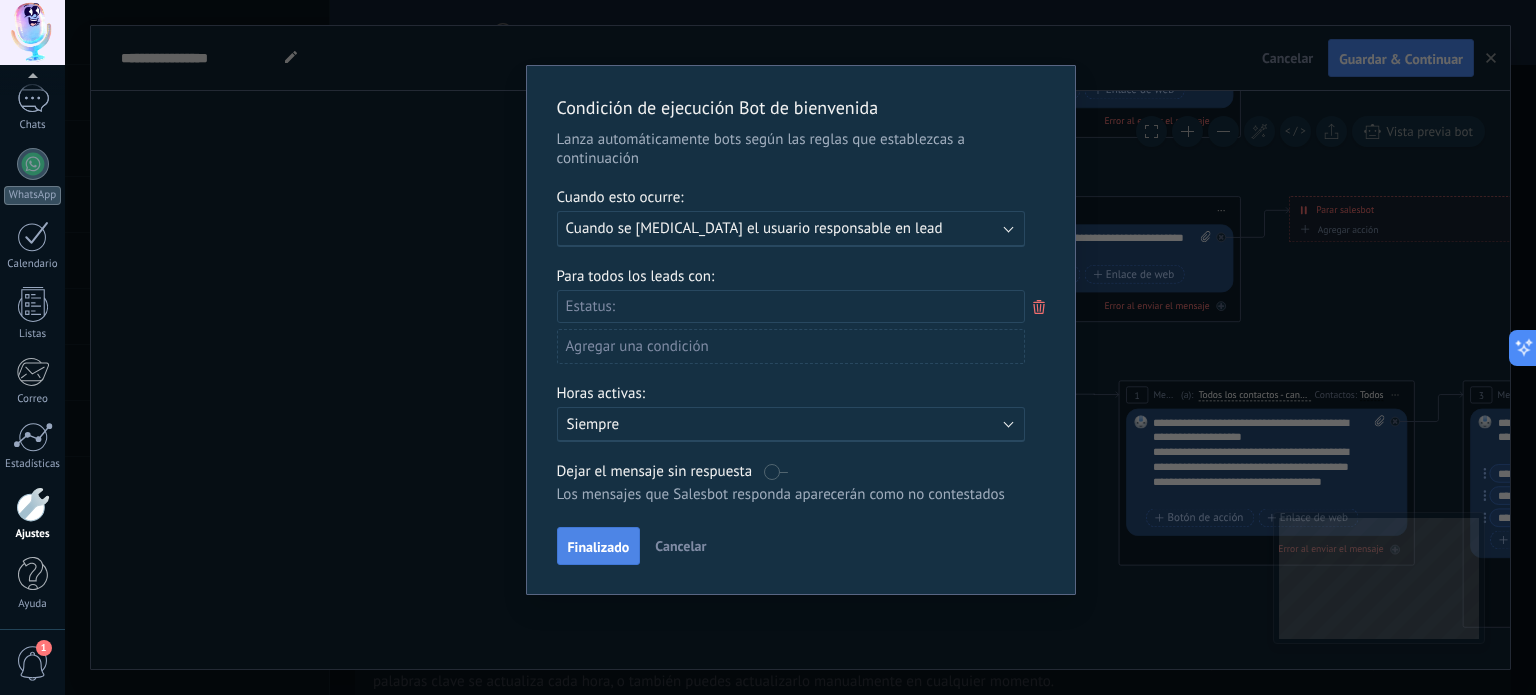 click on "Finalizado" at bounding box center [599, 546] 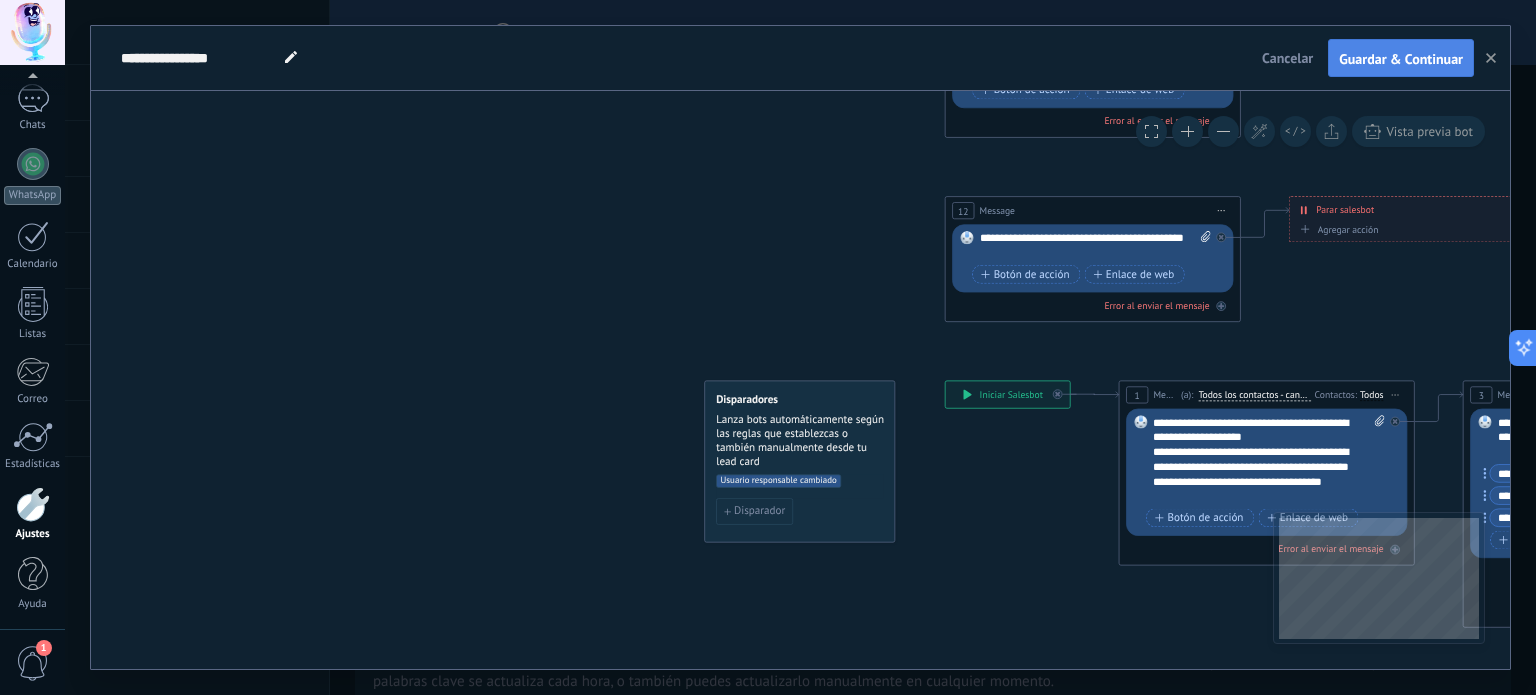 click on "Guardar & Continuar" at bounding box center (1401, 59) 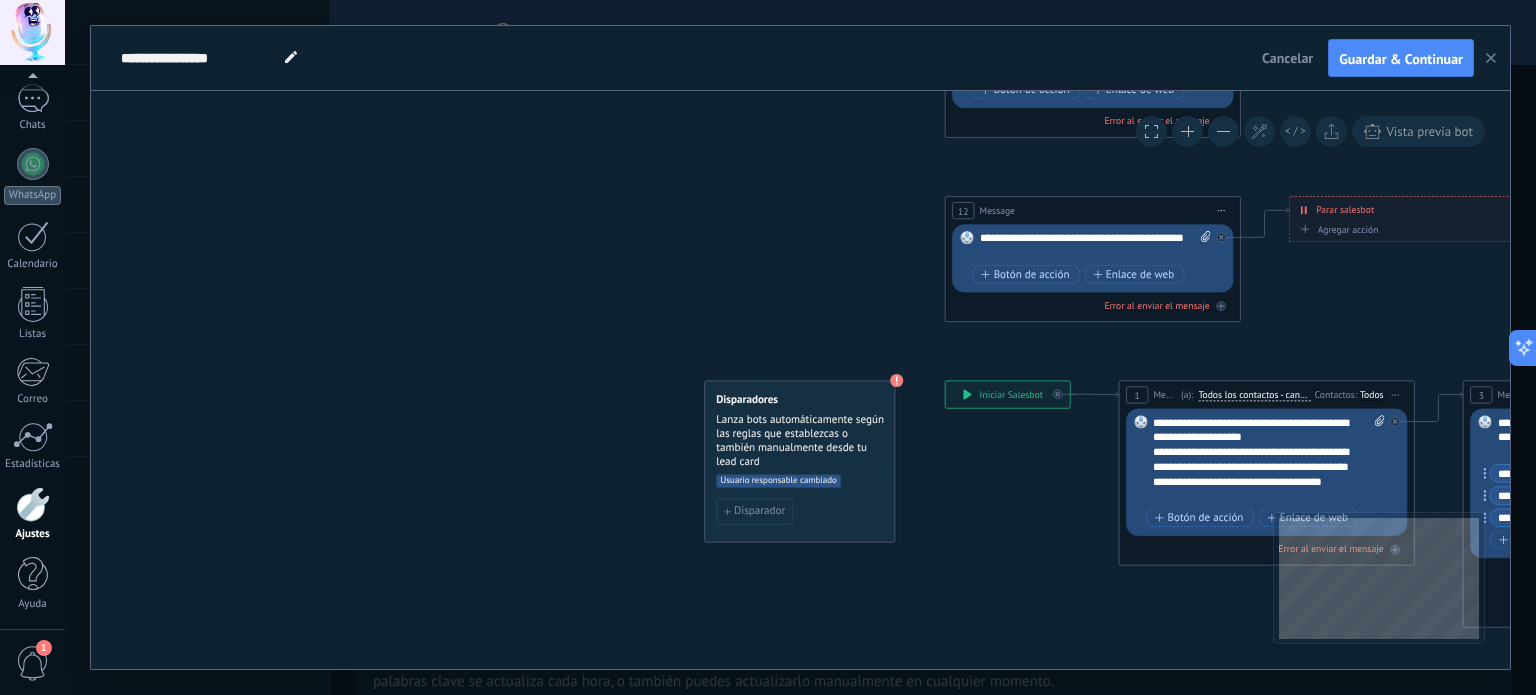 click 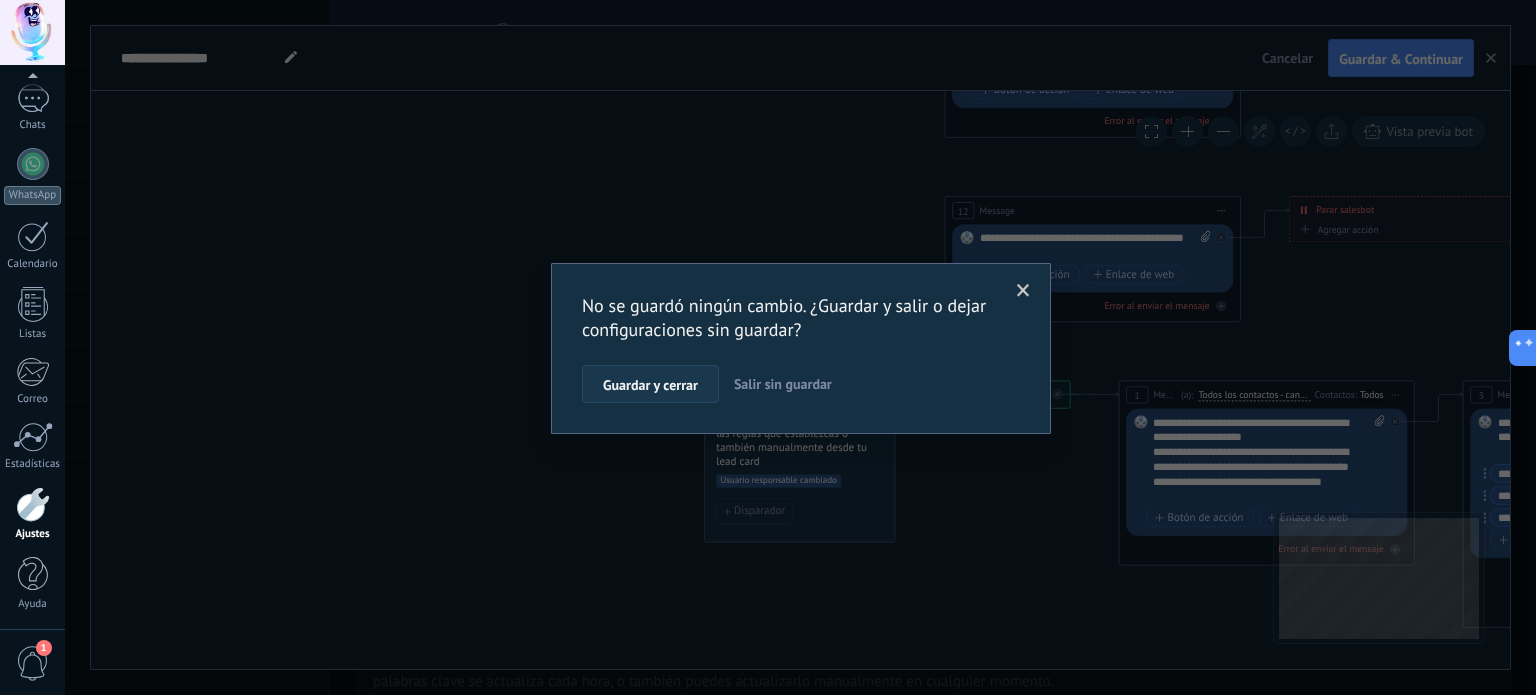 click on "Guardar y cerrar" at bounding box center [650, 385] 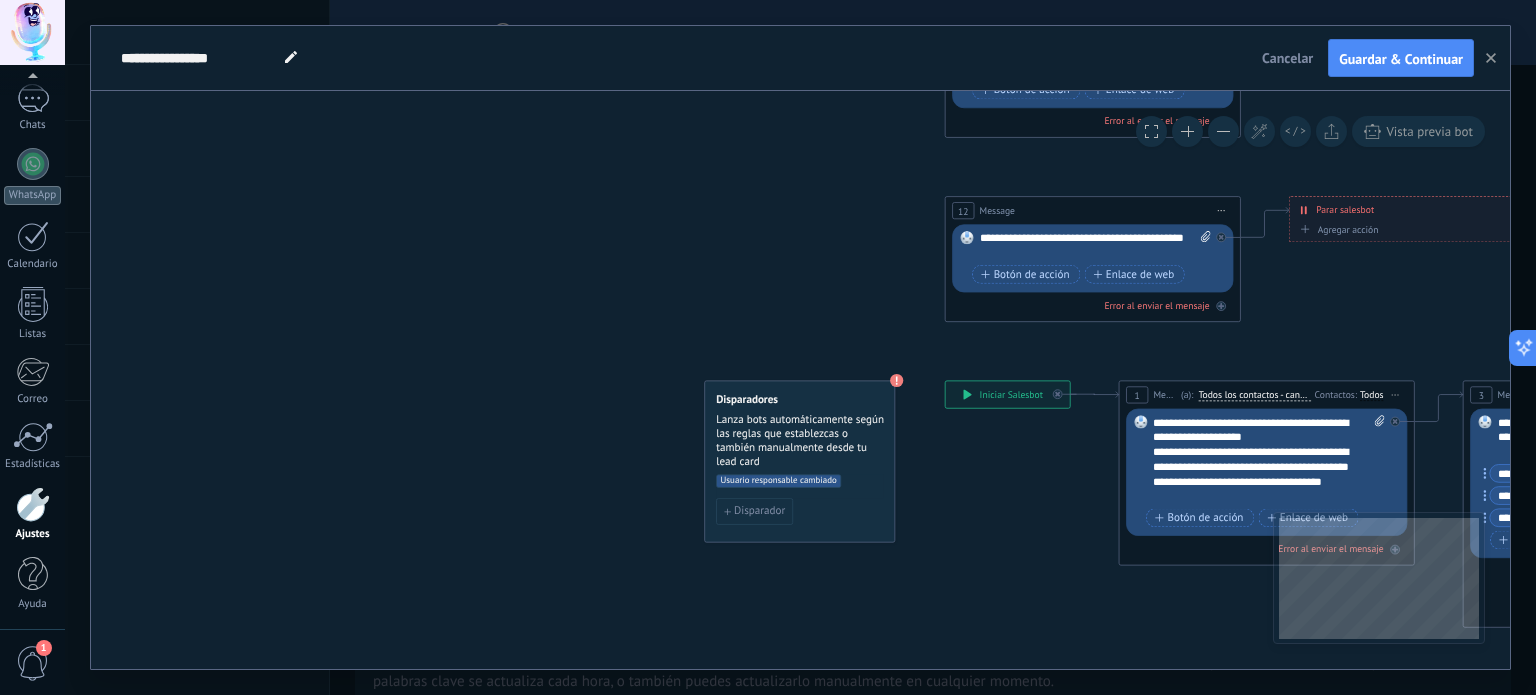 drag, startPoint x: 839, startPoint y: 398, endPoint x: 817, endPoint y: 424, distance: 34.058773 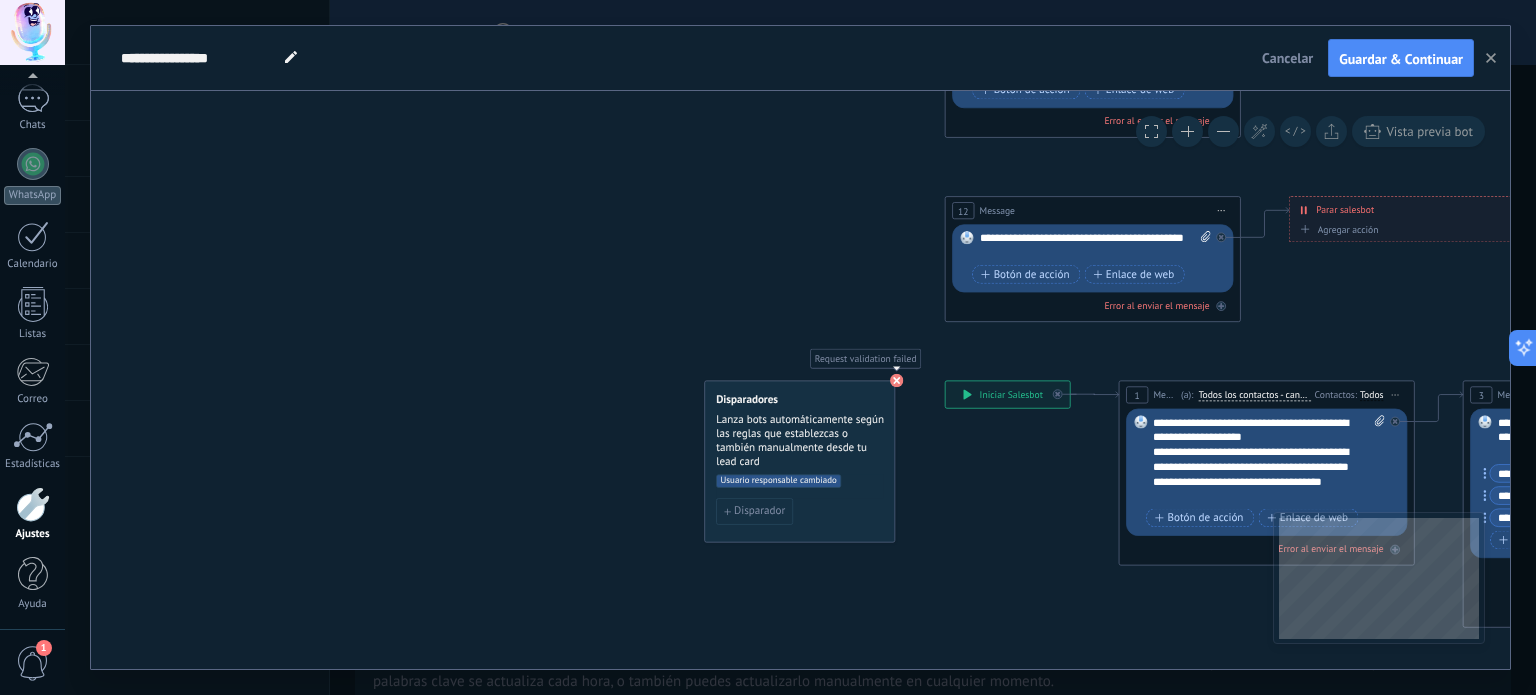 click 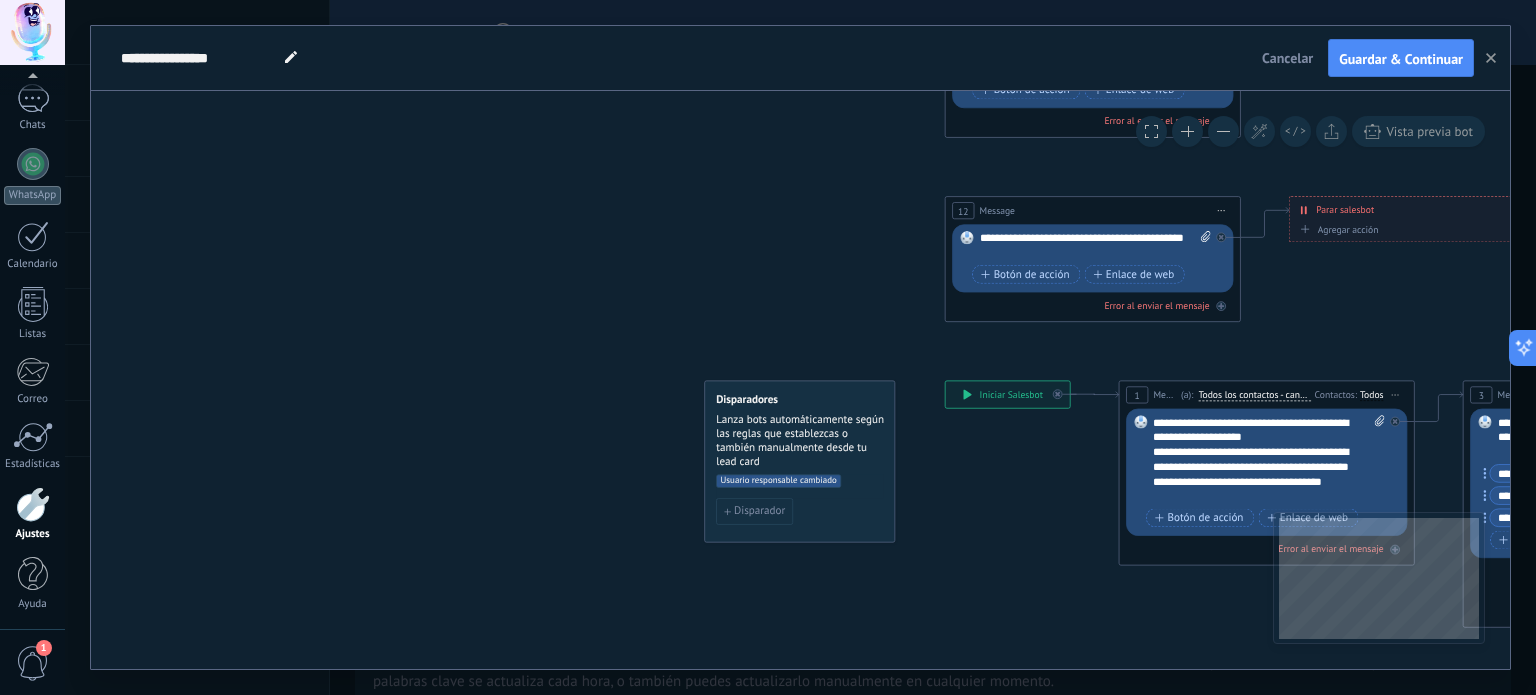 click on "1" at bounding box center [32, 662] 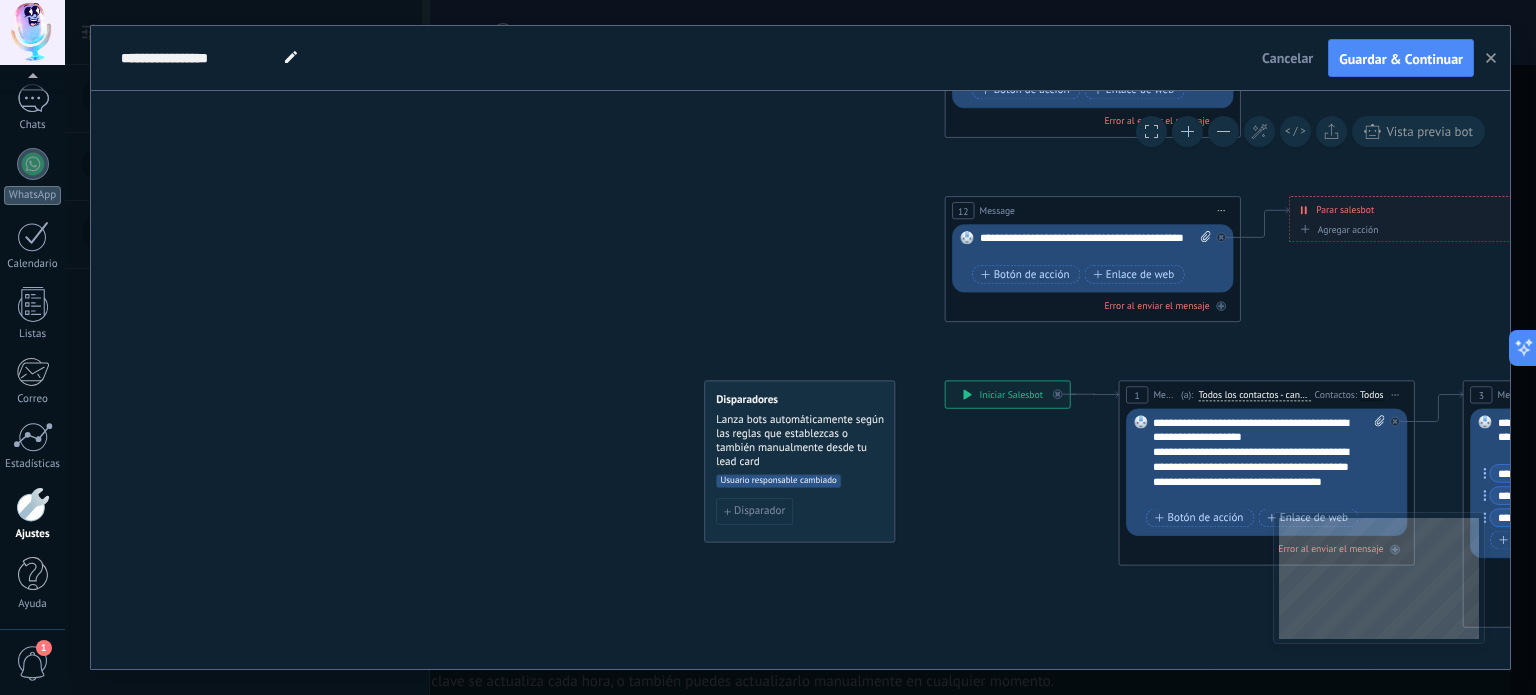click on "1" at bounding box center [33, 663] 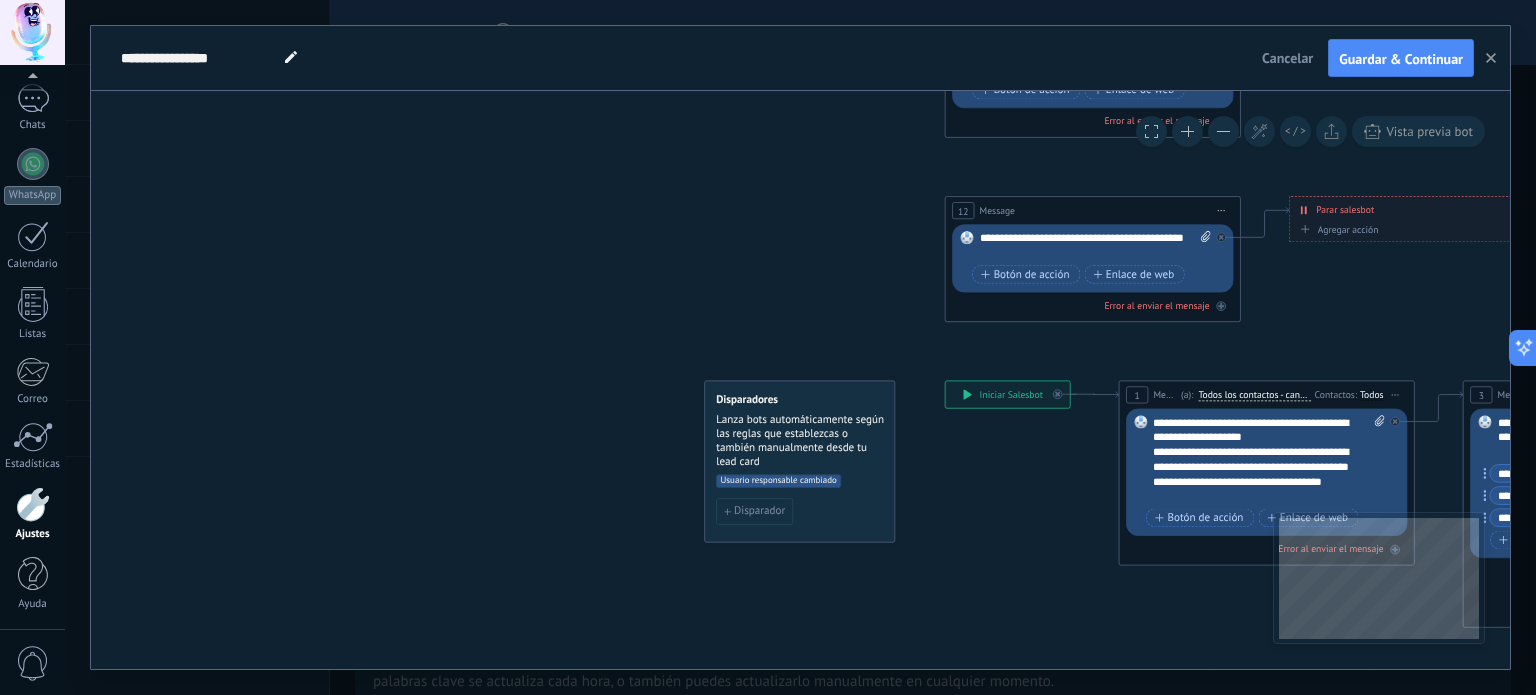 click on "0" at bounding box center [33, 663] 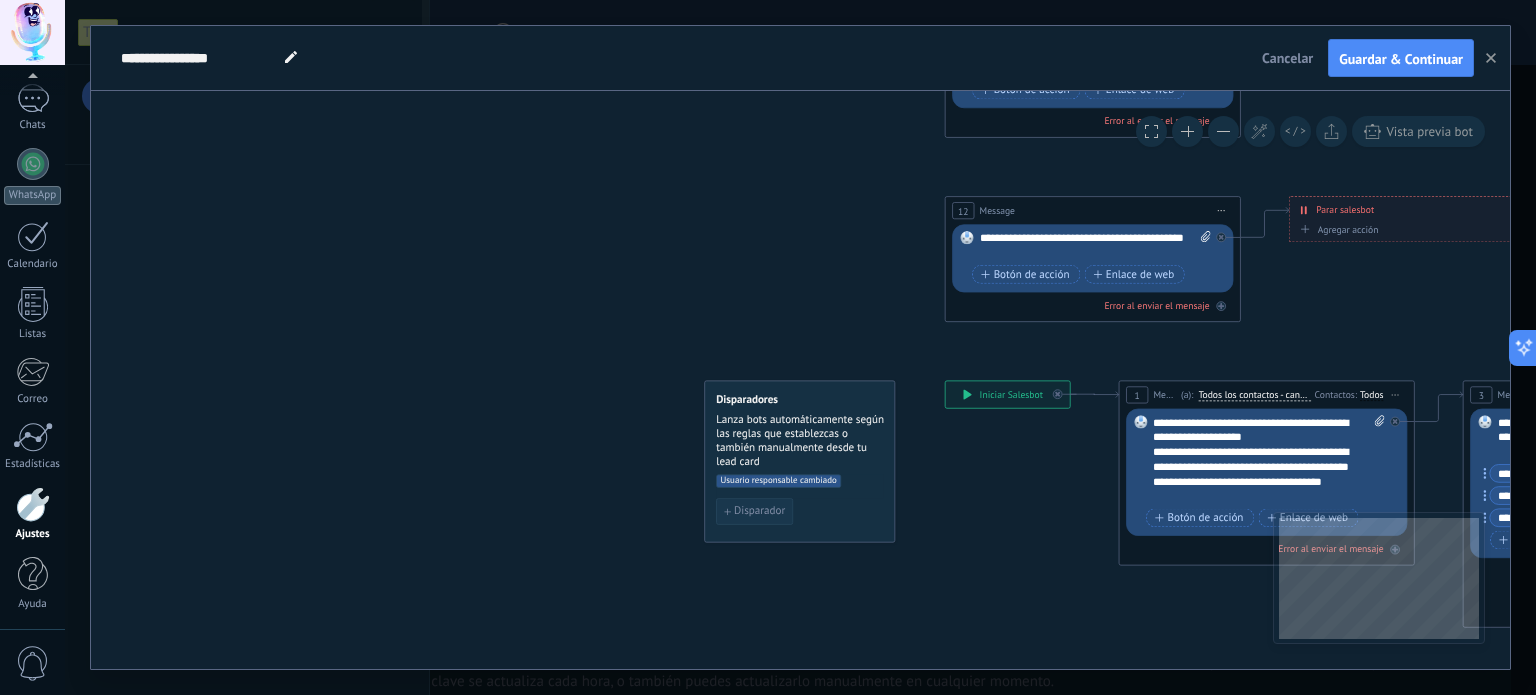 click on "Disparador" at bounding box center (759, 512) 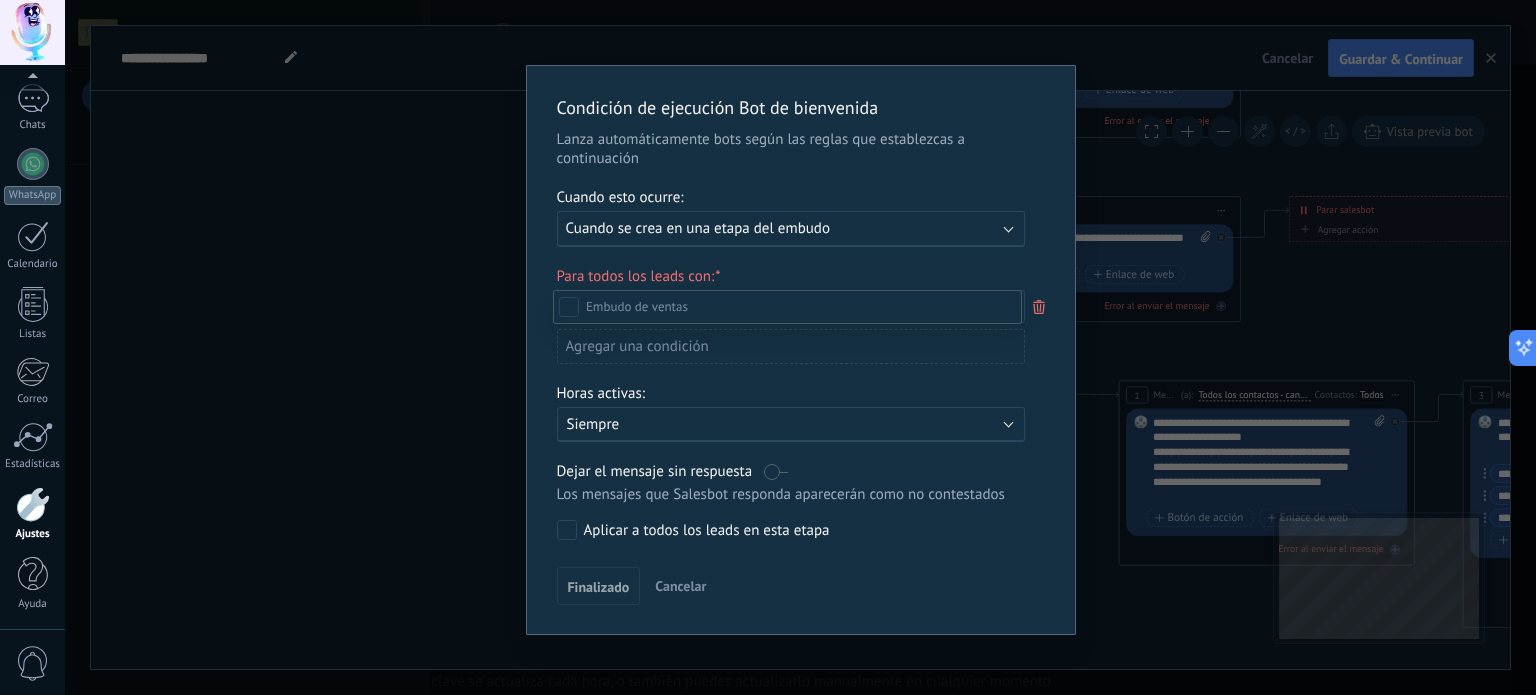 click at bounding box center [800, 347] 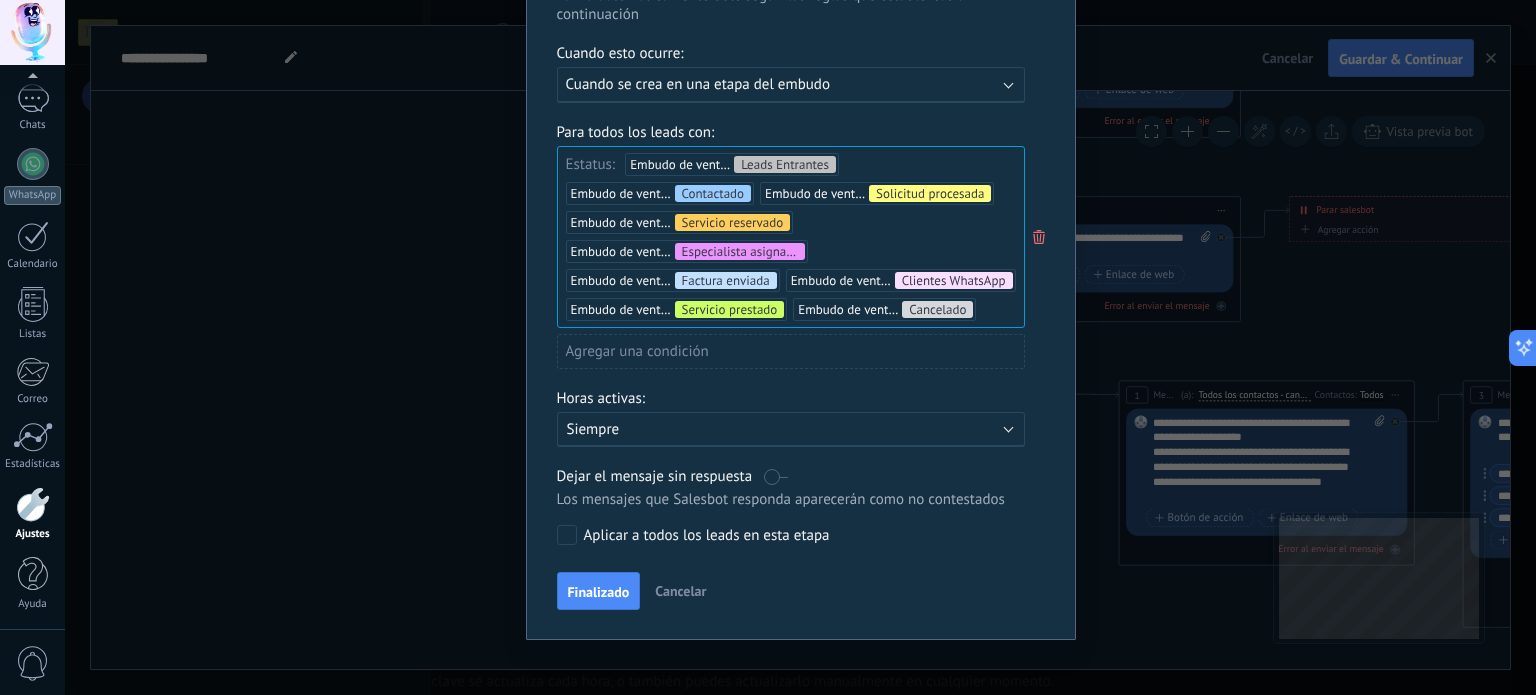 scroll, scrollTop: 153, scrollLeft: 0, axis: vertical 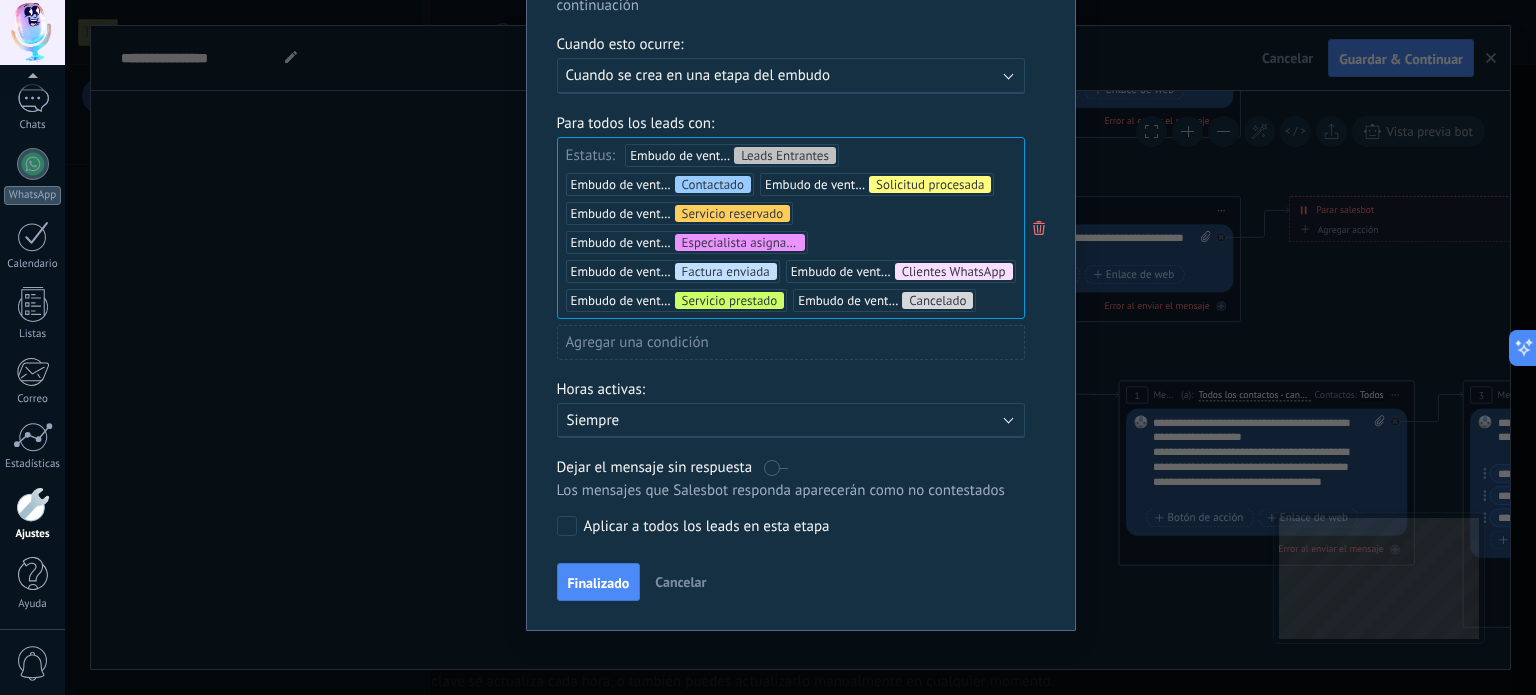 click on "Agregar una condición" at bounding box center (791, 342) 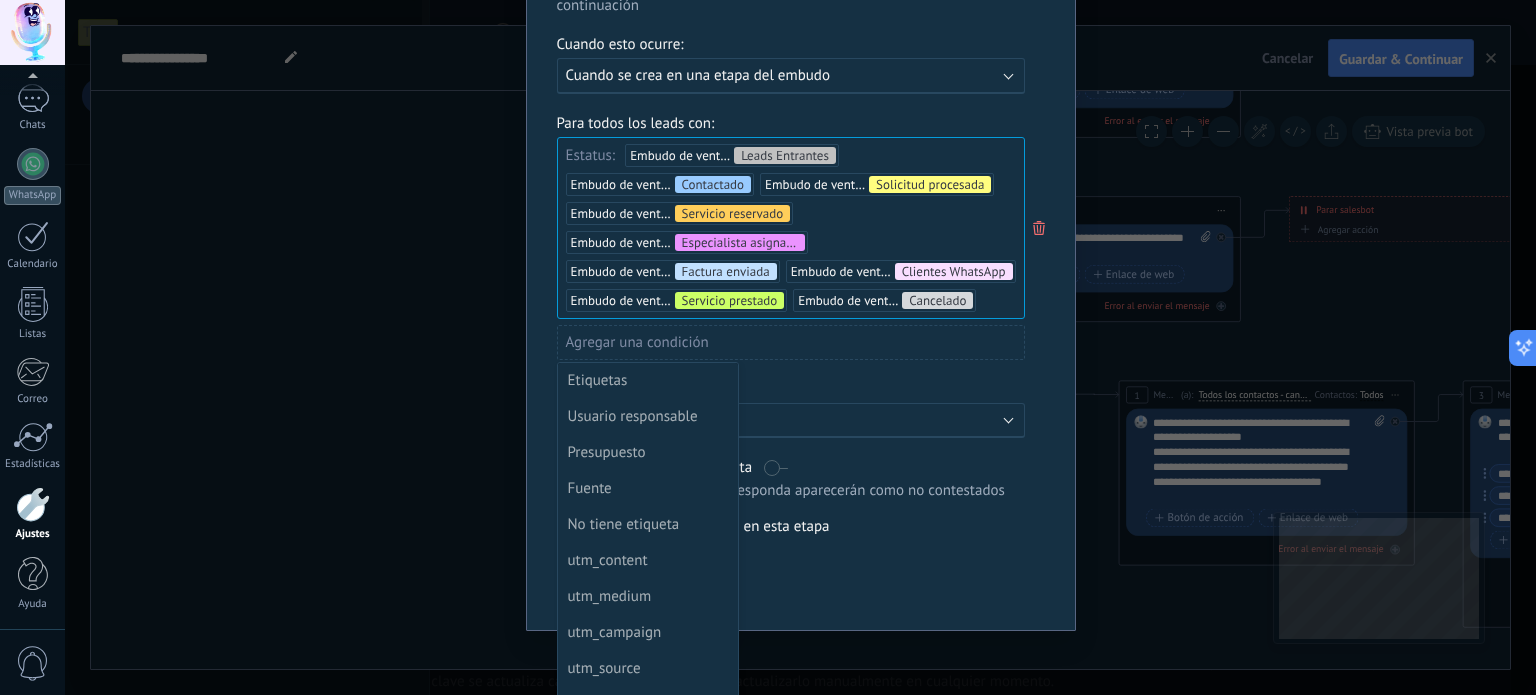 click on "Etiquetas" at bounding box center (646, 381) 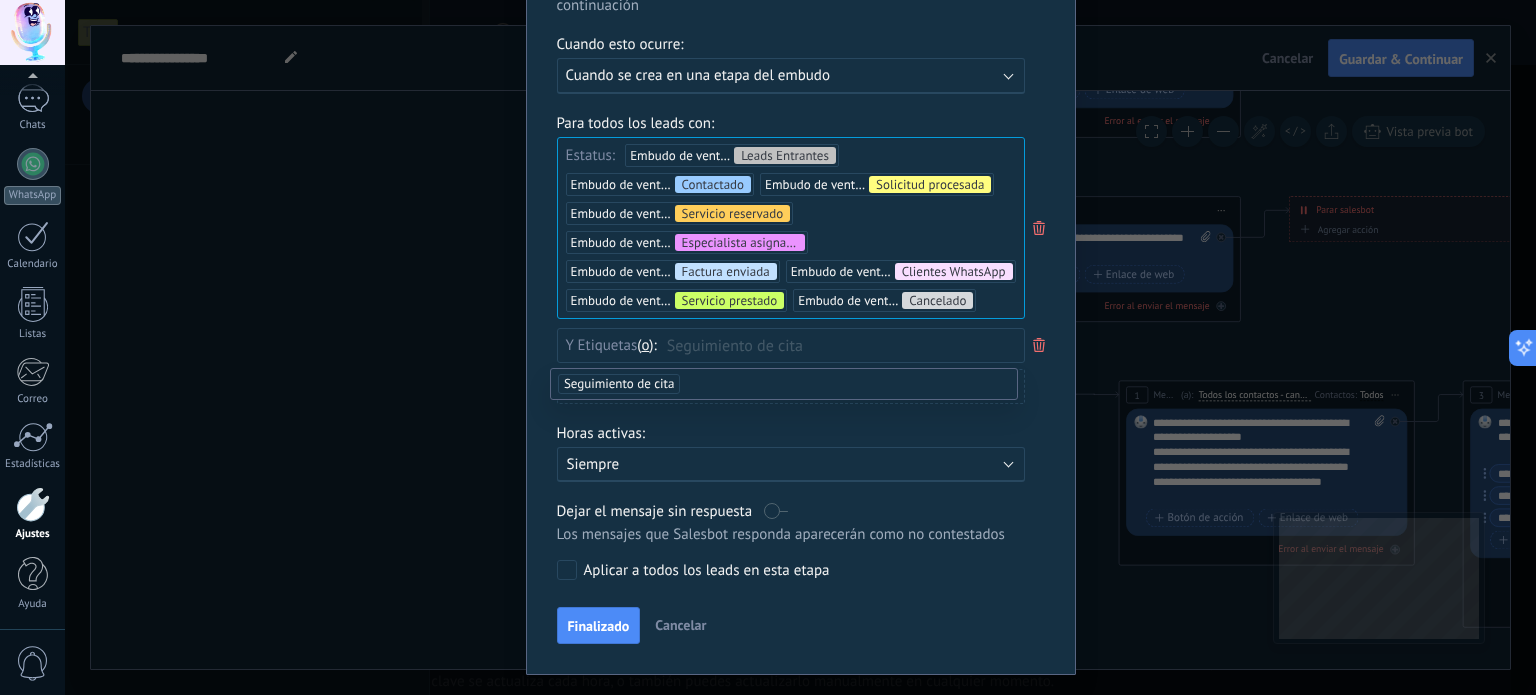 click on "Seguimiento de cita" at bounding box center [619, 384] 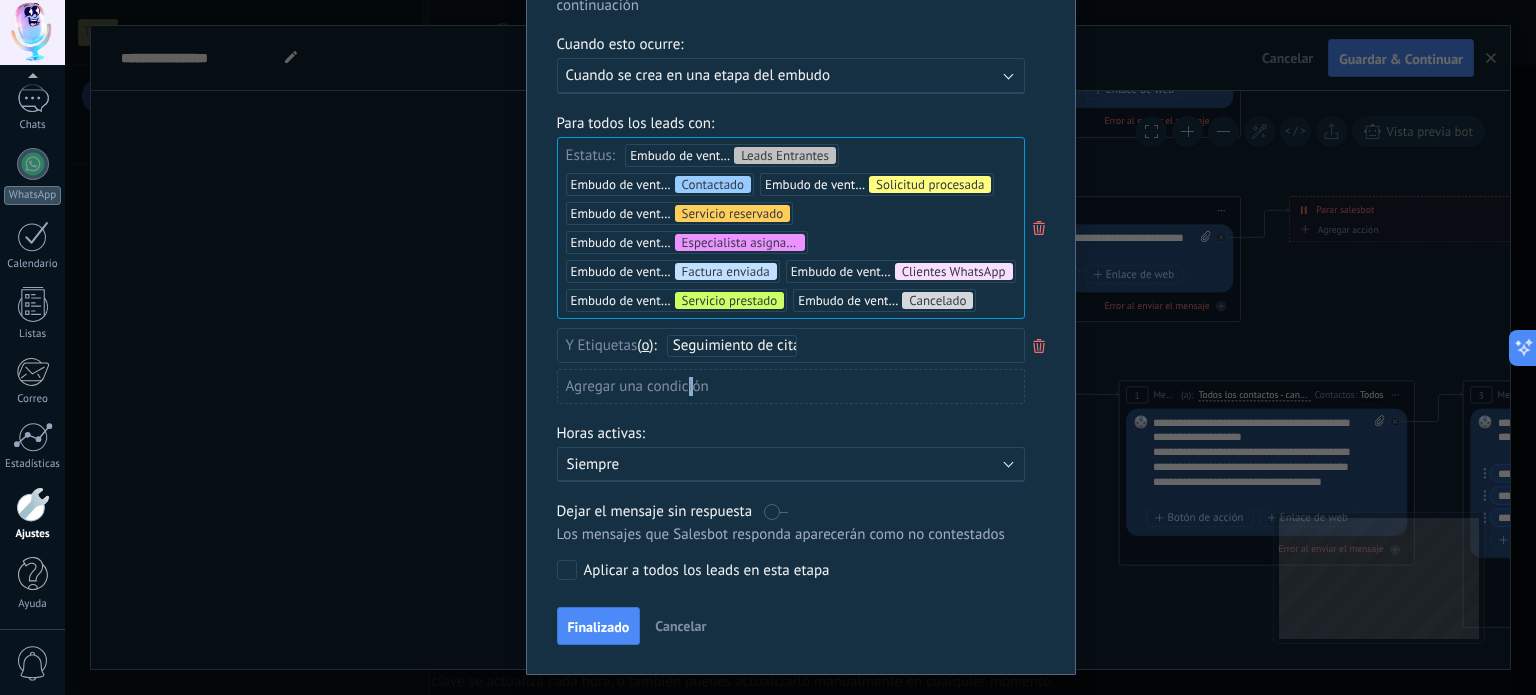 click on "Agregar una condición" at bounding box center [791, 386] 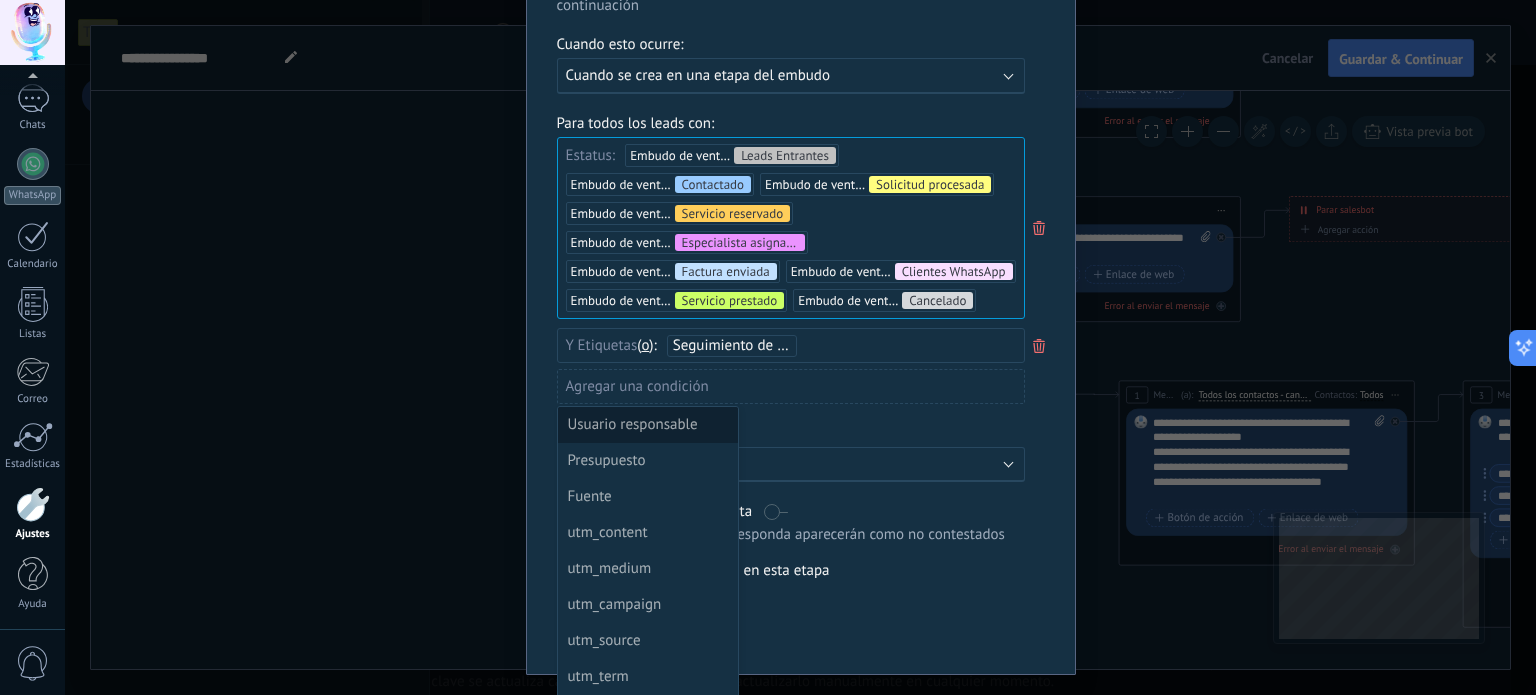 click on "Usuario responsable" at bounding box center (646, 425) 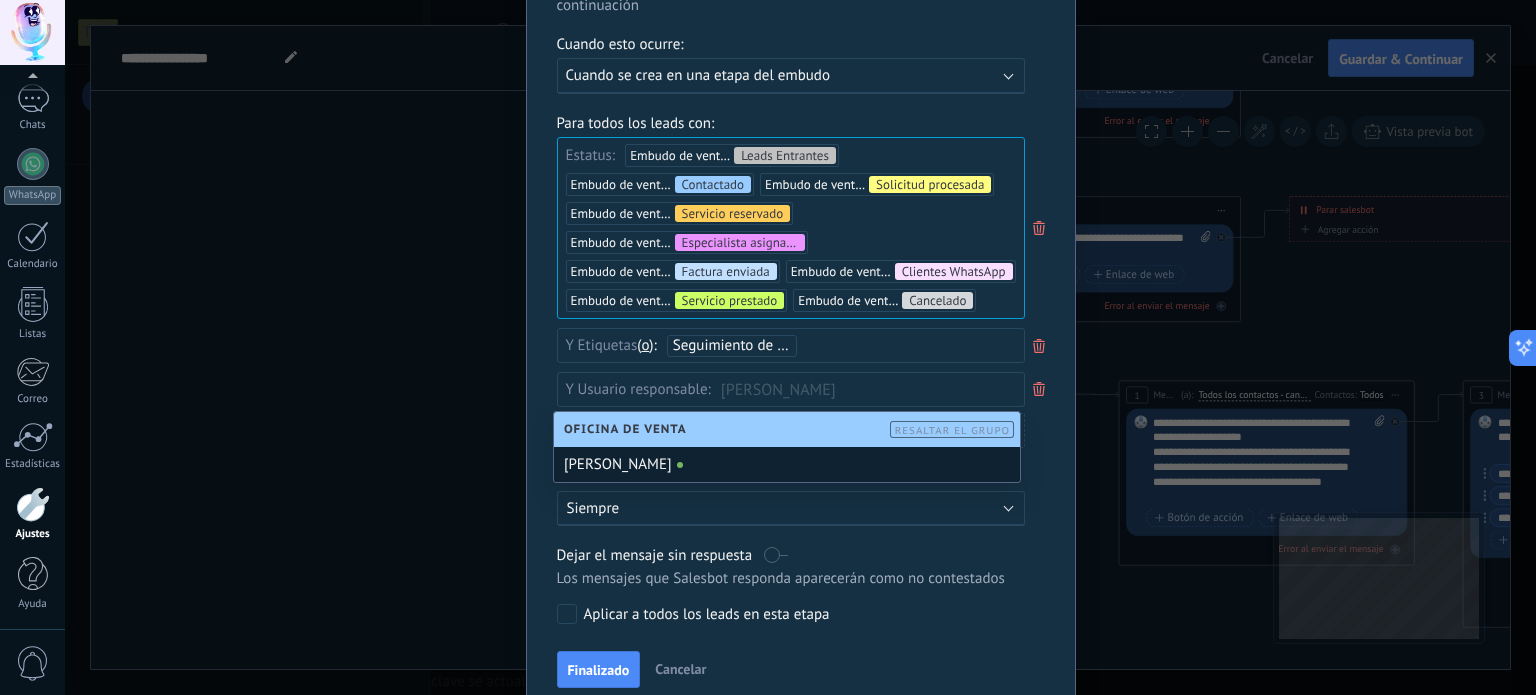 click on "[PERSON_NAME]" at bounding box center (787, 464) 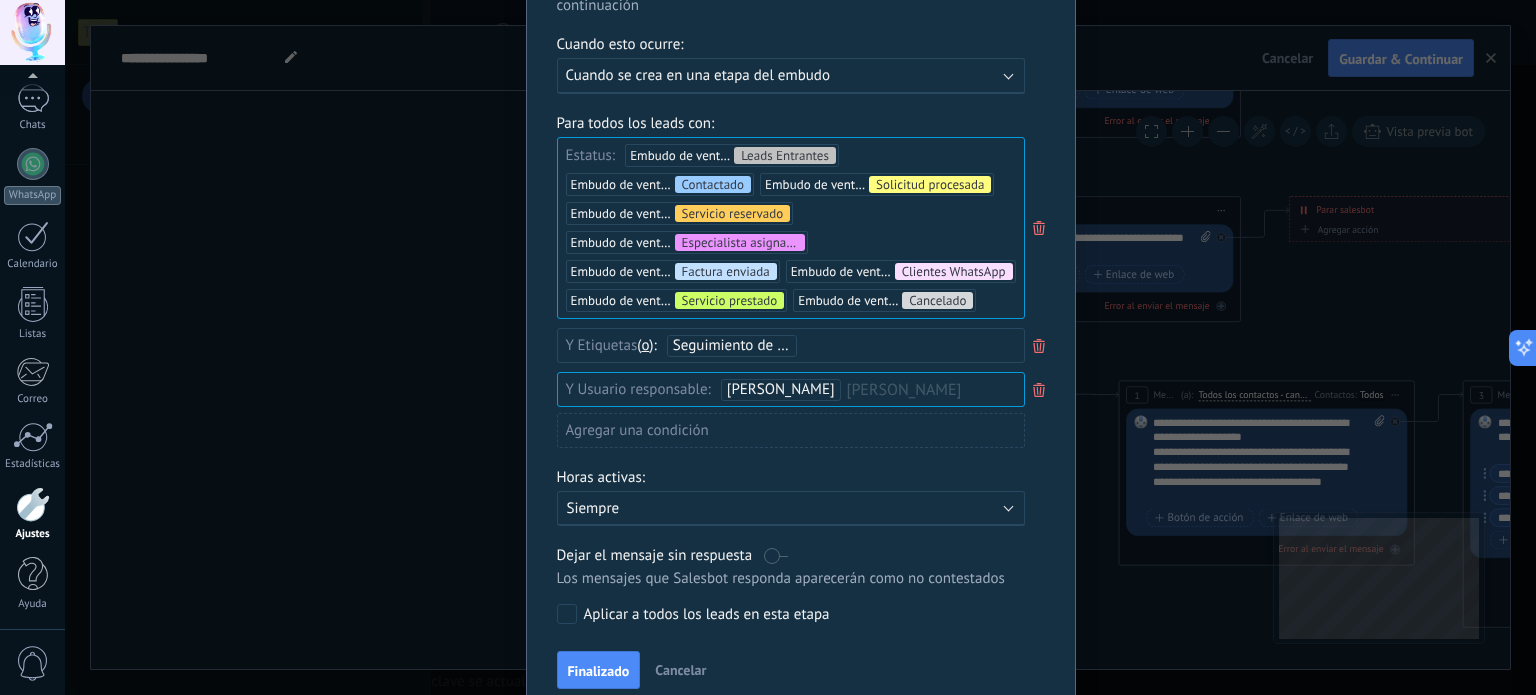 scroll, scrollTop: 240, scrollLeft: 0, axis: vertical 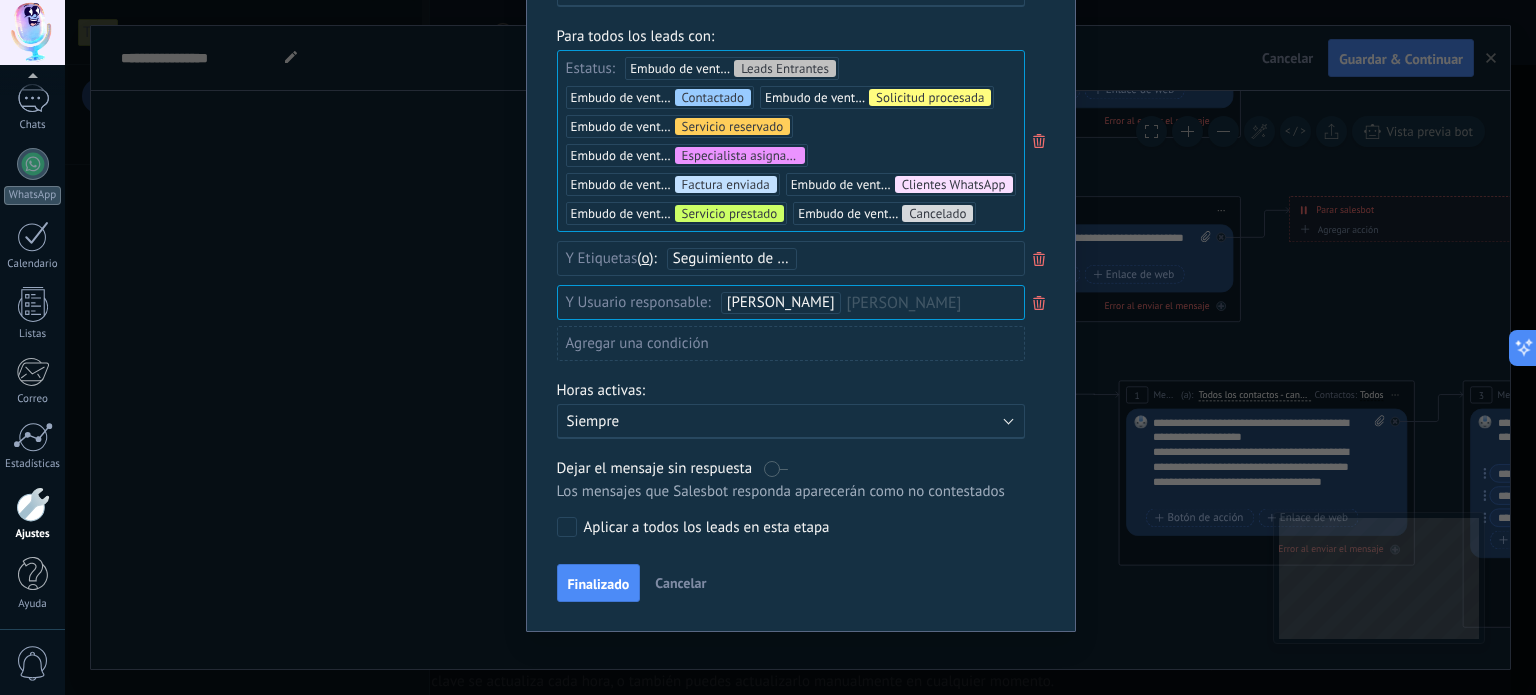 click on "Siempre" at bounding box center [742, 421] 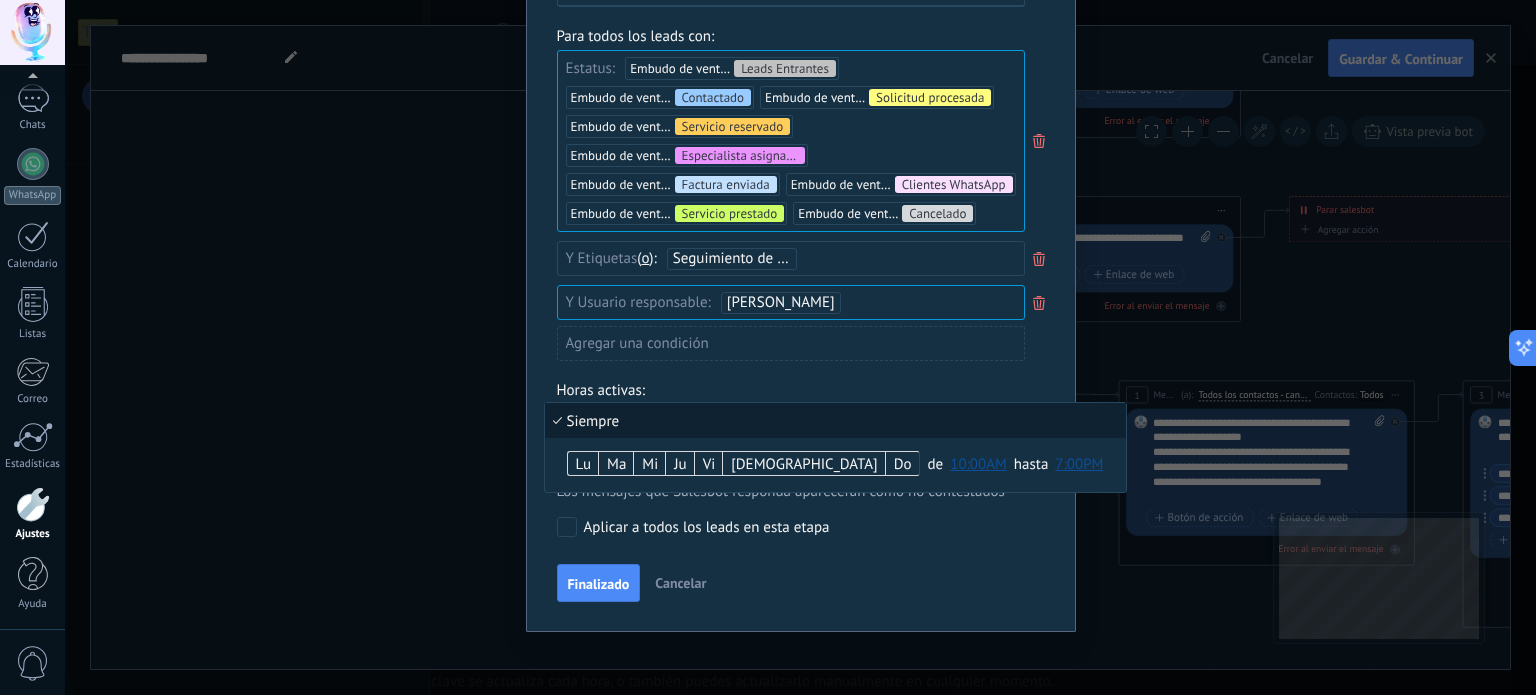 click at bounding box center (801, 228) 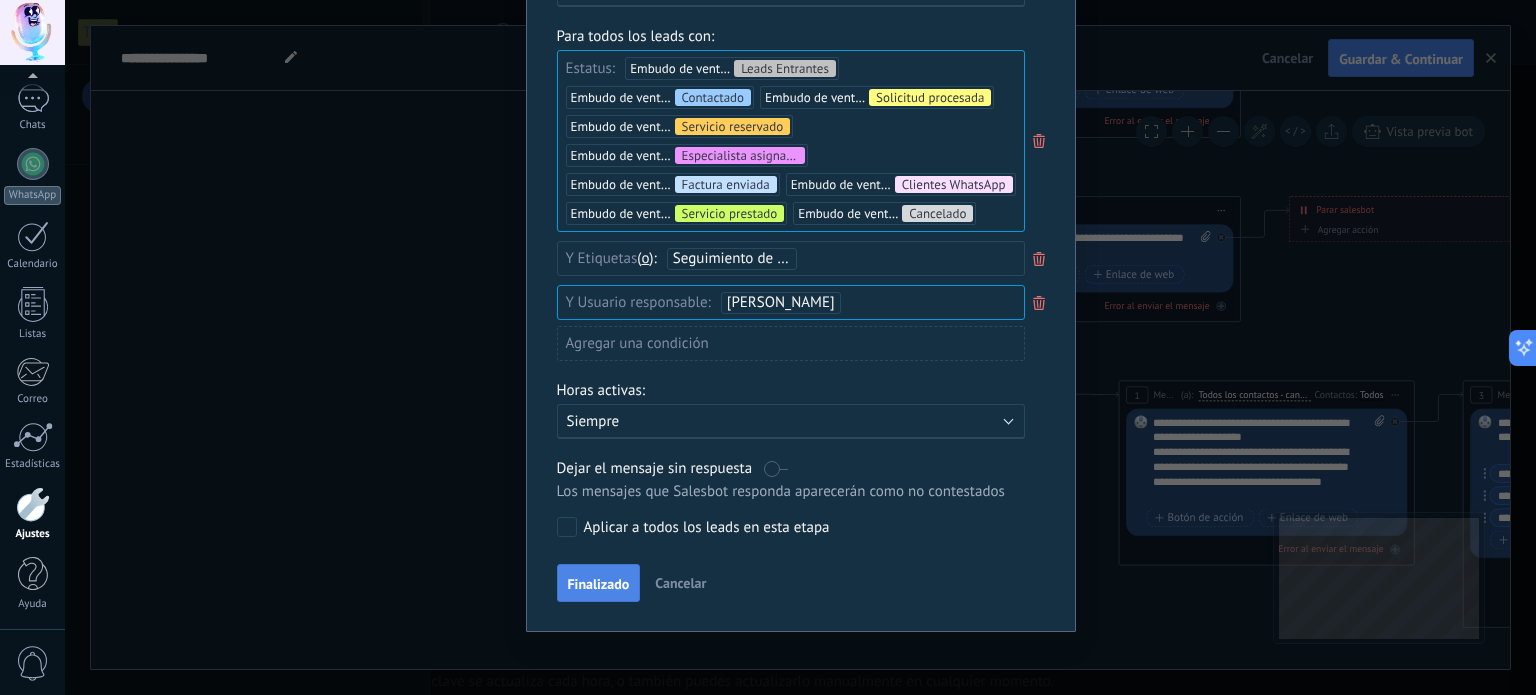 click on "Finalizado" at bounding box center (599, 584) 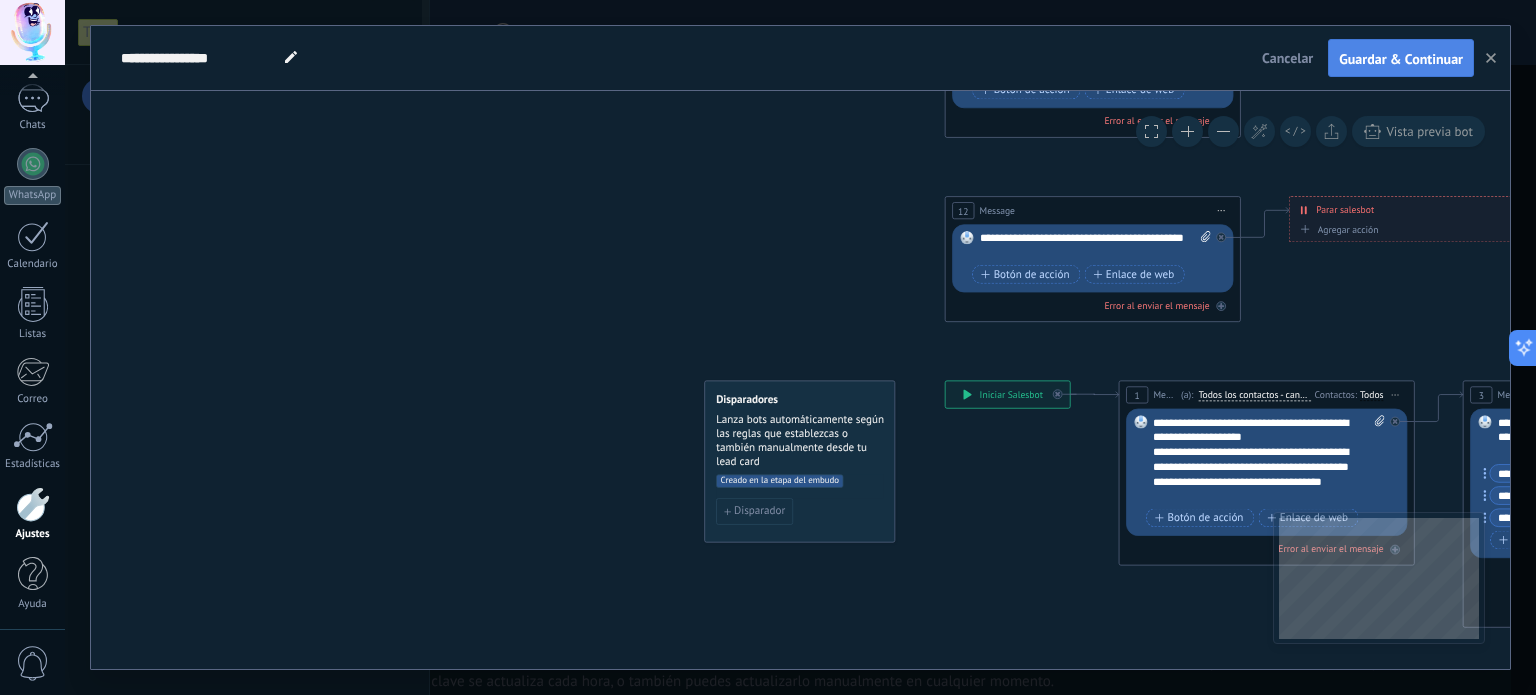 click on "Guardar & Continuar" at bounding box center (1401, 58) 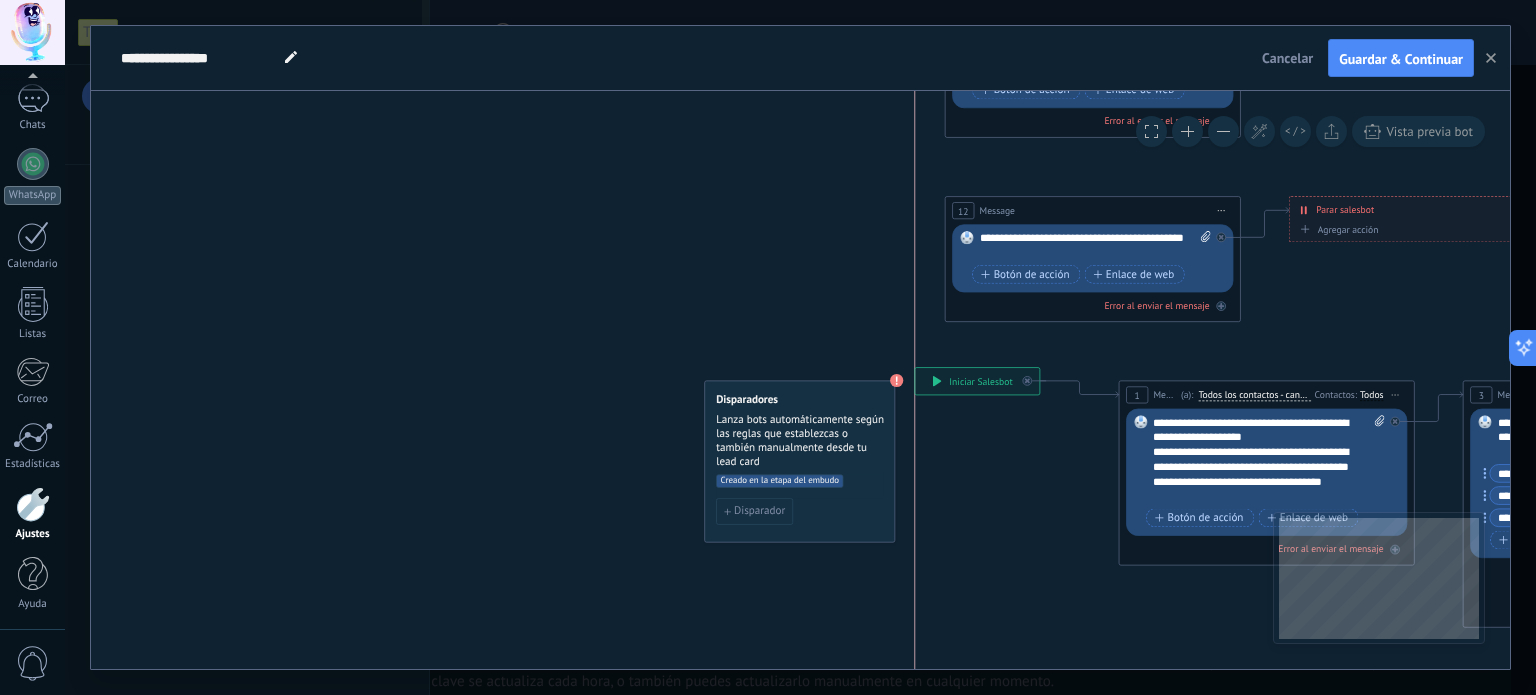 drag, startPoint x: 1030, startPoint y: 407, endPoint x: 1004, endPoint y: 395, distance: 28.635643 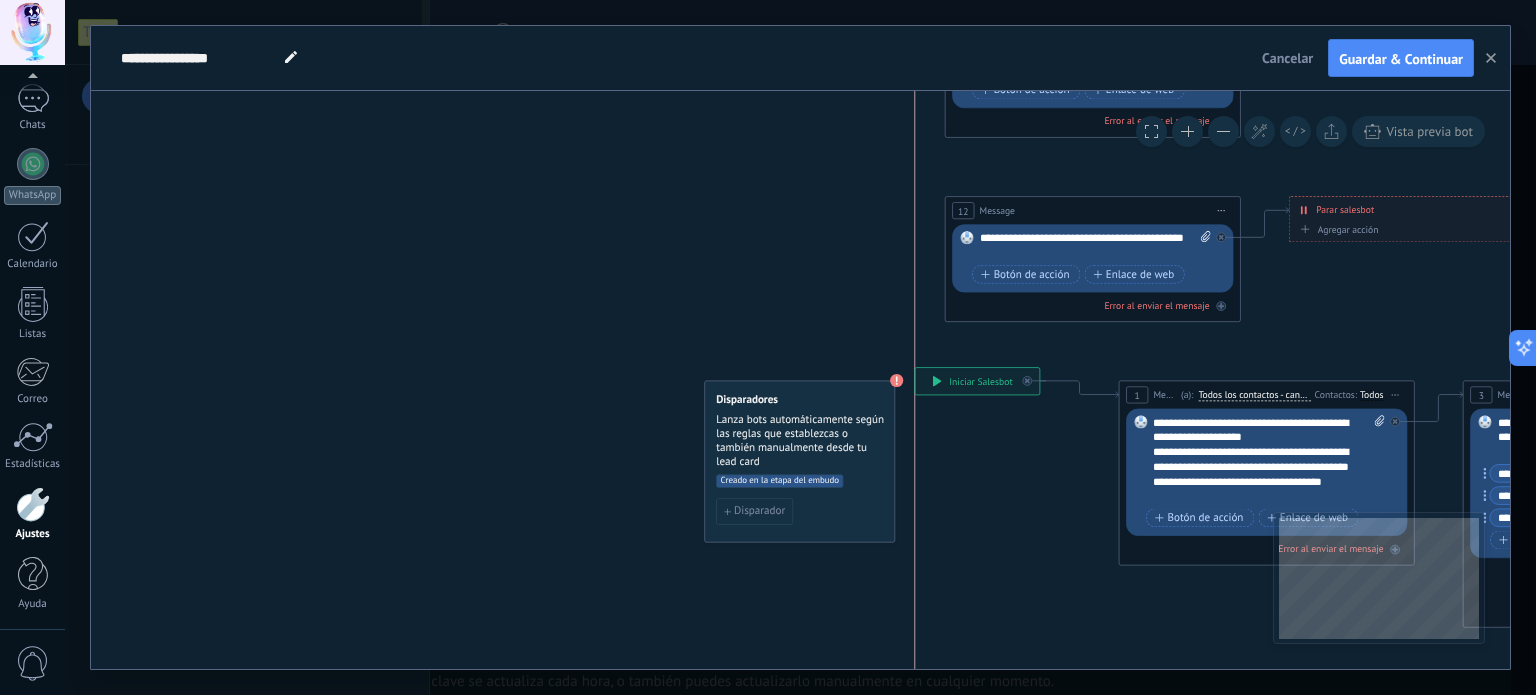 click on "**********" at bounding box center [977, 381] 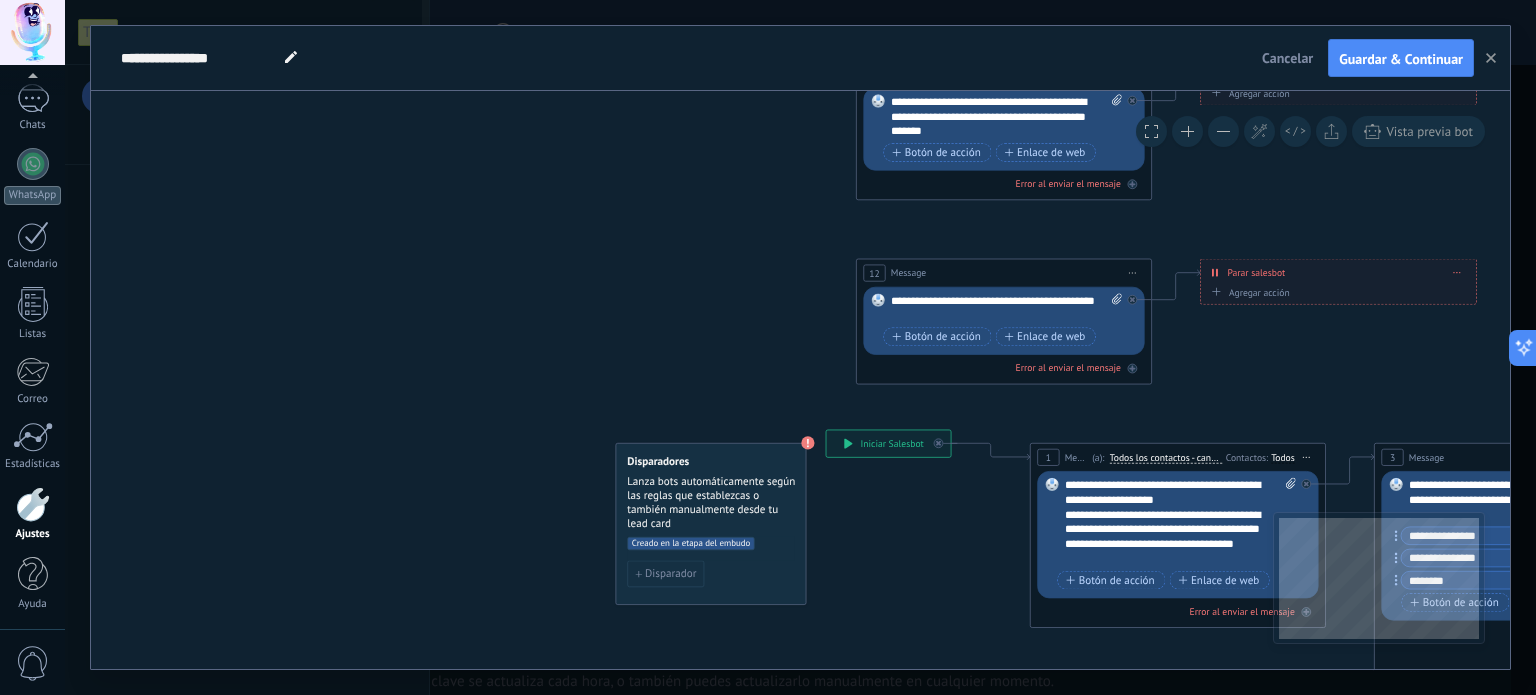 drag, startPoint x: 928, startPoint y: 427, endPoint x: 778, endPoint y: 471, distance: 156.32019 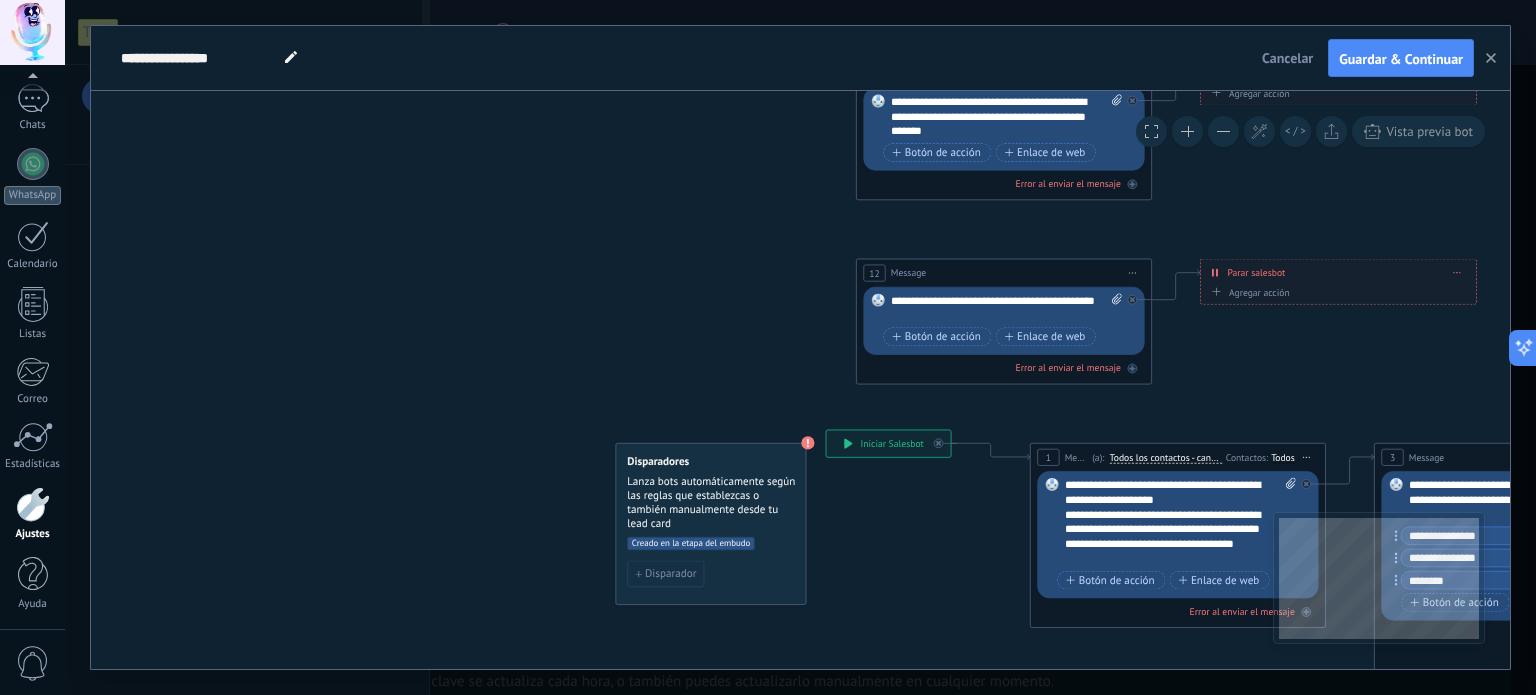 click on "14 Message 15 83 Mensaje 7 11 13 8" 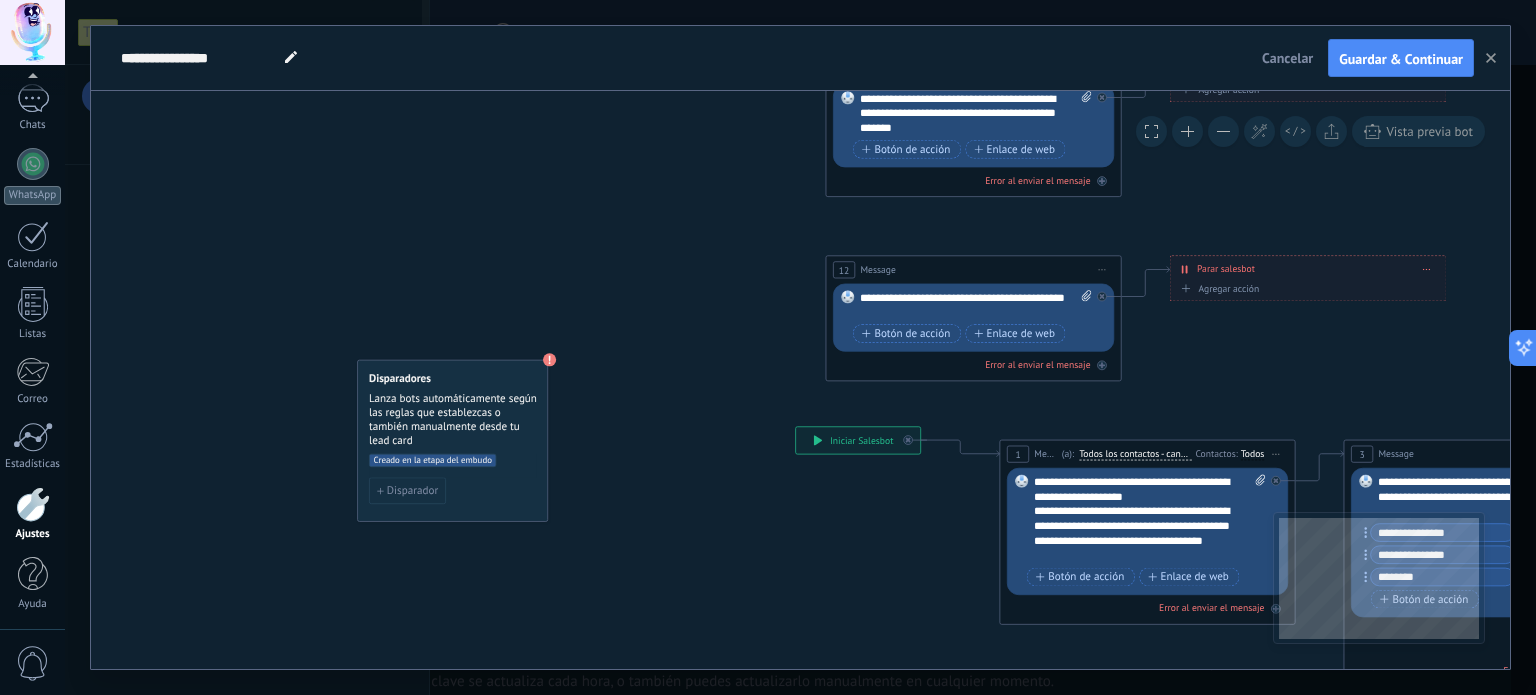 drag, startPoint x: 694, startPoint y: 487, endPoint x: 528, endPoint y: 363, distance: 207.2004 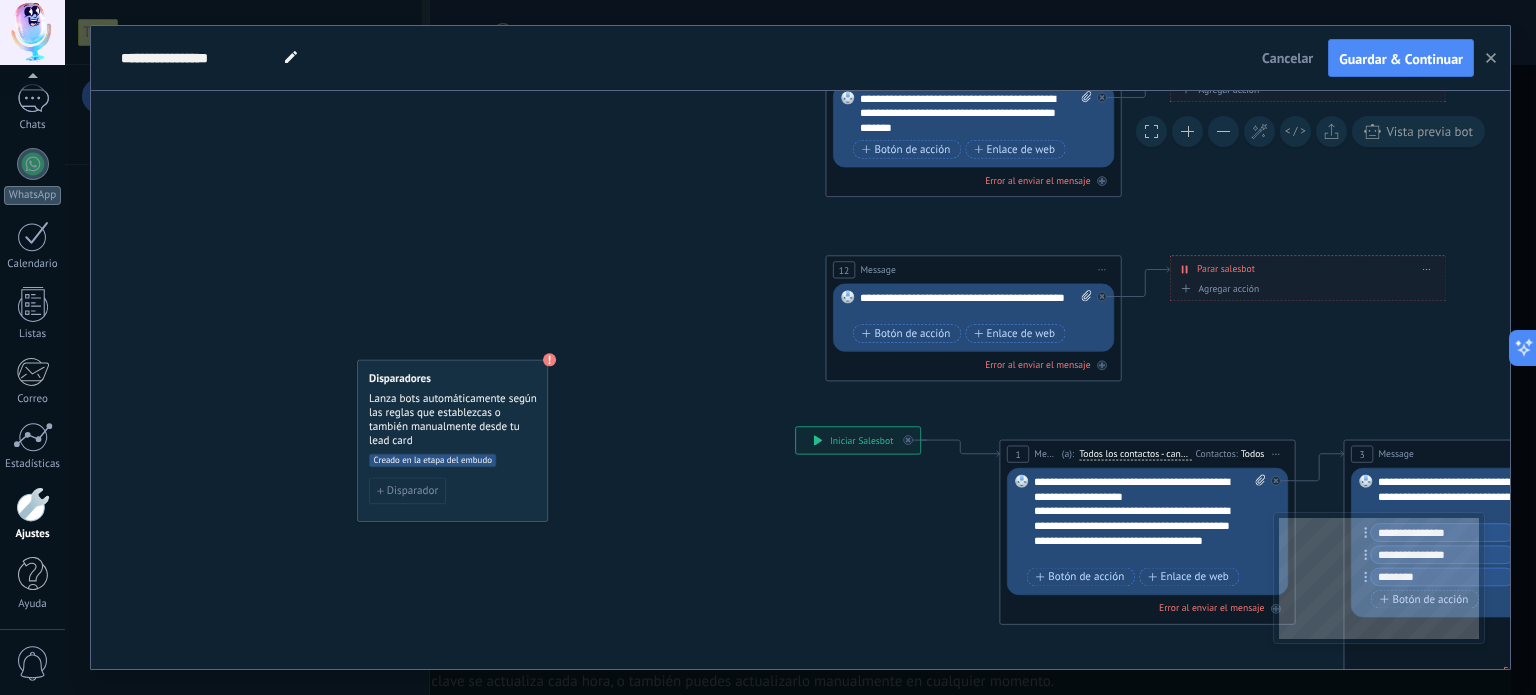 click on "Disparadores Lanza bots automáticamente según las reglas que establezcas o también manualmente desde tu lead card" at bounding box center [453, 410] 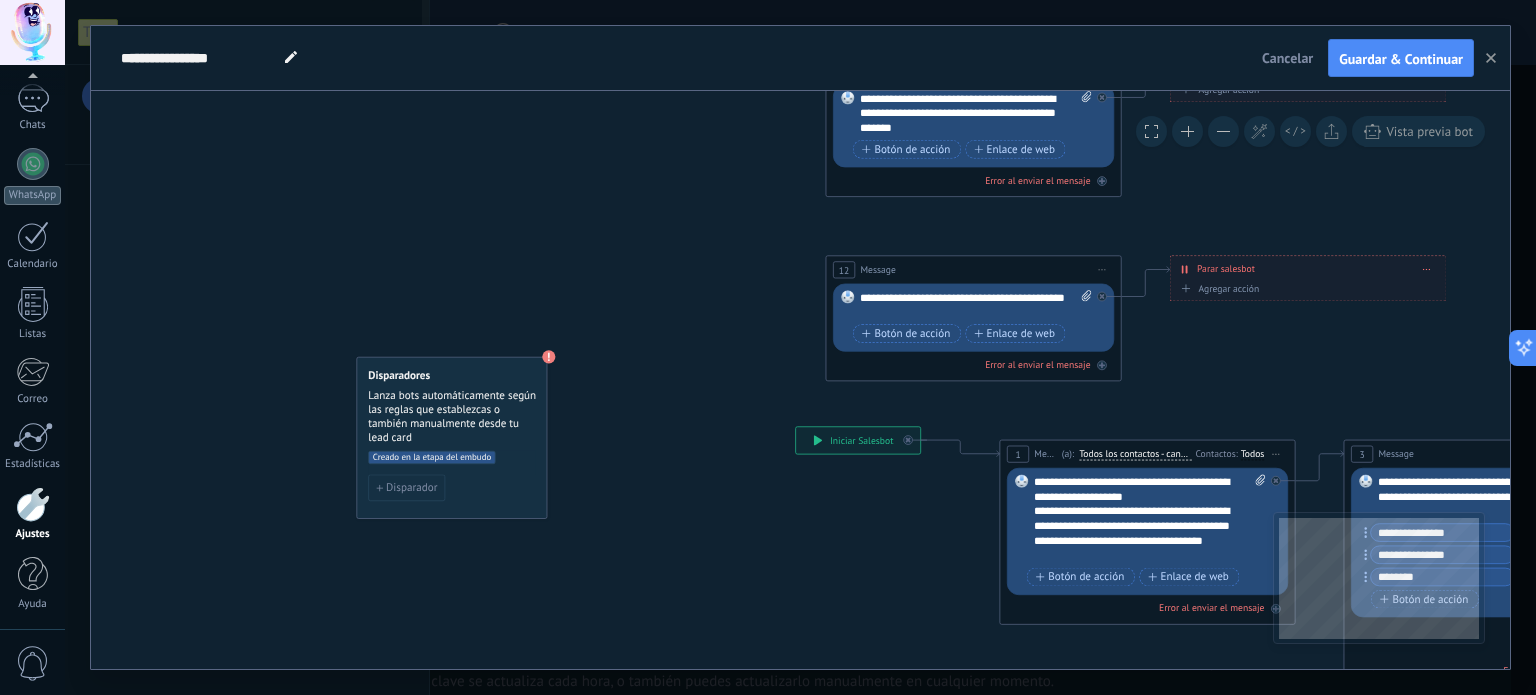 drag, startPoint x: 512, startPoint y: 398, endPoint x: 535, endPoint y: 454, distance: 60.53924 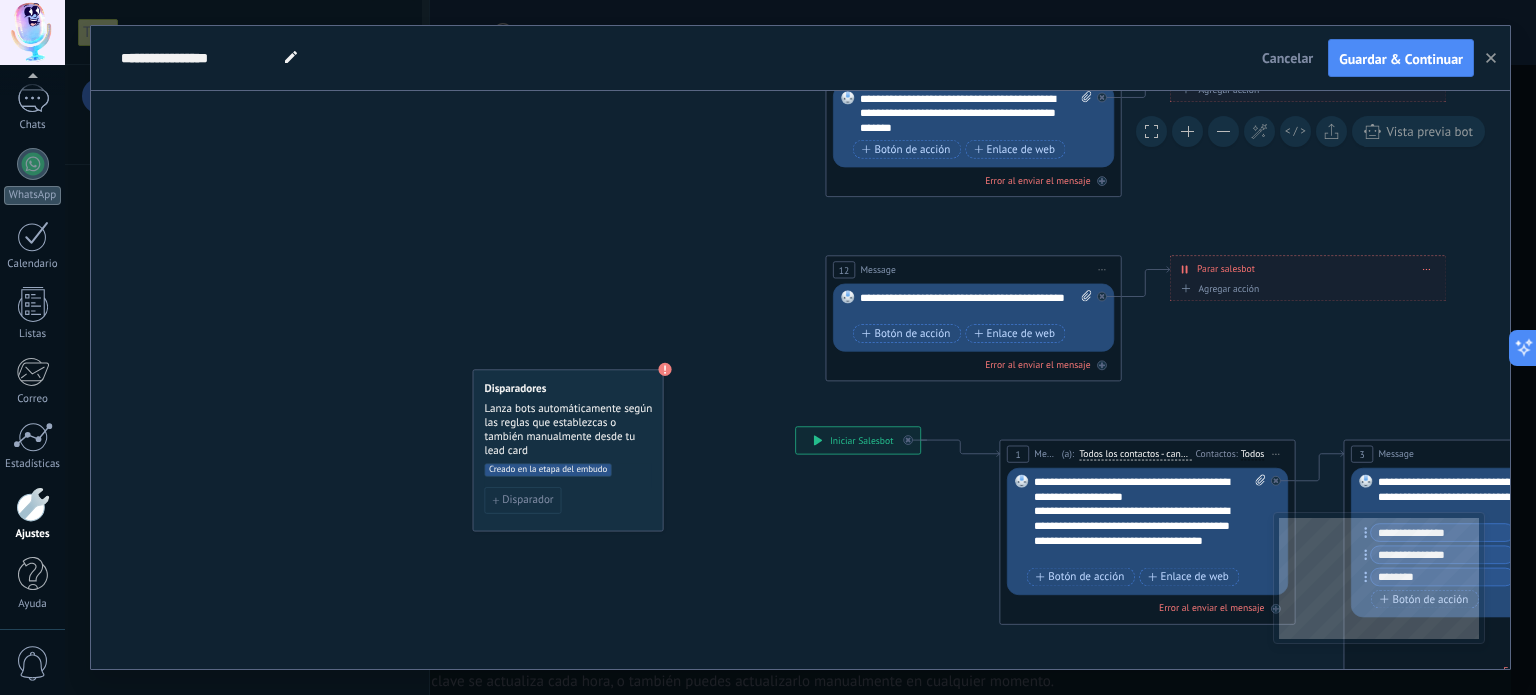 drag, startPoint x: 505, startPoint y: 447, endPoint x: 622, endPoint y: 459, distance: 117.61378 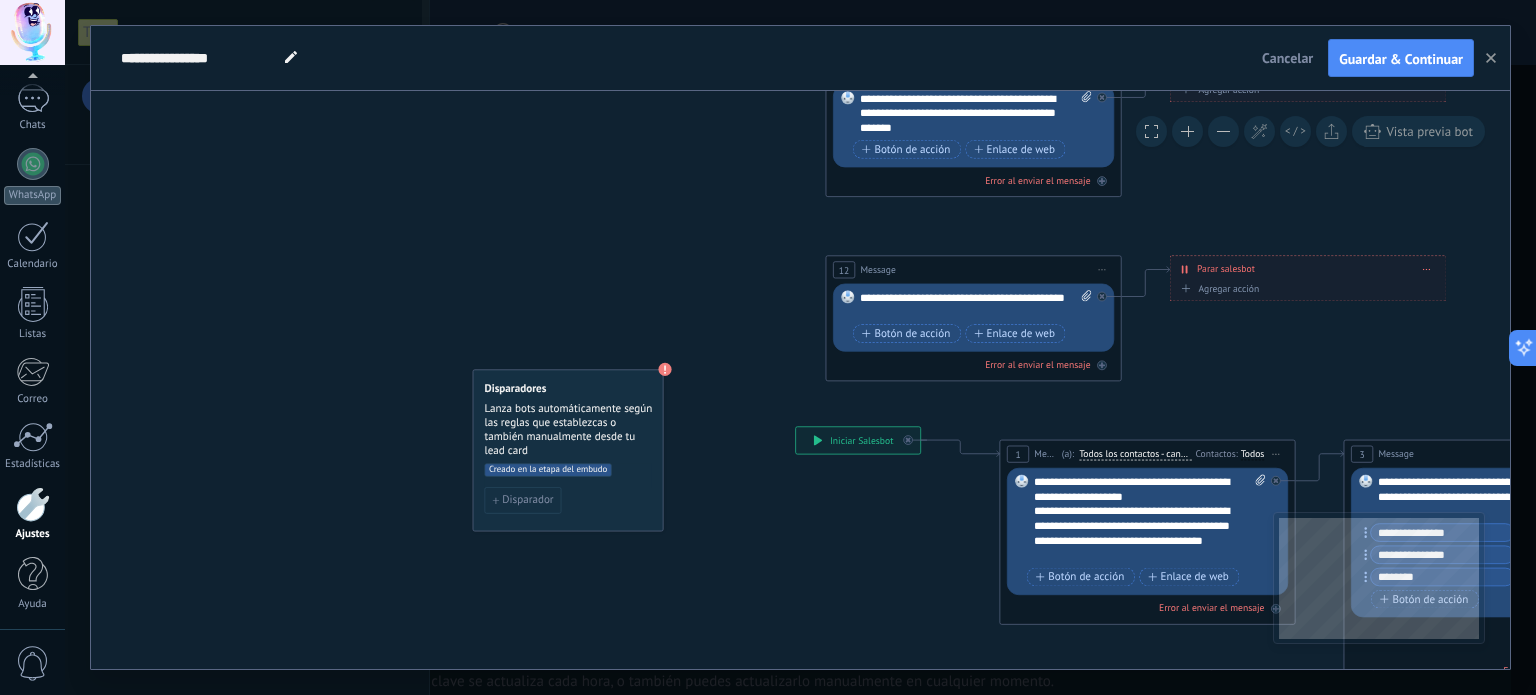 click on "Disparadores Lanza bots automáticamente según las reglas que establezcas o también manualmente desde tu lead card Creado en la etapa del embudo Disparador" at bounding box center (568, 451) 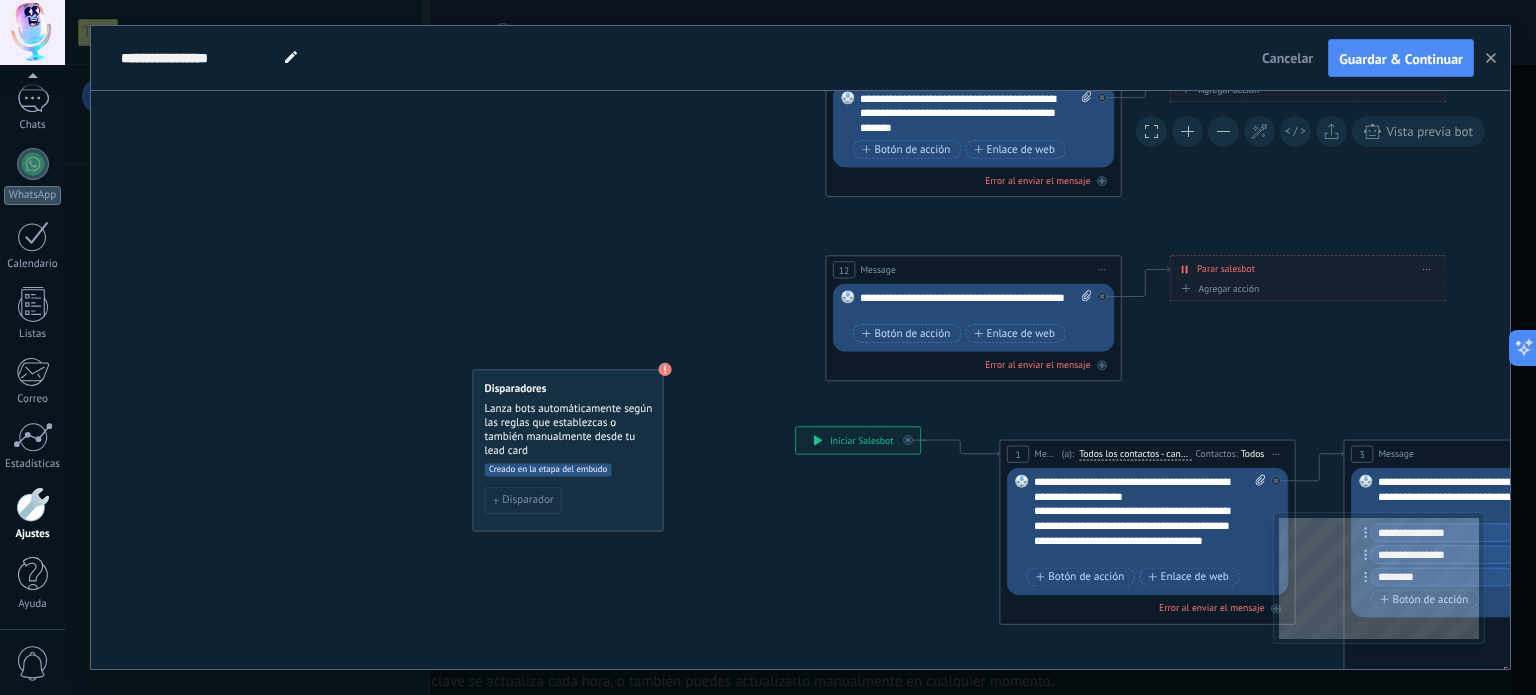 click on "Lanza bots automáticamente según las reglas que establezcas o también manualmente desde tu lead card" at bounding box center [568, 429] 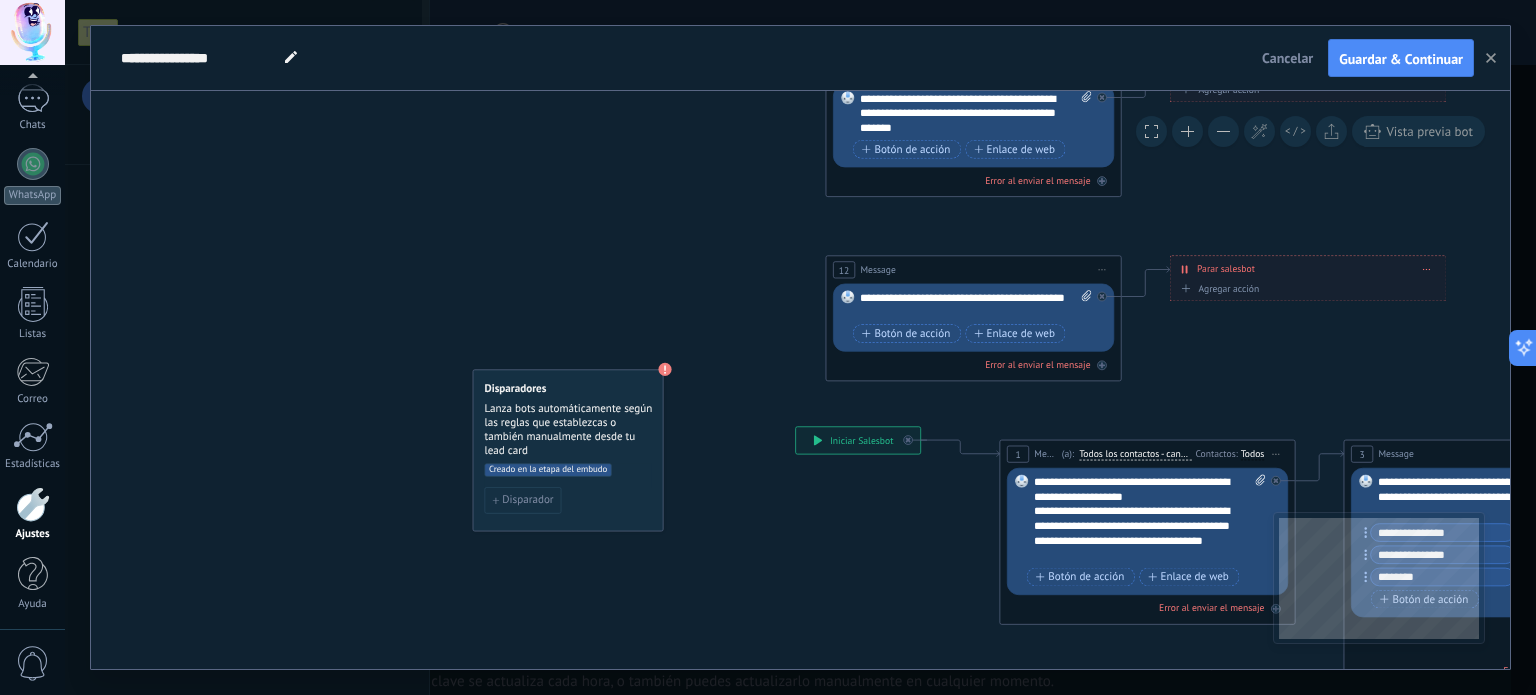 click on "Lanza bots automáticamente según las reglas que establezcas o también manualmente desde tu lead card" at bounding box center (568, 429) 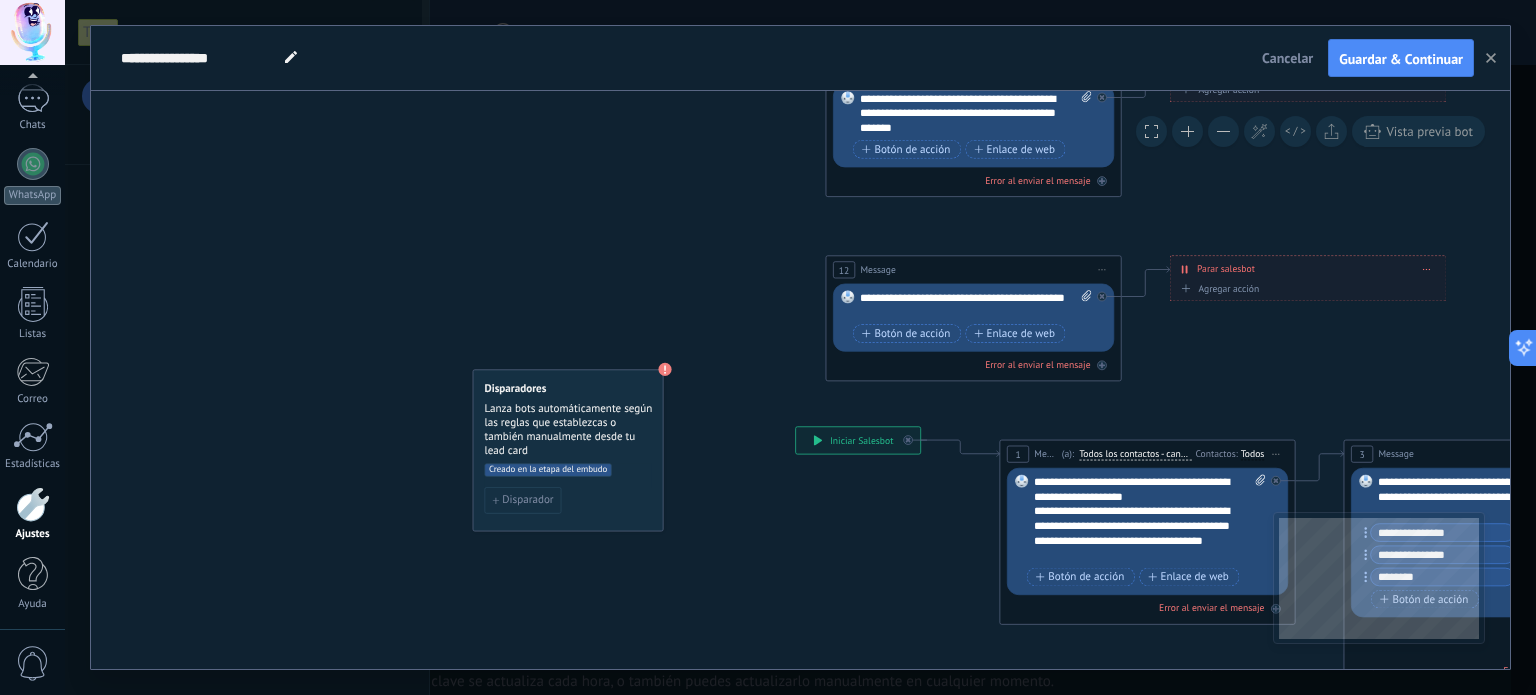 click on "Lanza bots automáticamente según las reglas que establezcas o también manualmente desde tu lead card" at bounding box center (568, 429) 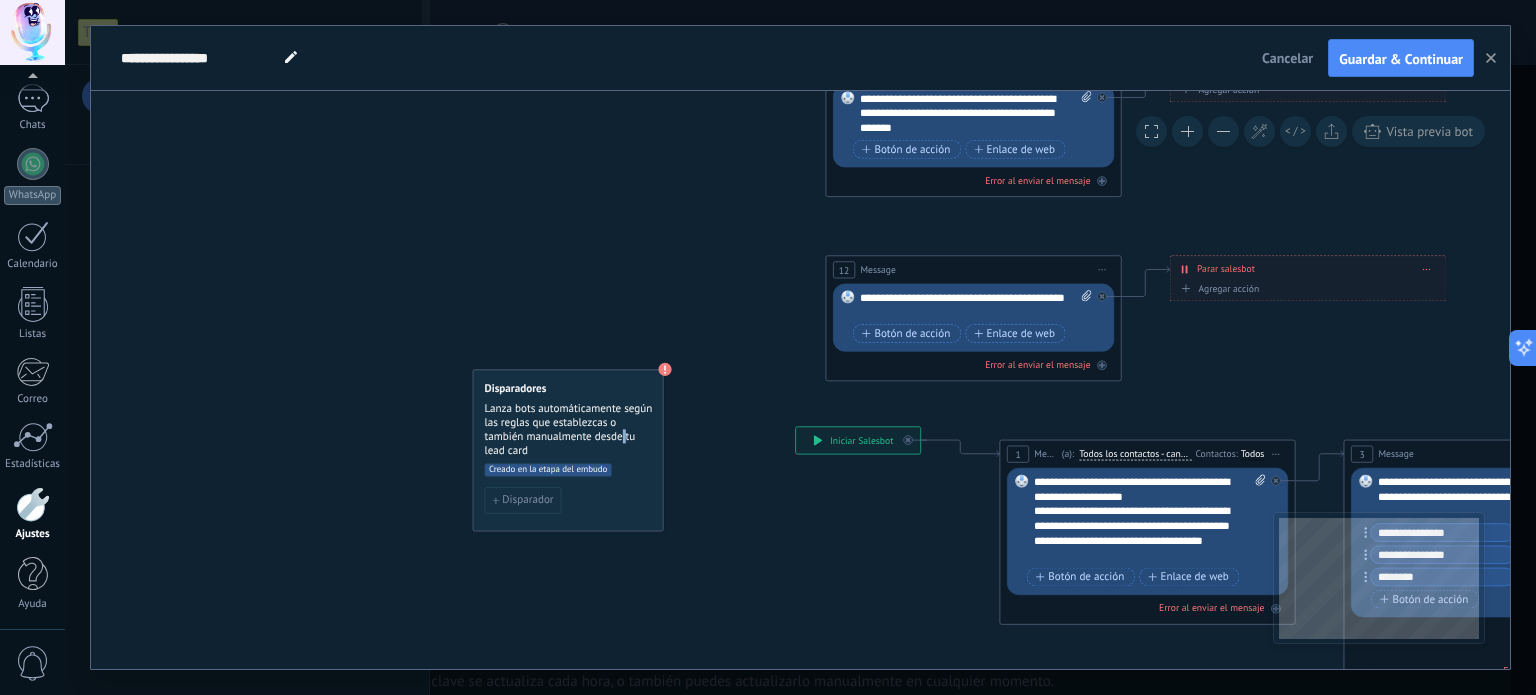 click on "Lanza bots automáticamente según las reglas que establezcas o también manualmente desde tu lead card" at bounding box center (568, 429) 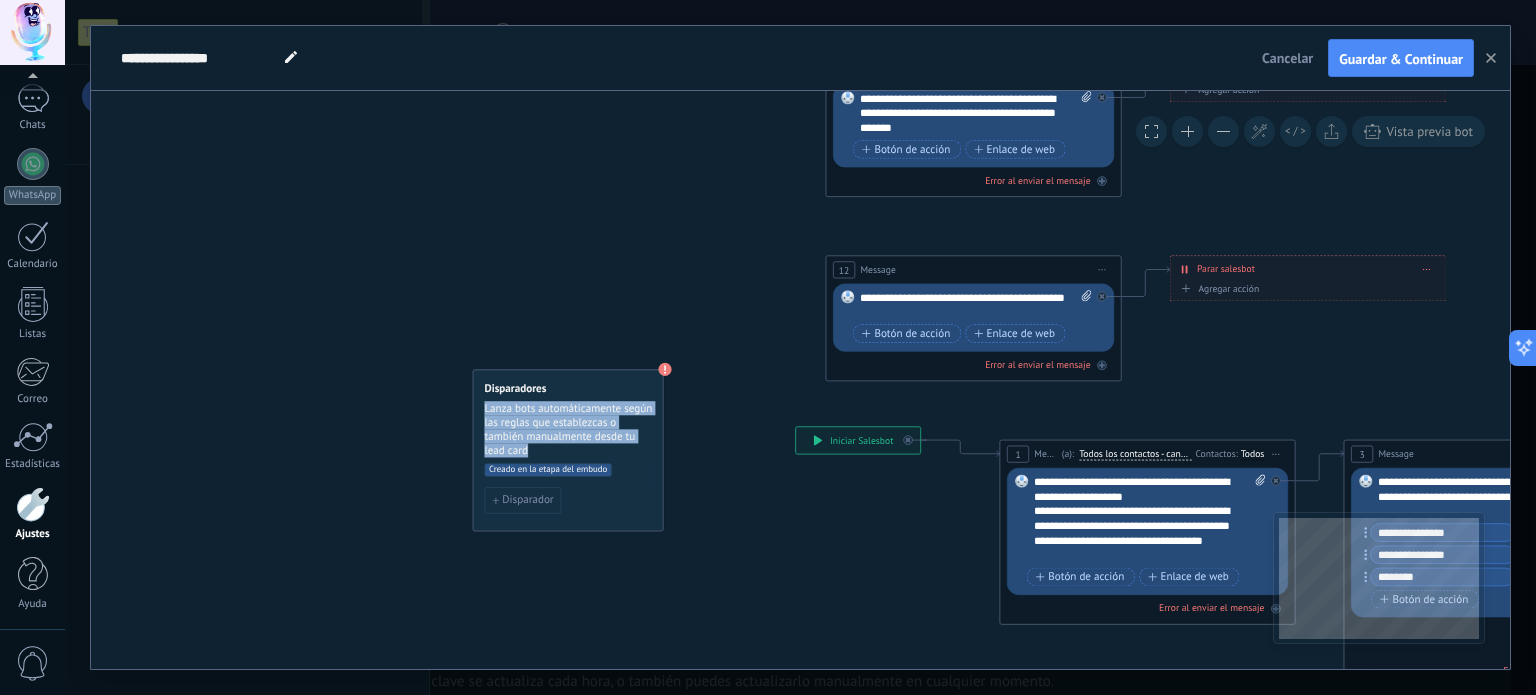 click on "Lanza bots automáticamente según las reglas que establezcas o también manualmente desde tu lead card" at bounding box center (568, 429) 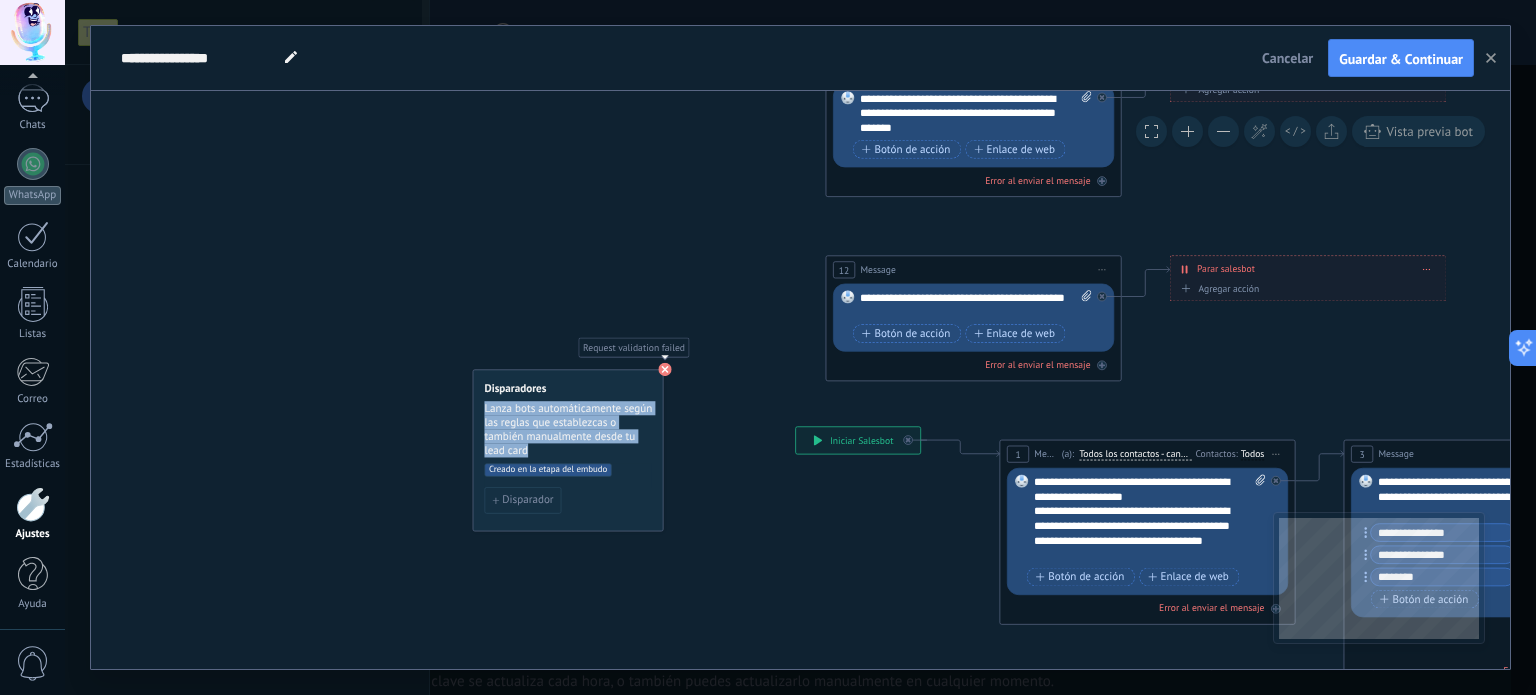 click 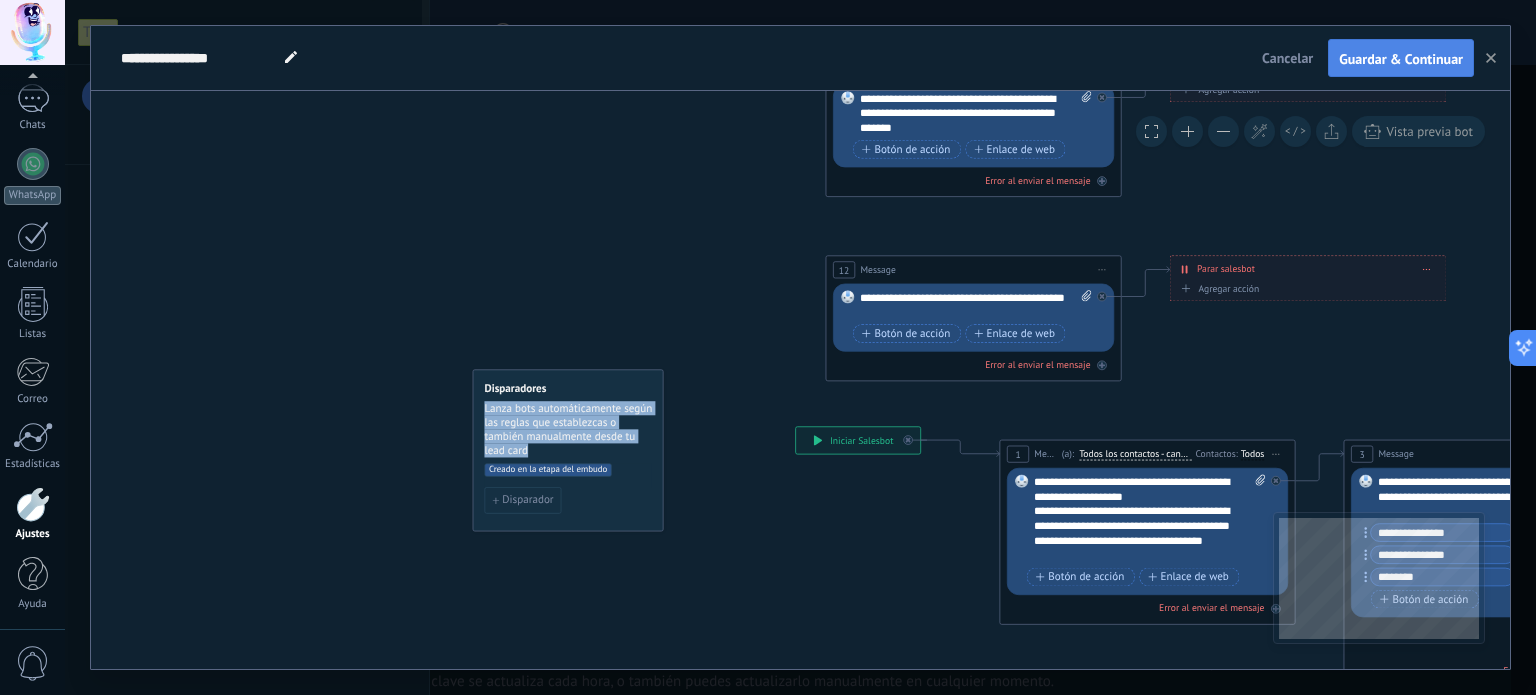 click on "Guardar & Continuar" at bounding box center (1401, 58) 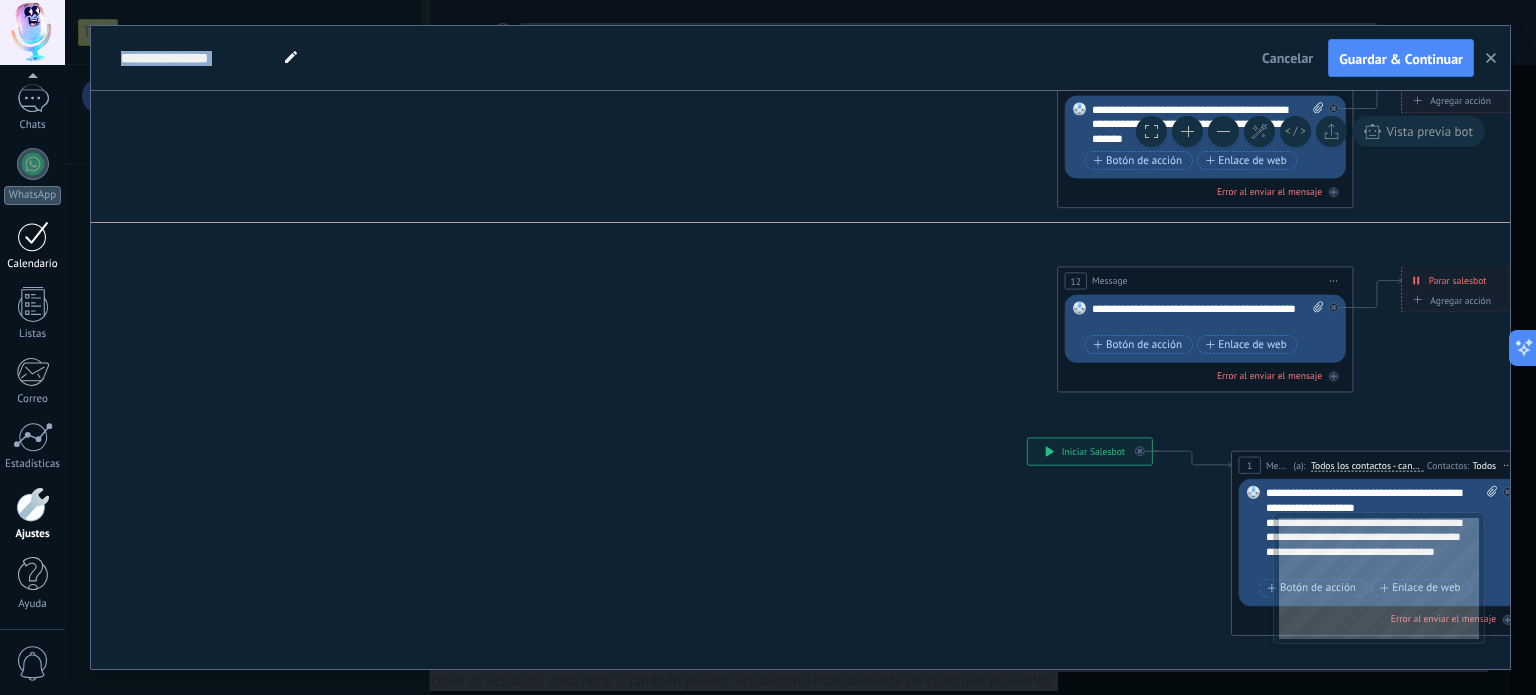 drag, startPoint x: 864, startPoint y: 411, endPoint x: 12, endPoint y: 235, distance: 869.9885 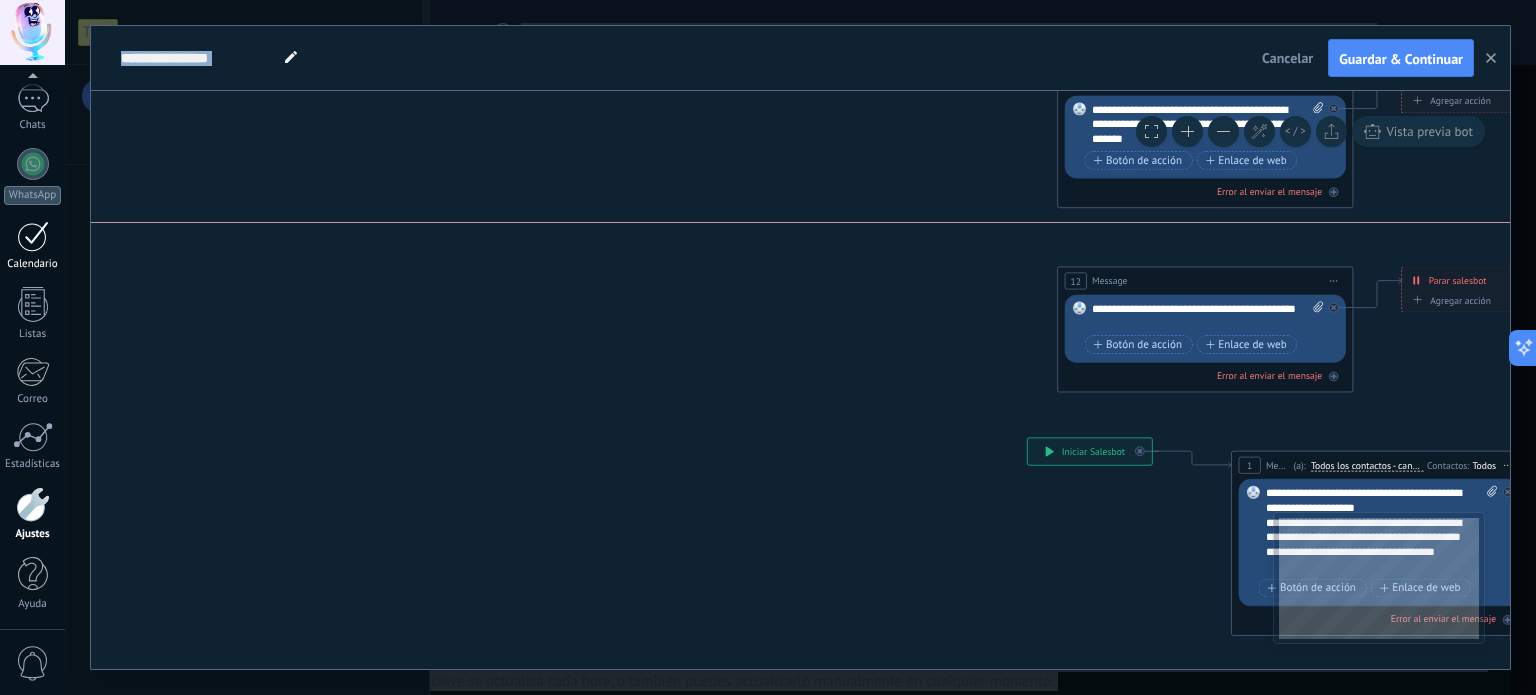 click on ".abccls-1,.abccls-2{fill-rule:evenodd}.abccls-2{fill:#fff} .abfcls-1{fill:none}.abfcls-2{fill:#fff} .abncls-1{isolation:isolate}.abncls-2{opacity:.06}.abncls-2,.abncls-3,.abncls-6{mix-blend-mode:multiply}.abncls-3{opacity:.15}.abncls-4,.abncls-8{fill:#fff}.abncls-5{fill:url(#abnlinear-gradient)}.abncls-6{opacity:.04}.abncls-7{fill:url(#abnlinear-gradient-2)}.abncls-8{fill-rule:evenodd} .abqst0{fill:#ffa200} .abwcls-1{fill:#252525} .cls-1{isolation:isolate} .acicls-1{fill:none} .aclcls-1{fill:#232323} .acnst0{display:none} .addcls-1,.addcls-2{fill:none;stroke-miterlimit:10}.addcls-1{stroke:#dfe0e5}.addcls-2{stroke:#a1a7ab} .adecls-1,.adecls-2{fill:none;stroke-miterlimit:10}.adecls-1{stroke:#dfe0e5}.adecls-2{stroke:#a1a7ab} .adqcls-1{fill:#8591a5;fill-rule:evenodd} .aeccls-1{fill:#5c9f37} .aeecls-1{fill:#f86161} .aejcls-1{fill:#8591a5;fill-rule:evenodd} .aekcls-1{fill-rule:evenodd} .aelcls-1{fill-rule:evenodd;fill:currentColor} .aemcls-1{fill-rule:evenodd;fill:currentColor} .aencls-2{fill:#f86161;opacity:.3}" at bounding box center (768, 347) 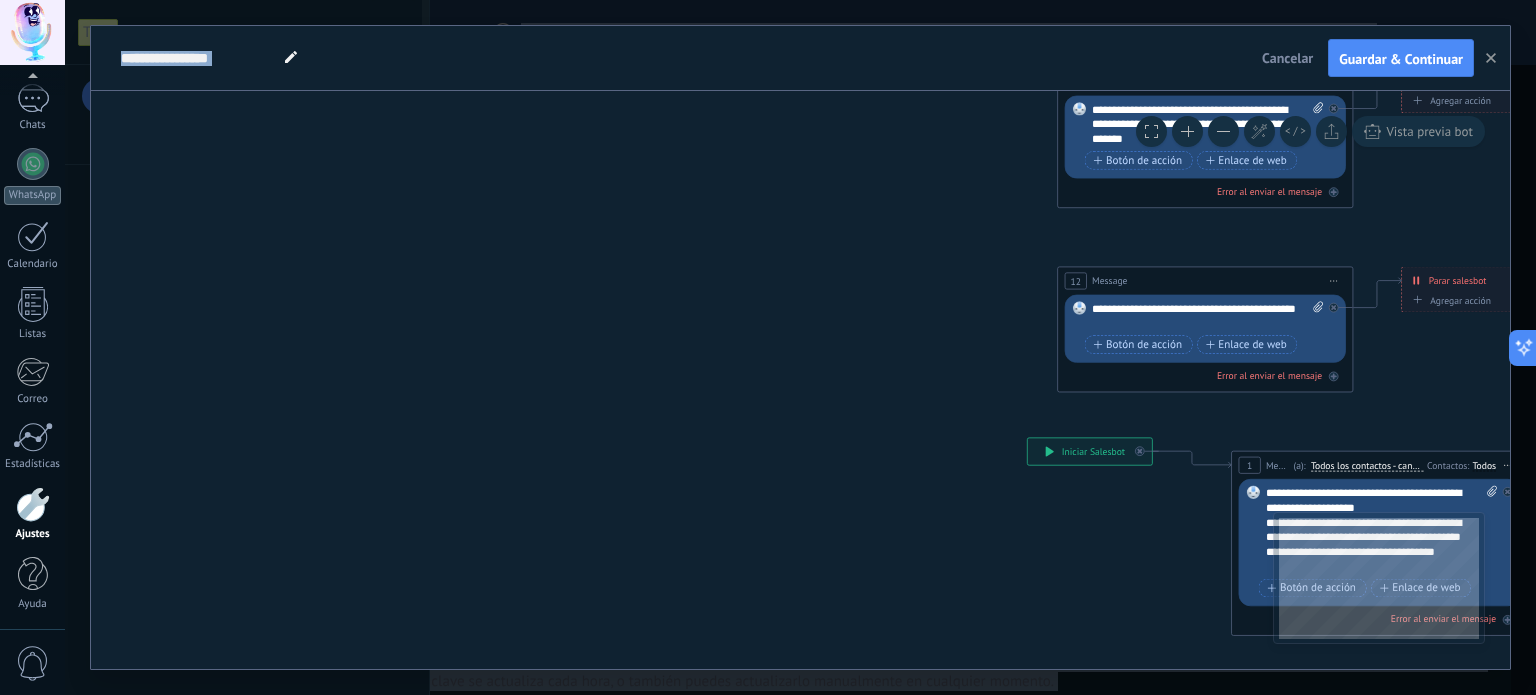 click on "Guardar & Continuar" at bounding box center (1401, 59) 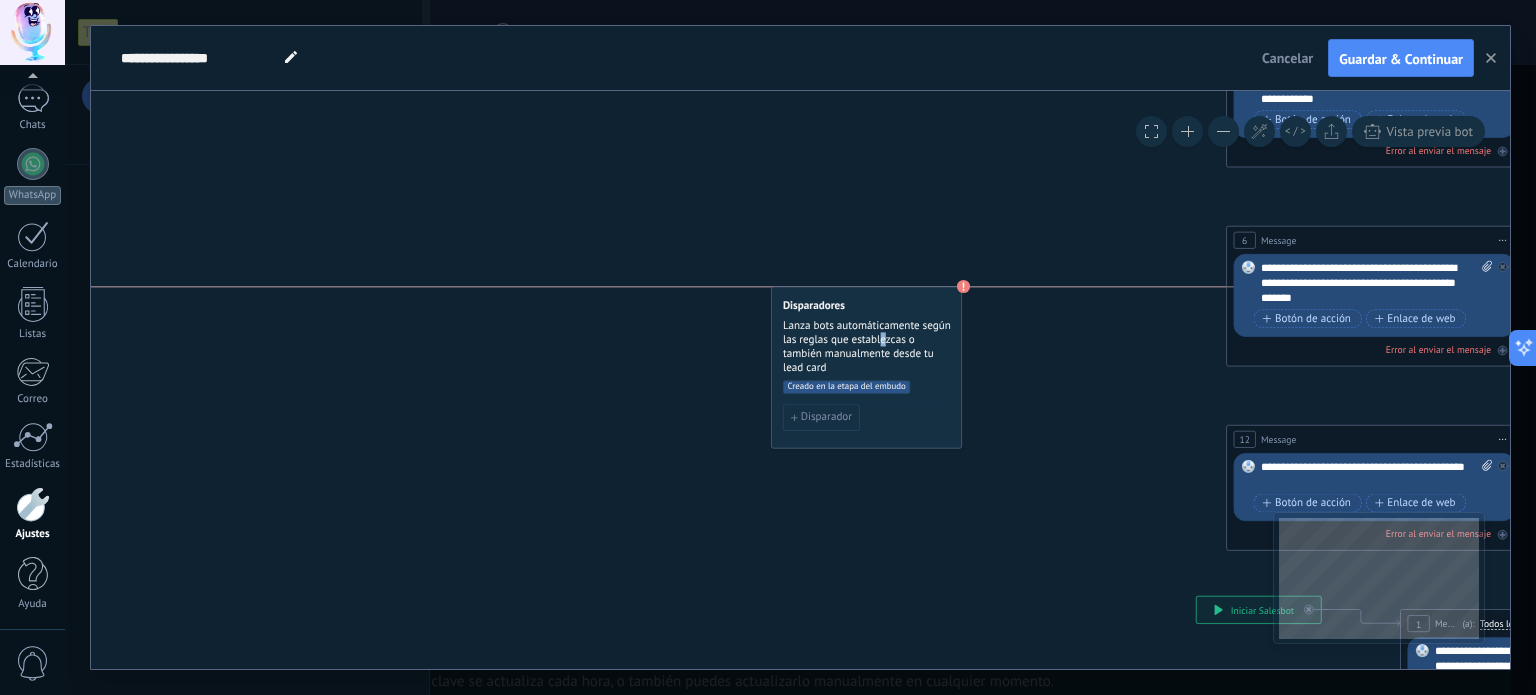 drag, startPoint x: 433, startPoint y: 397, endPoint x: 887, endPoint y: 335, distance: 458.21393 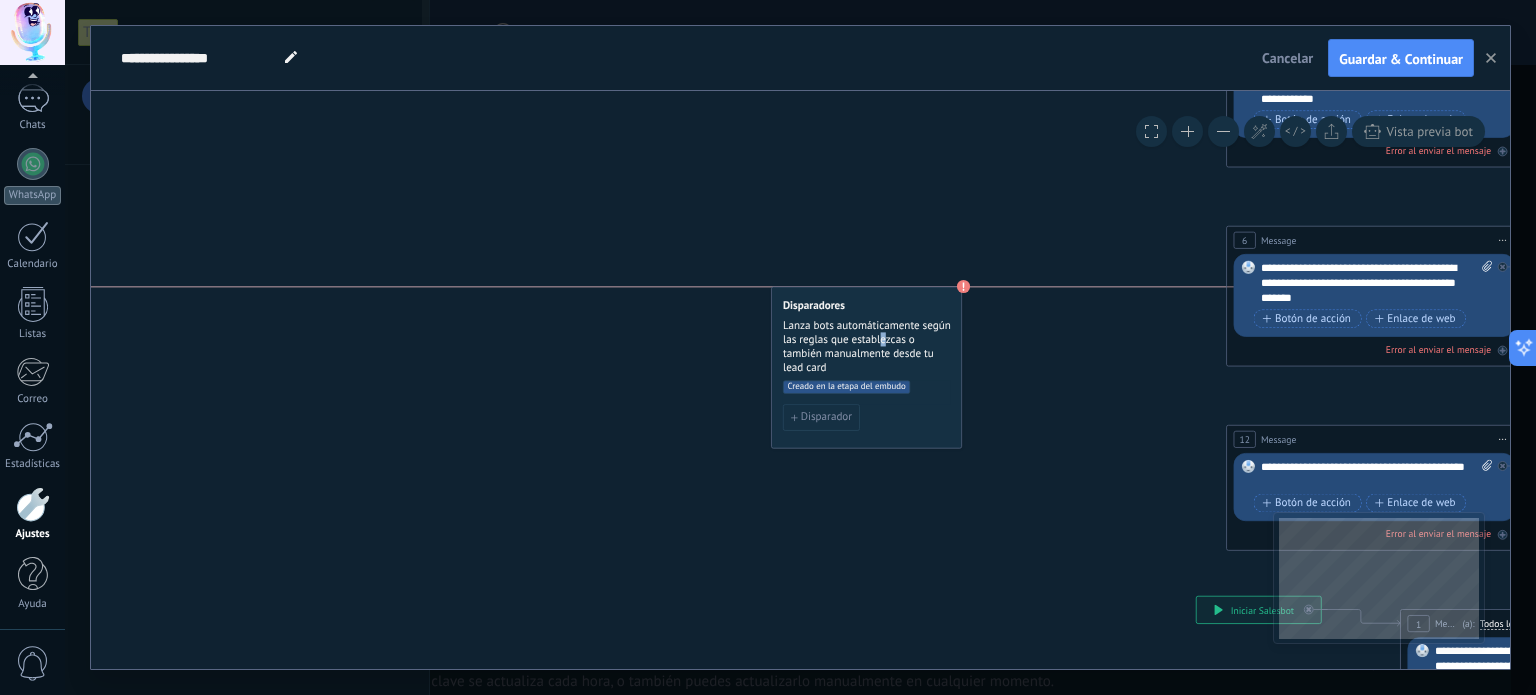 click on "Lanza bots automáticamente según las reglas que establezcas o también manualmente desde tu lead card" at bounding box center (867, 347) 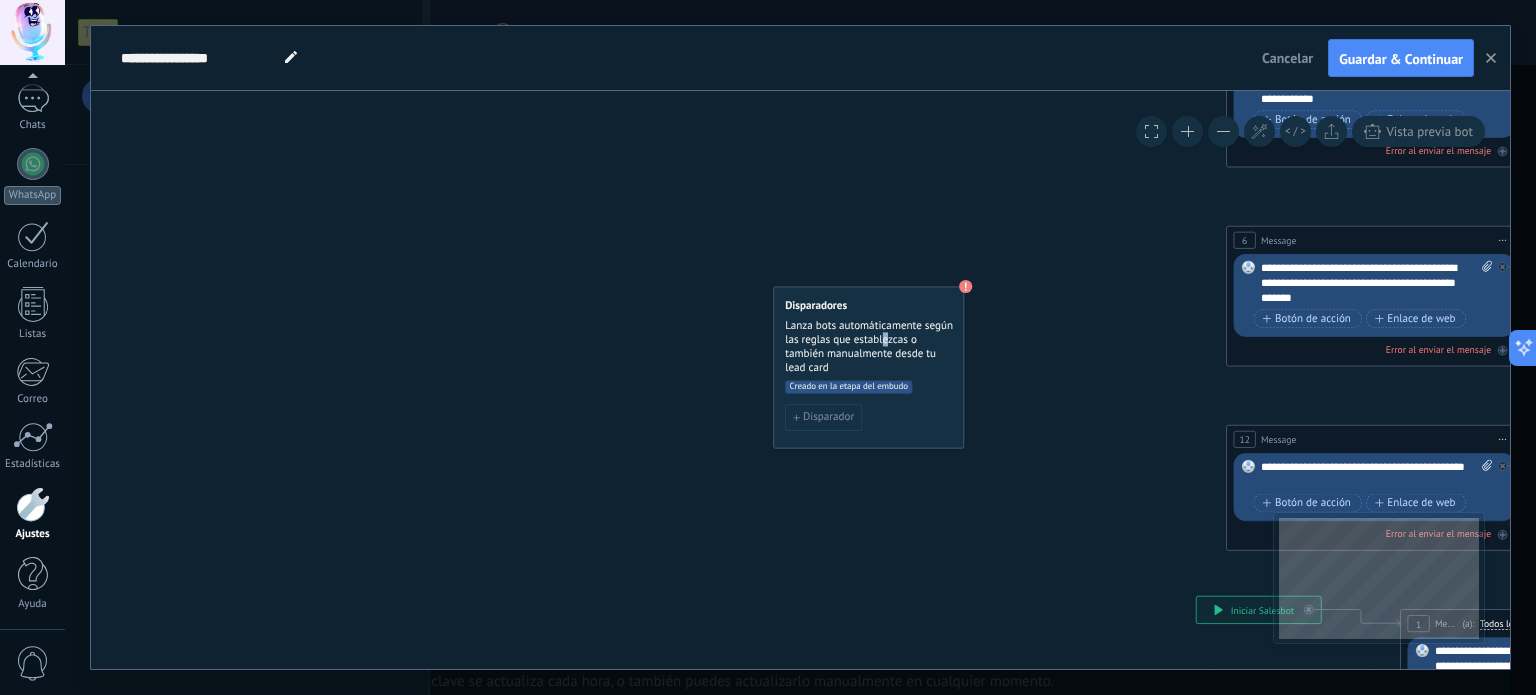 click 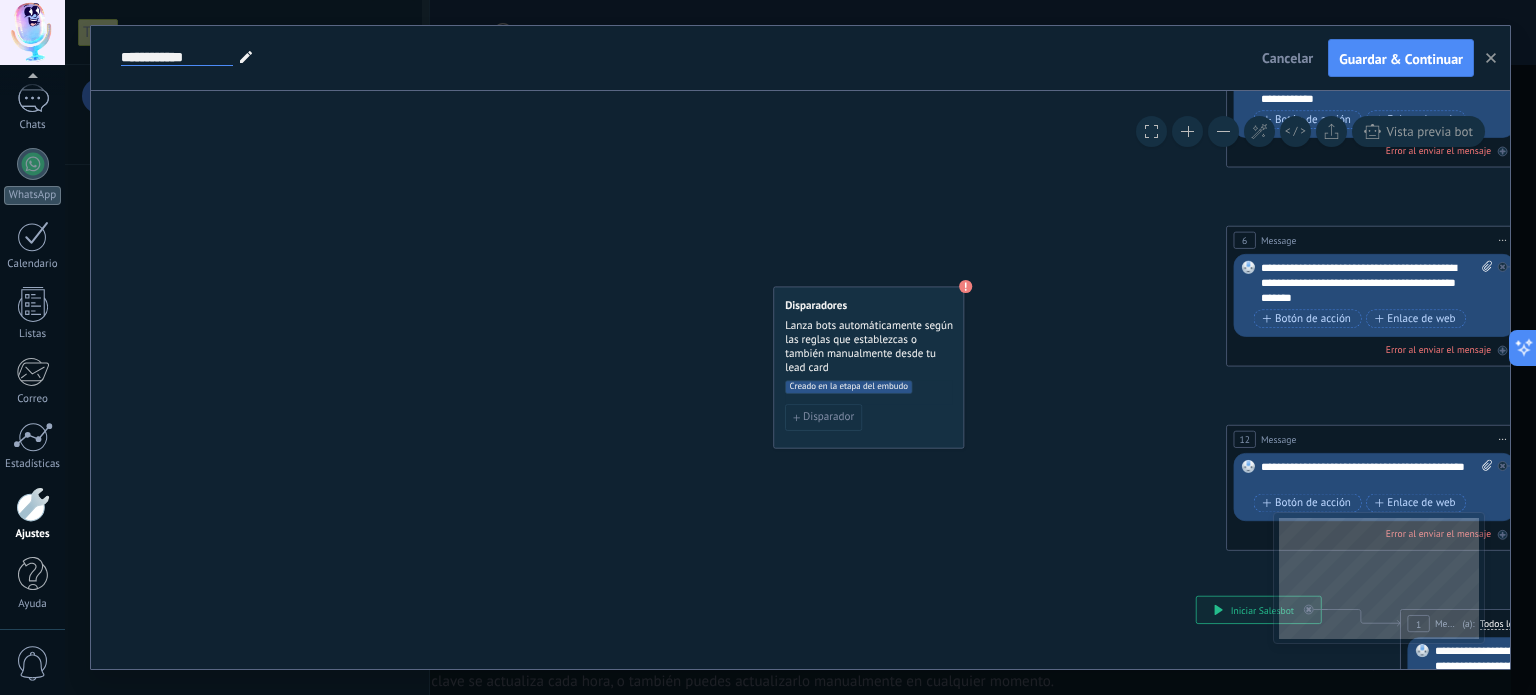type on "**********" 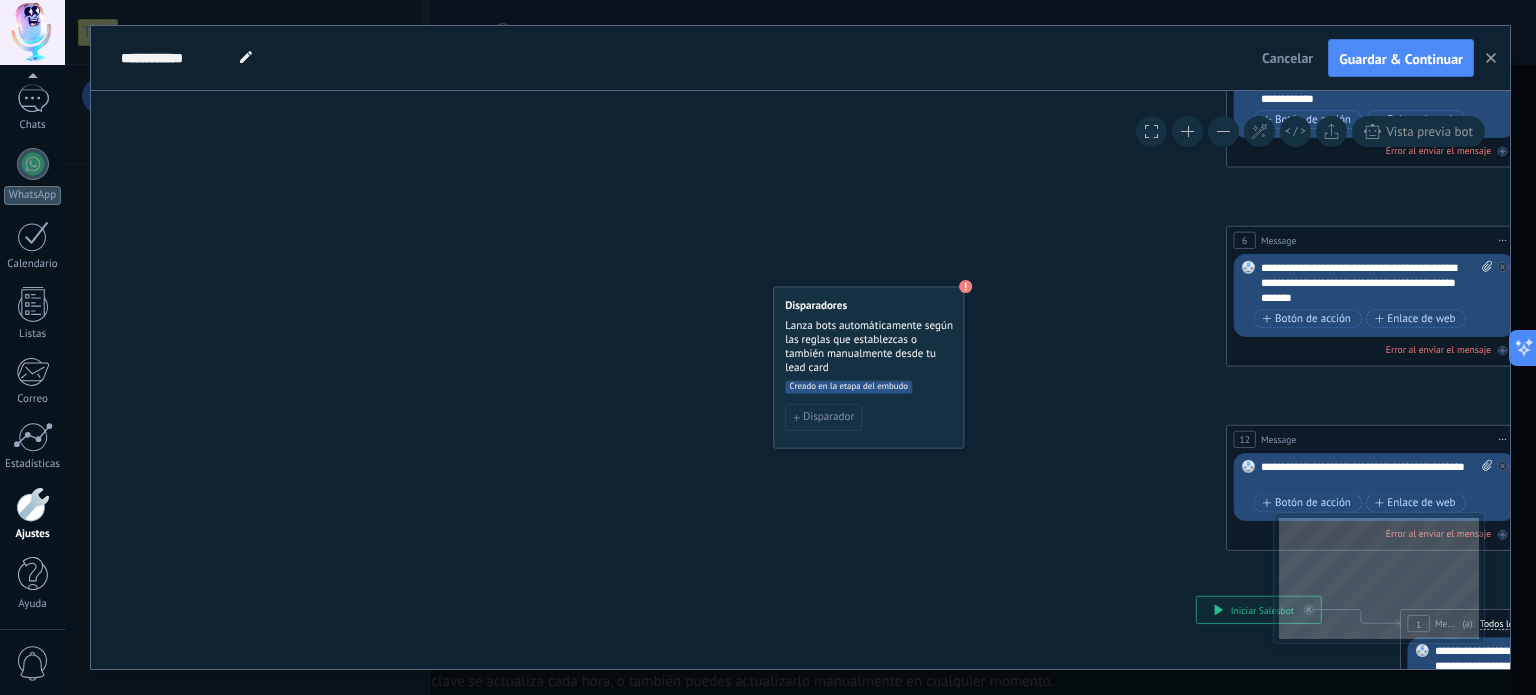 click on "**********" at bounding box center [800, 380] 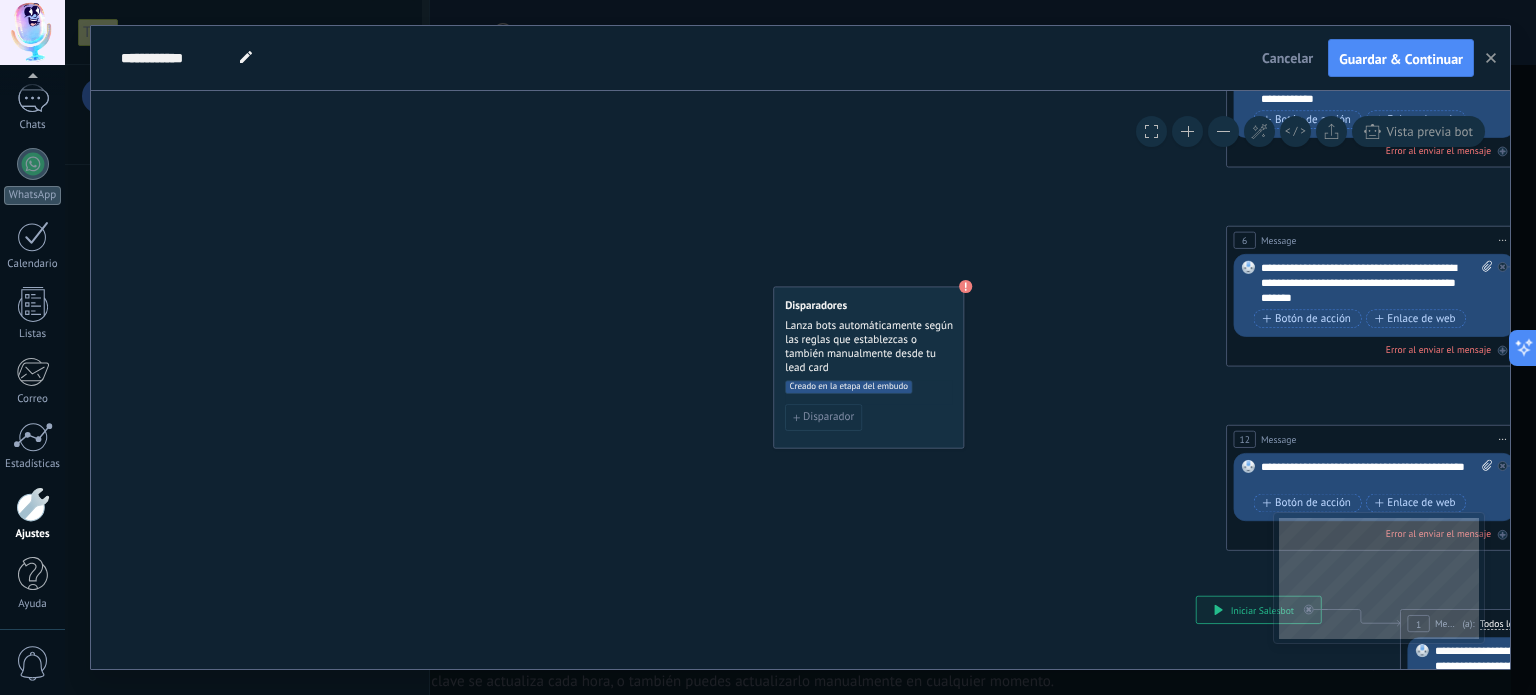 click on "Guardar & Continuar" at bounding box center [1401, 58] 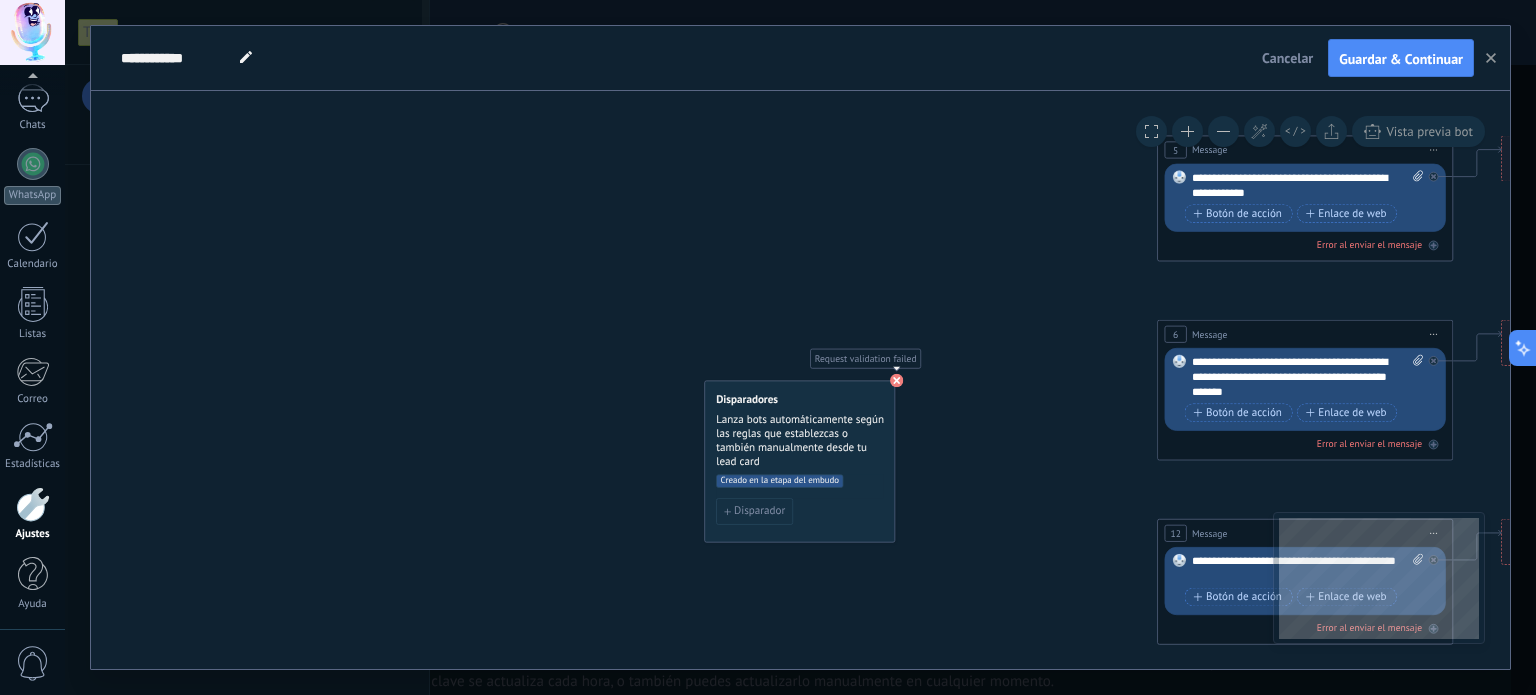 click 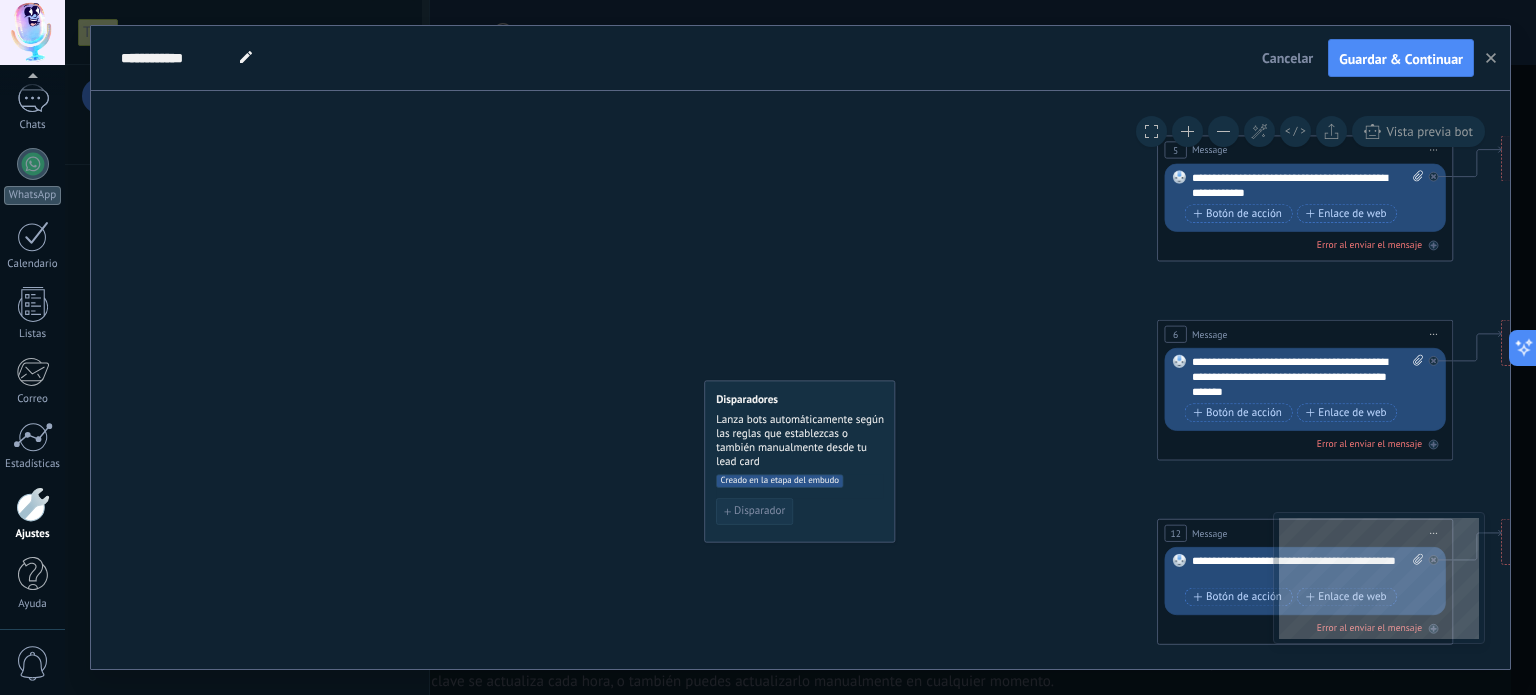 click on "Disparador" at bounding box center [754, 511] 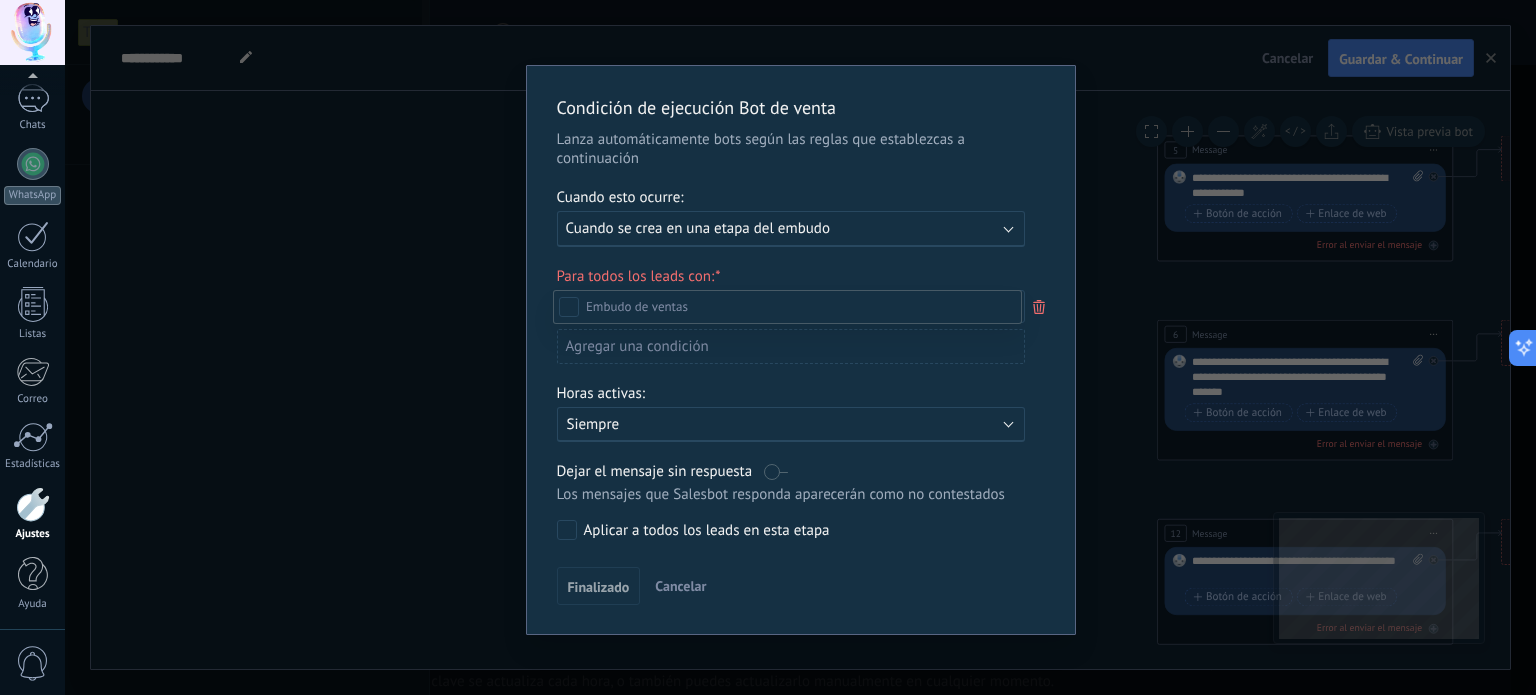 click at bounding box center (800, 347) 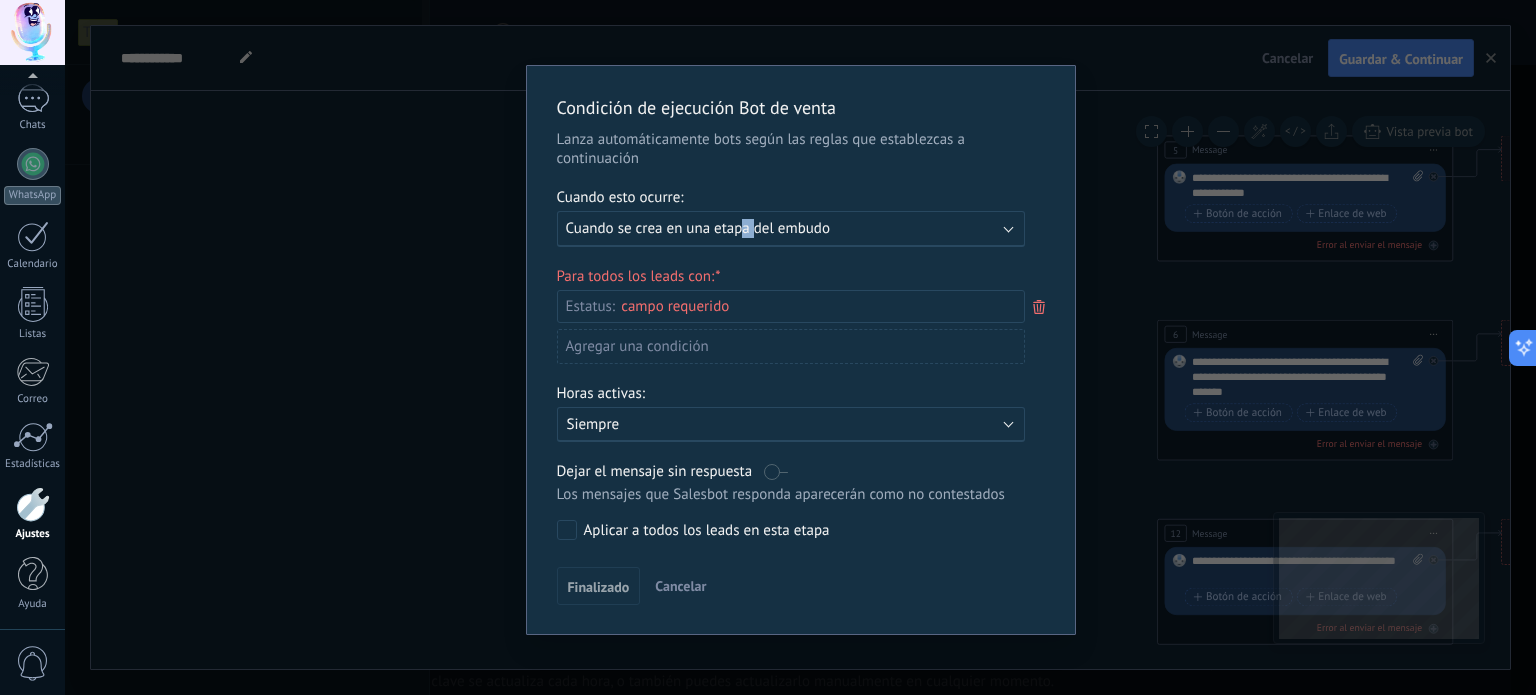 click on "Cuando se crea en una etapa del embudo" at bounding box center [698, 228] 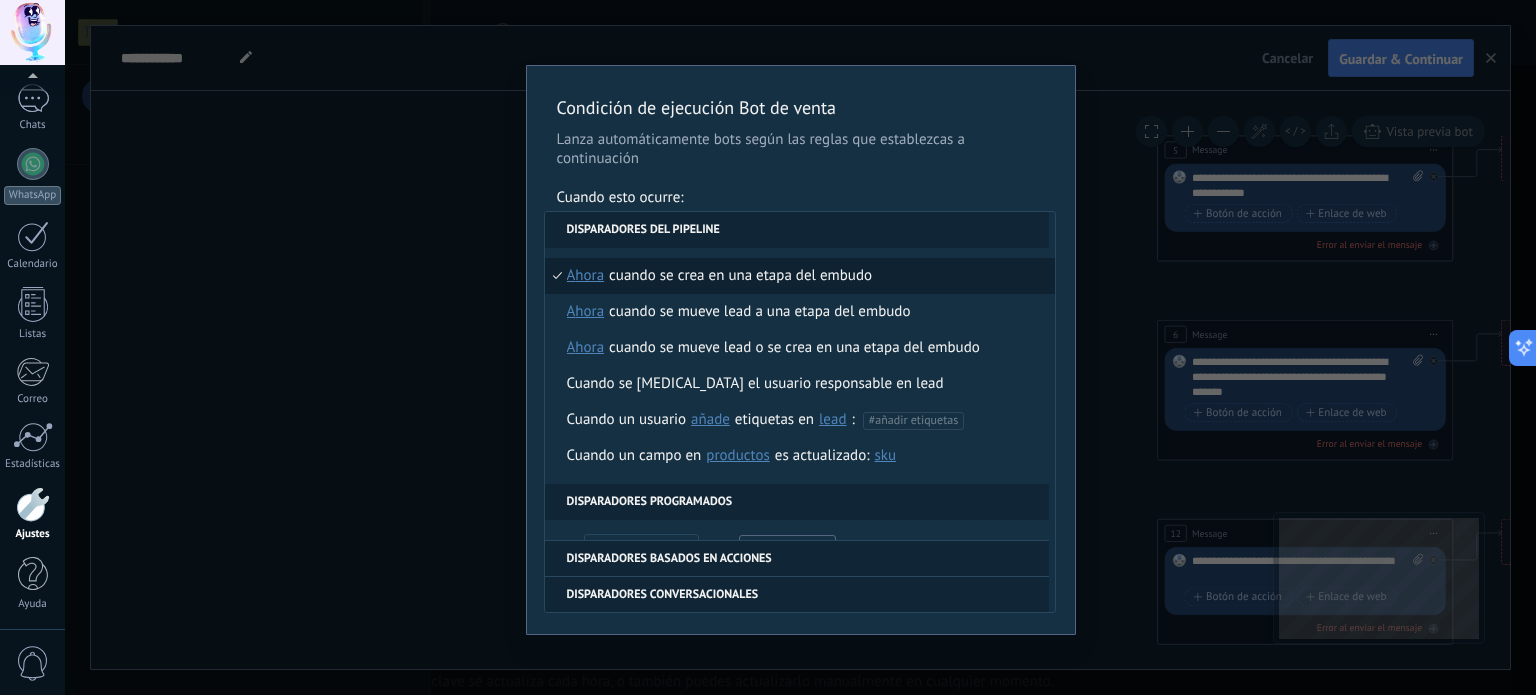 click on "Disparadores del pipeline" at bounding box center (797, 230) 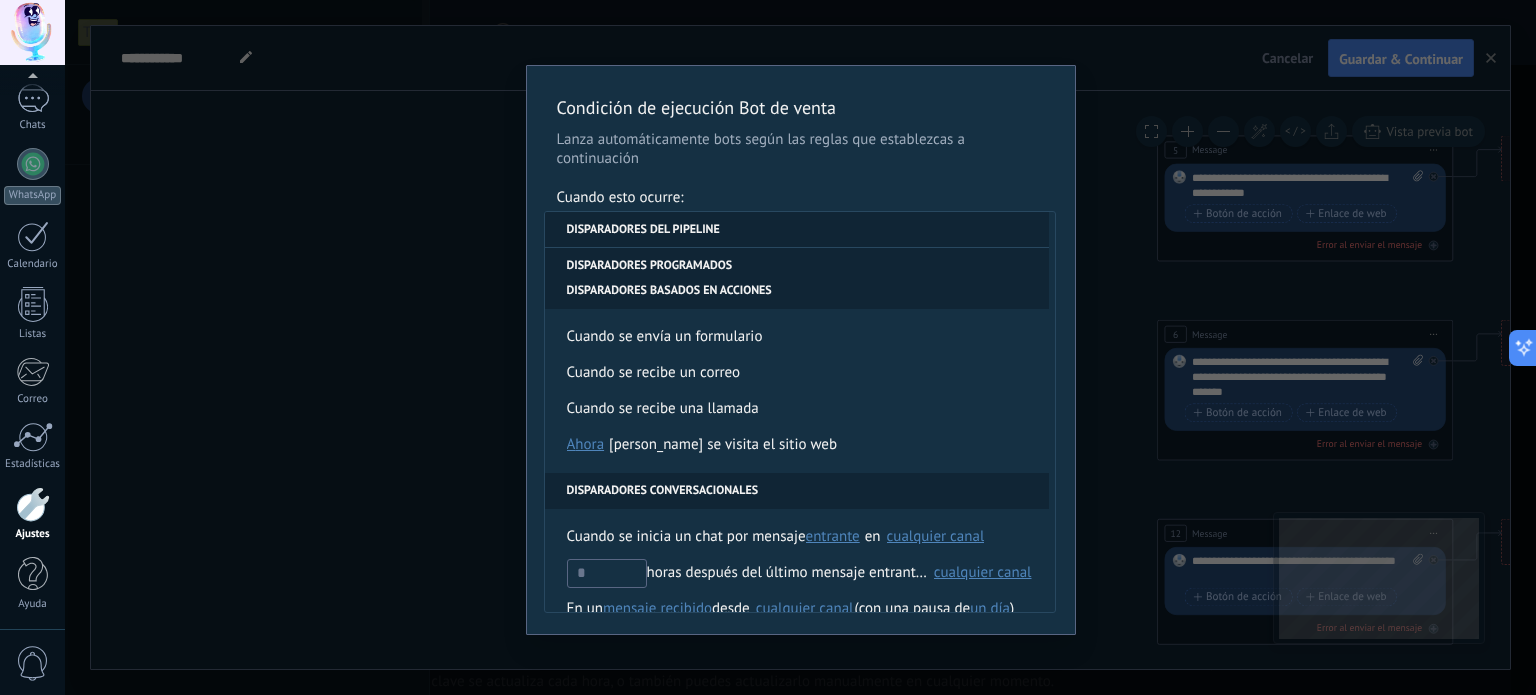 scroll, scrollTop: 305, scrollLeft: 0, axis: vertical 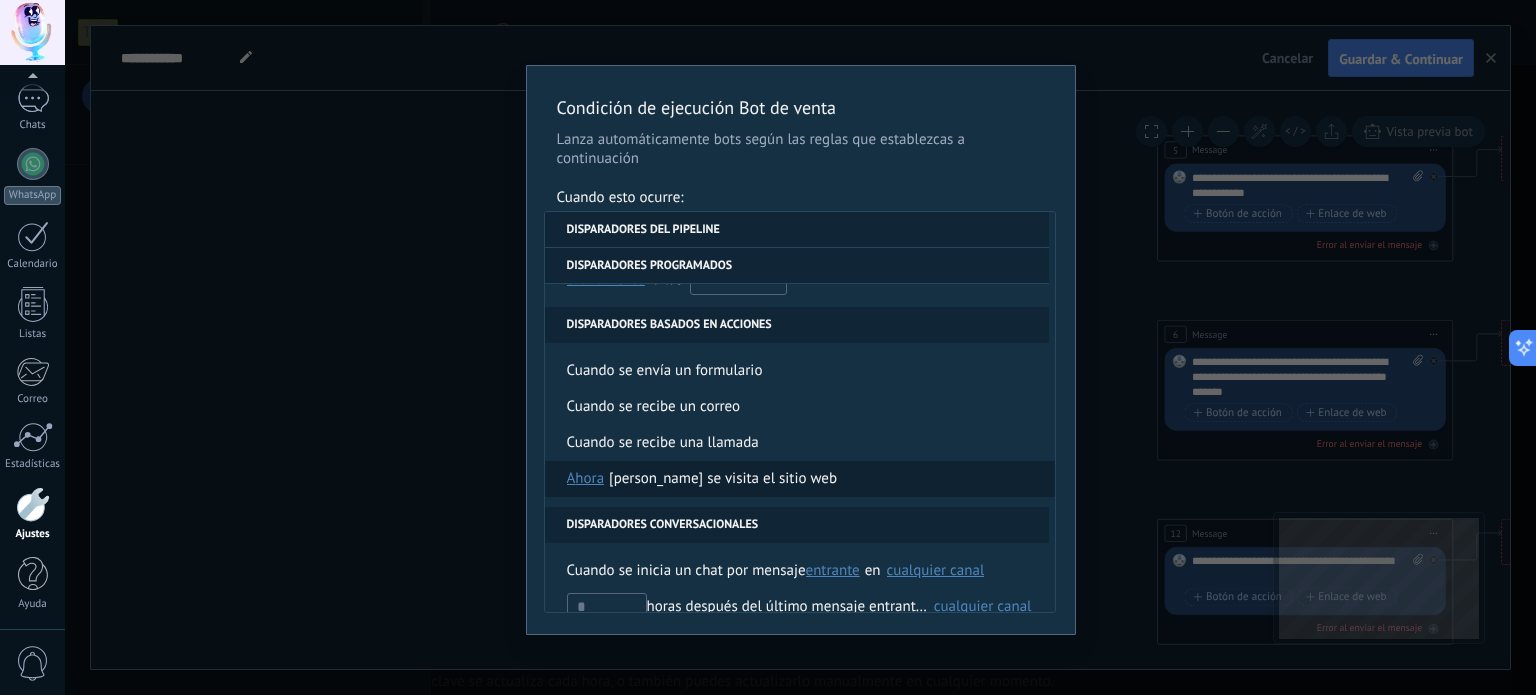 click on "[PERSON_NAME] se visita el sitio web" at bounding box center [723, 479] 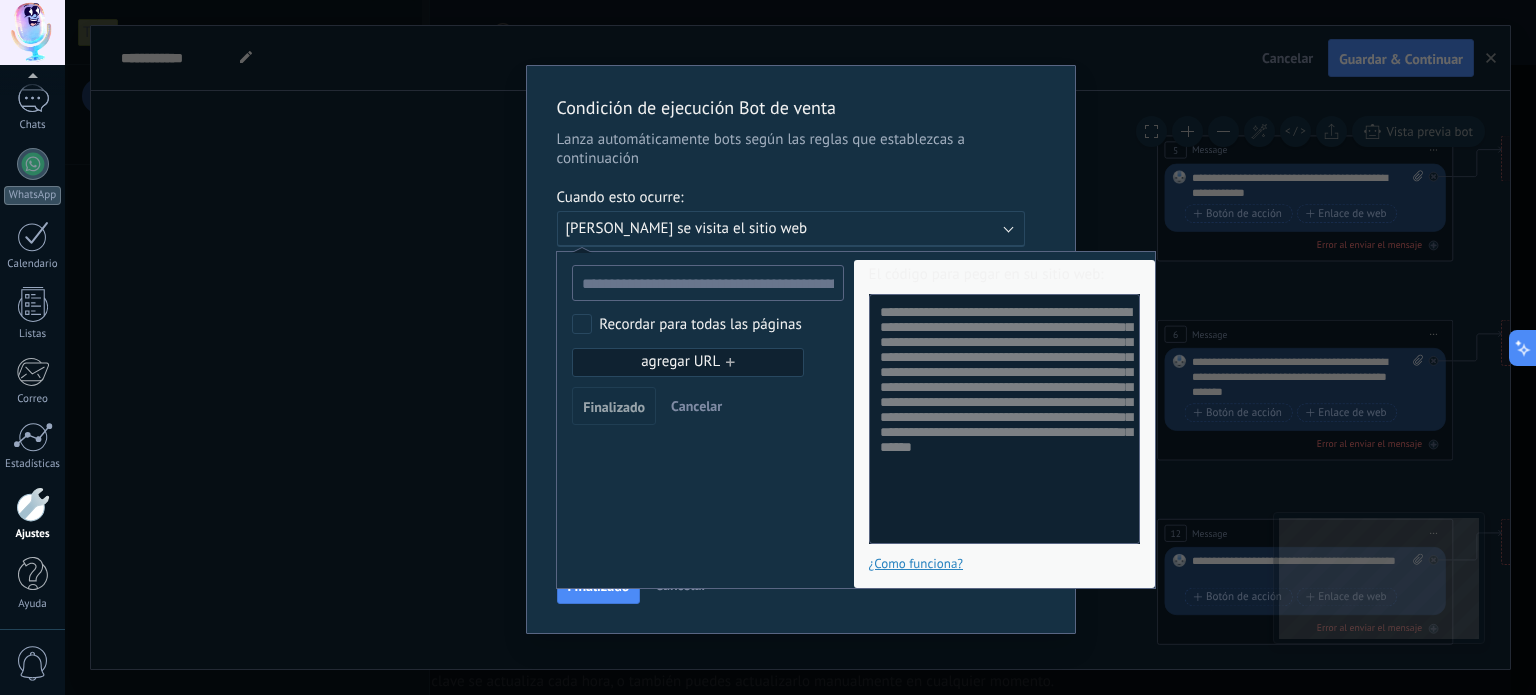 scroll, scrollTop: 0, scrollLeft: 0, axis: both 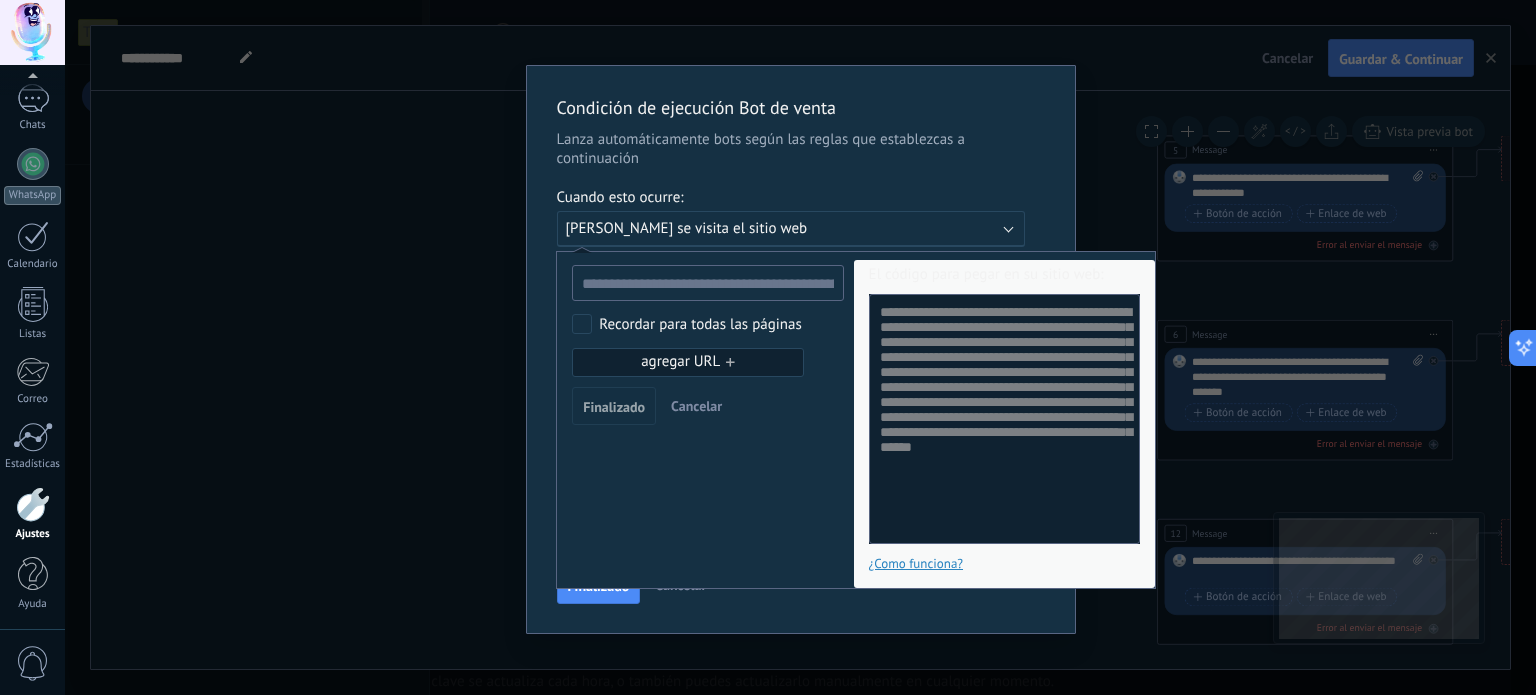 click on "URL incorrecta Recordar para todas las páginas" at bounding box center [707, 302] 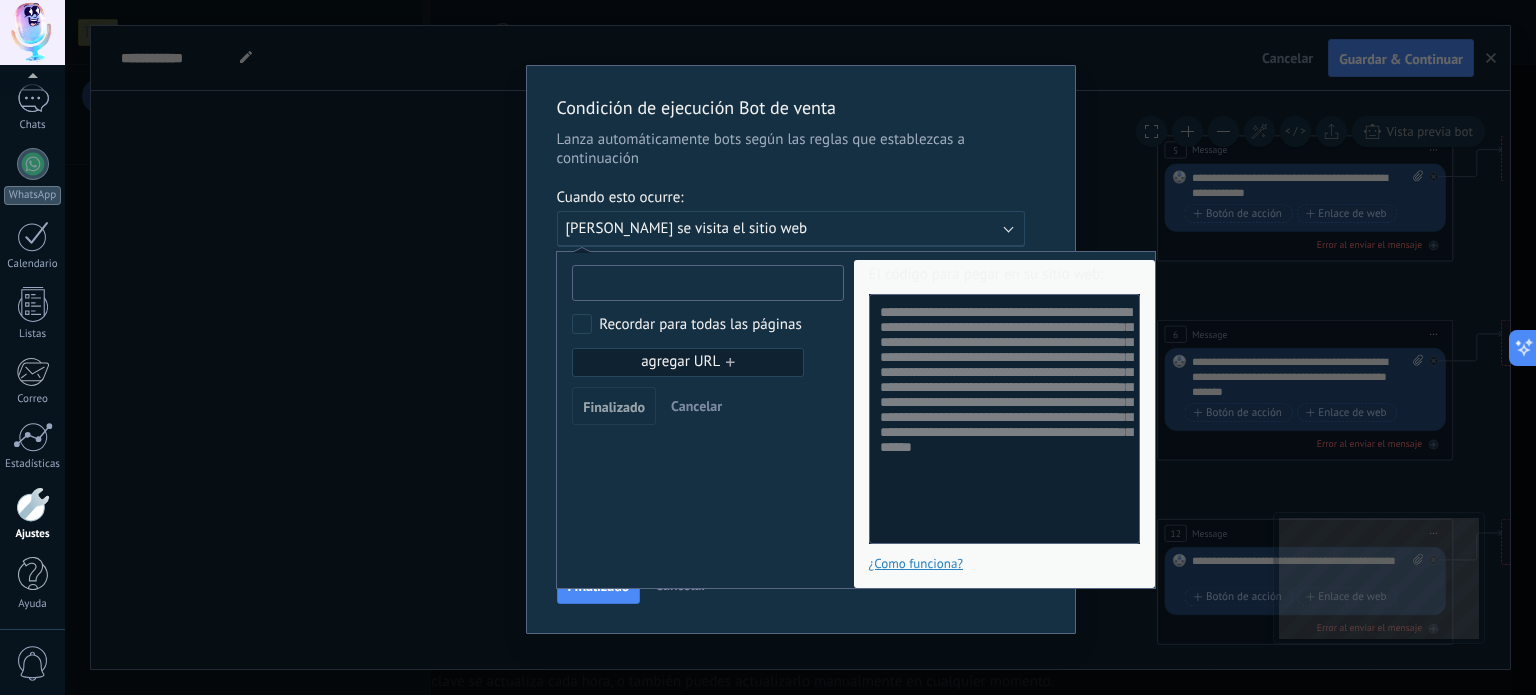 click at bounding box center (707, 283) 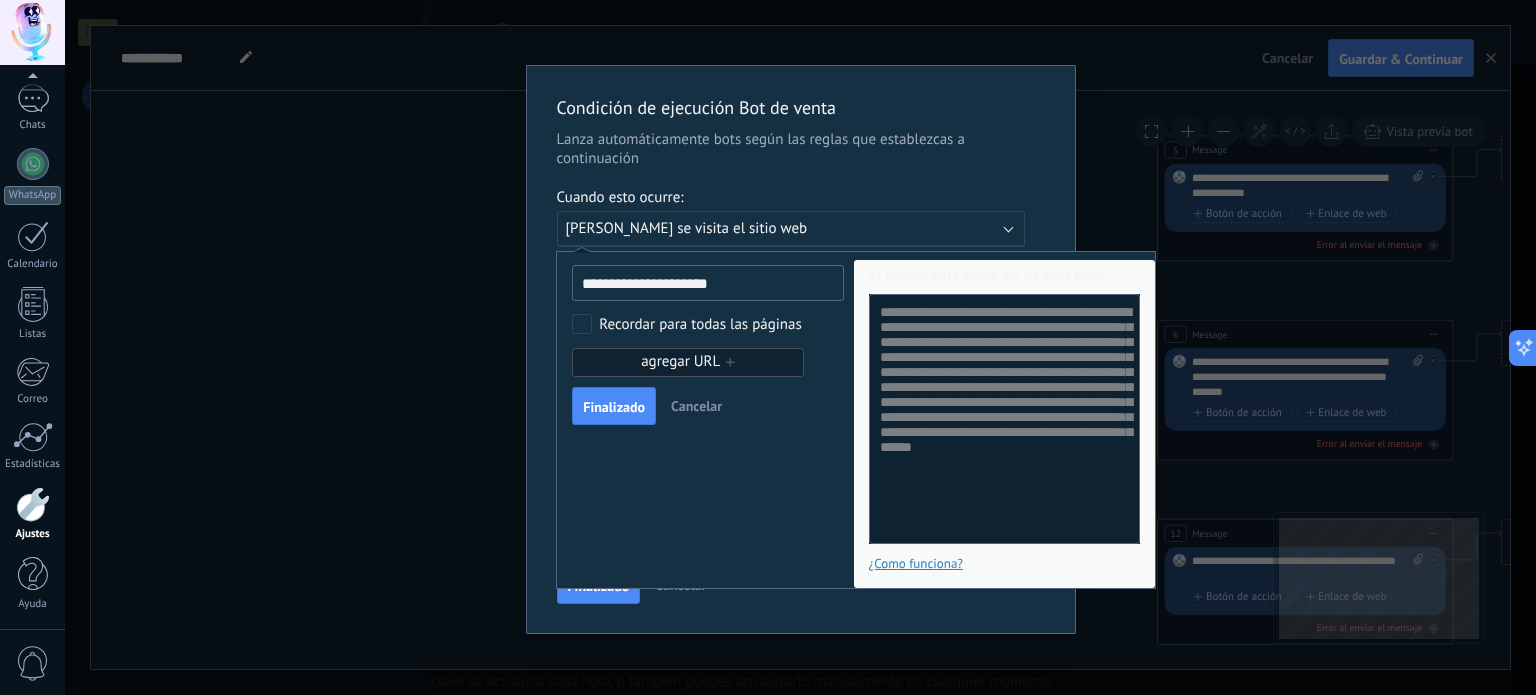 click on "agregar URL  +" at bounding box center [688, 362] 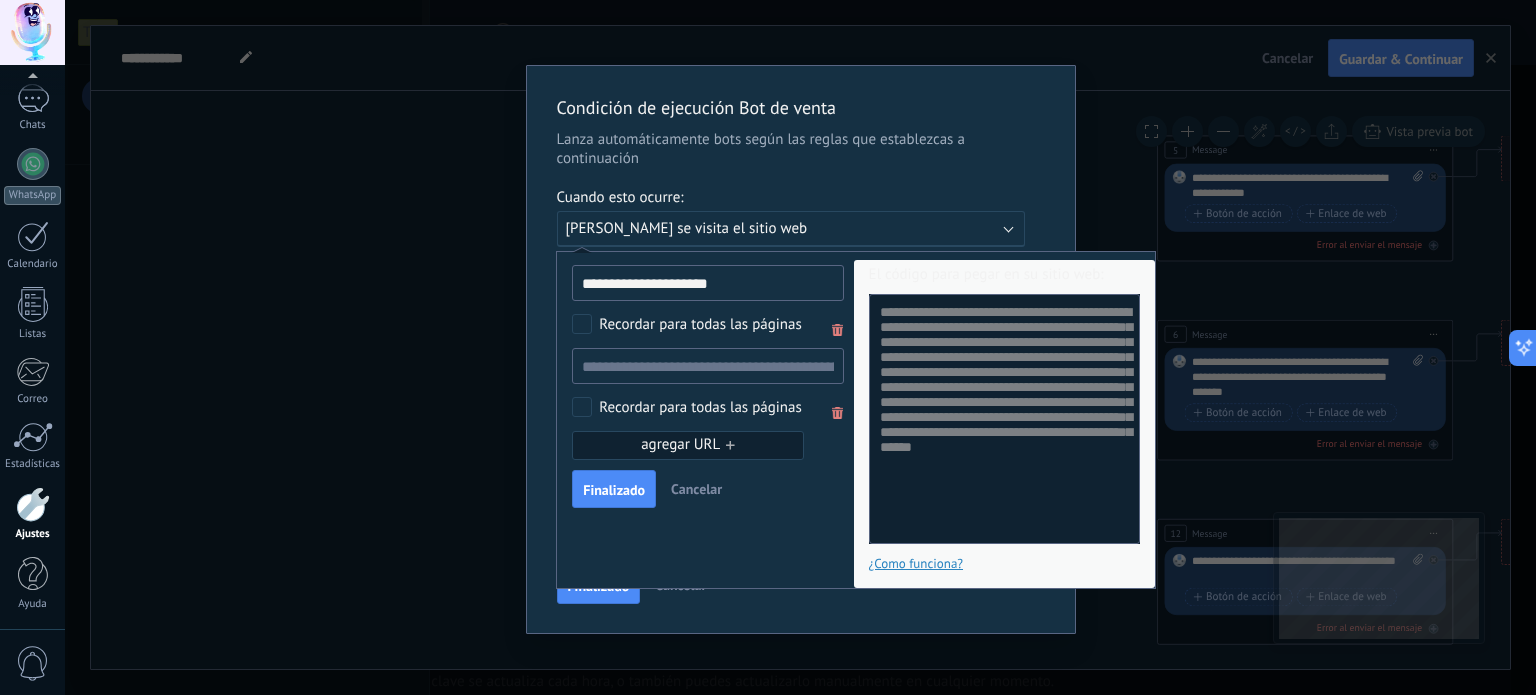 scroll, scrollTop: 0, scrollLeft: 0, axis: both 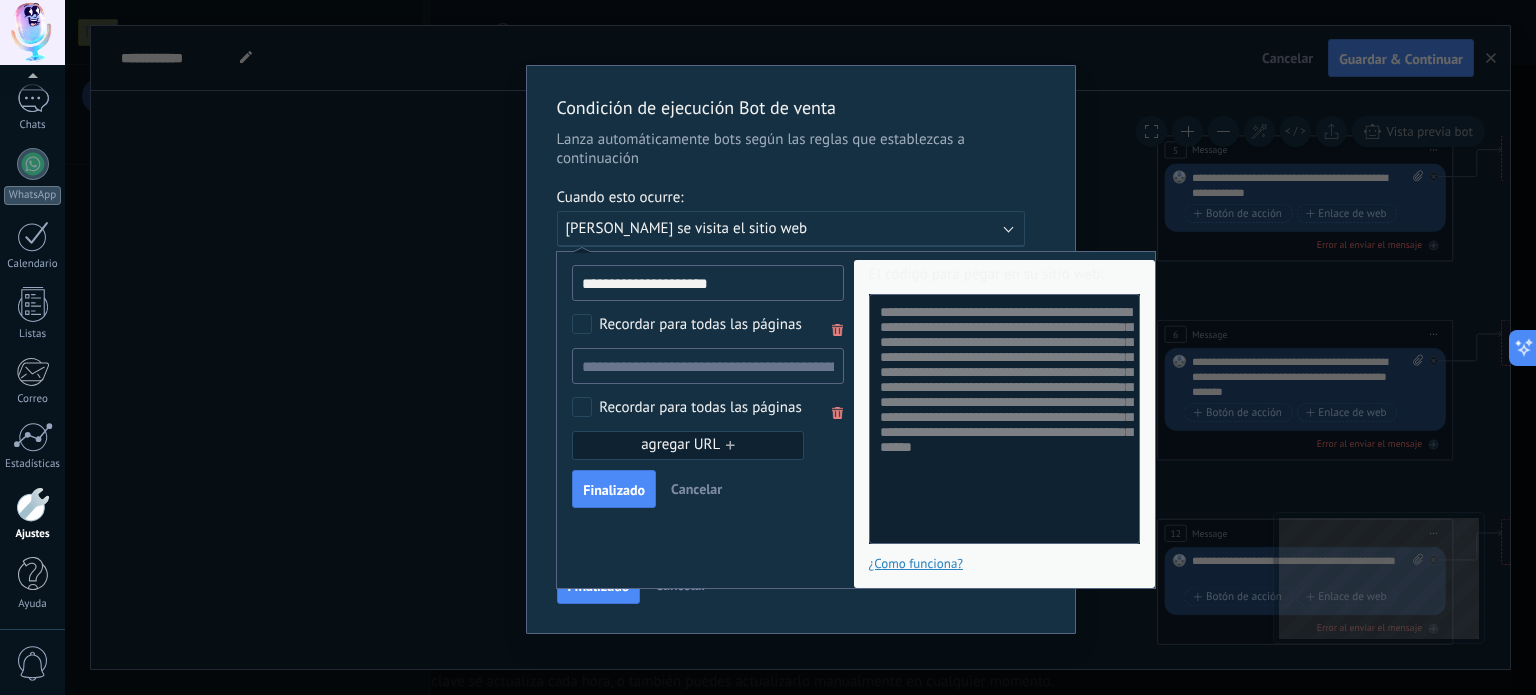 click at bounding box center (838, 413) 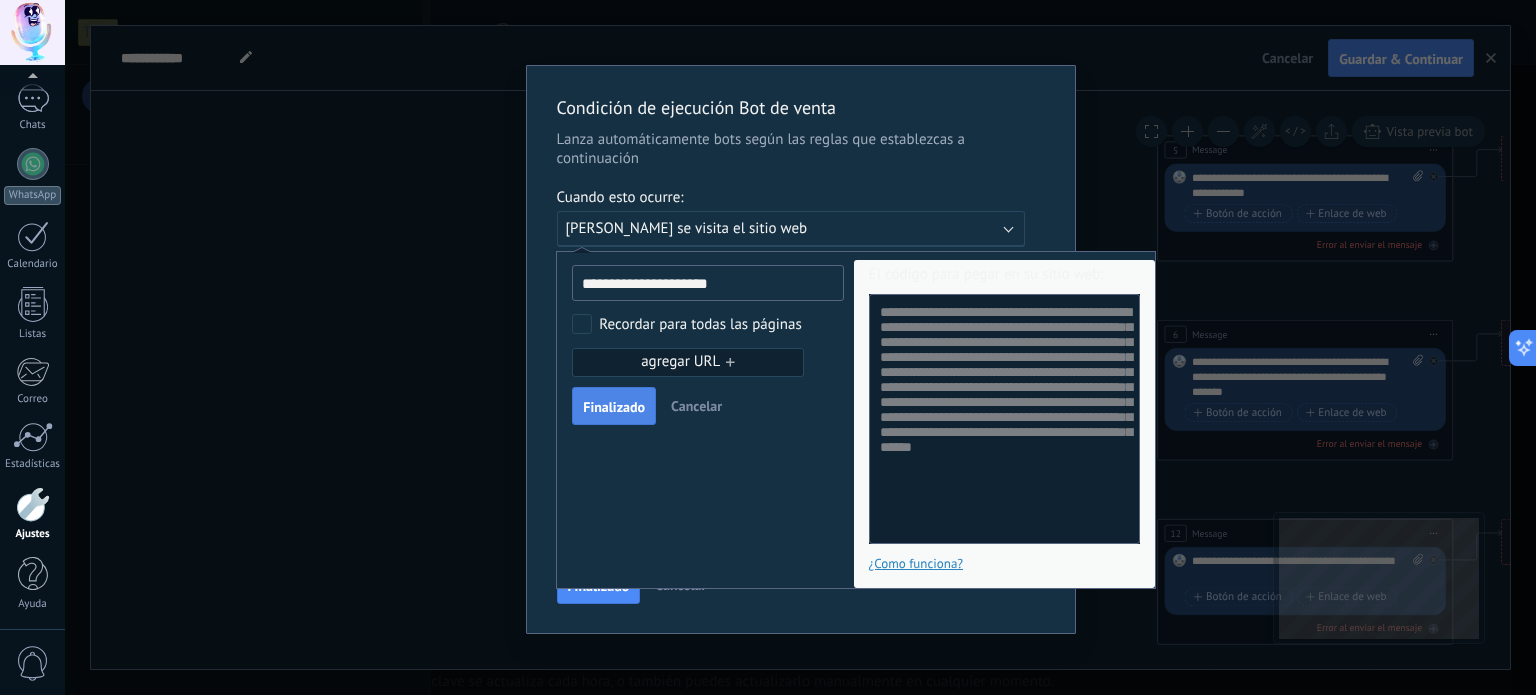 click on "Finalizado" at bounding box center (614, 407) 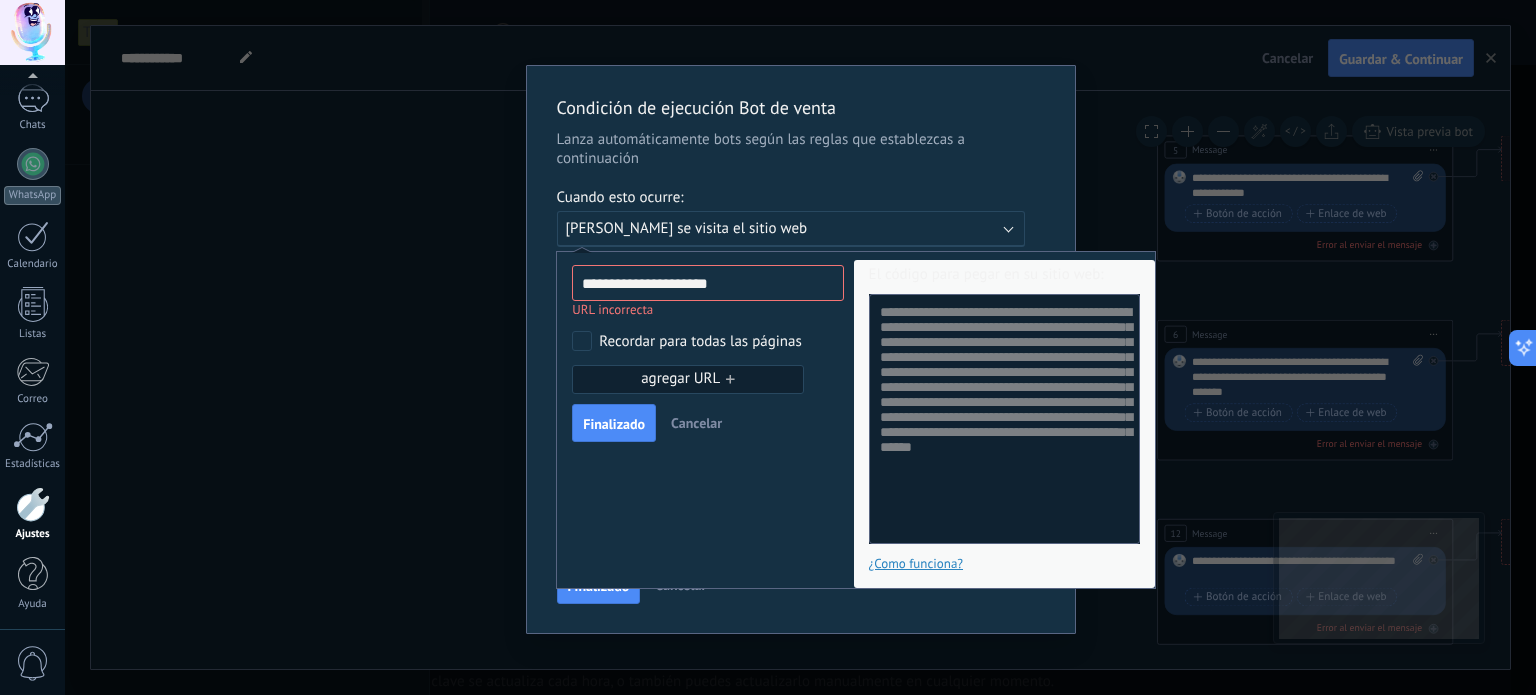 click on "**********" at bounding box center [707, 283] 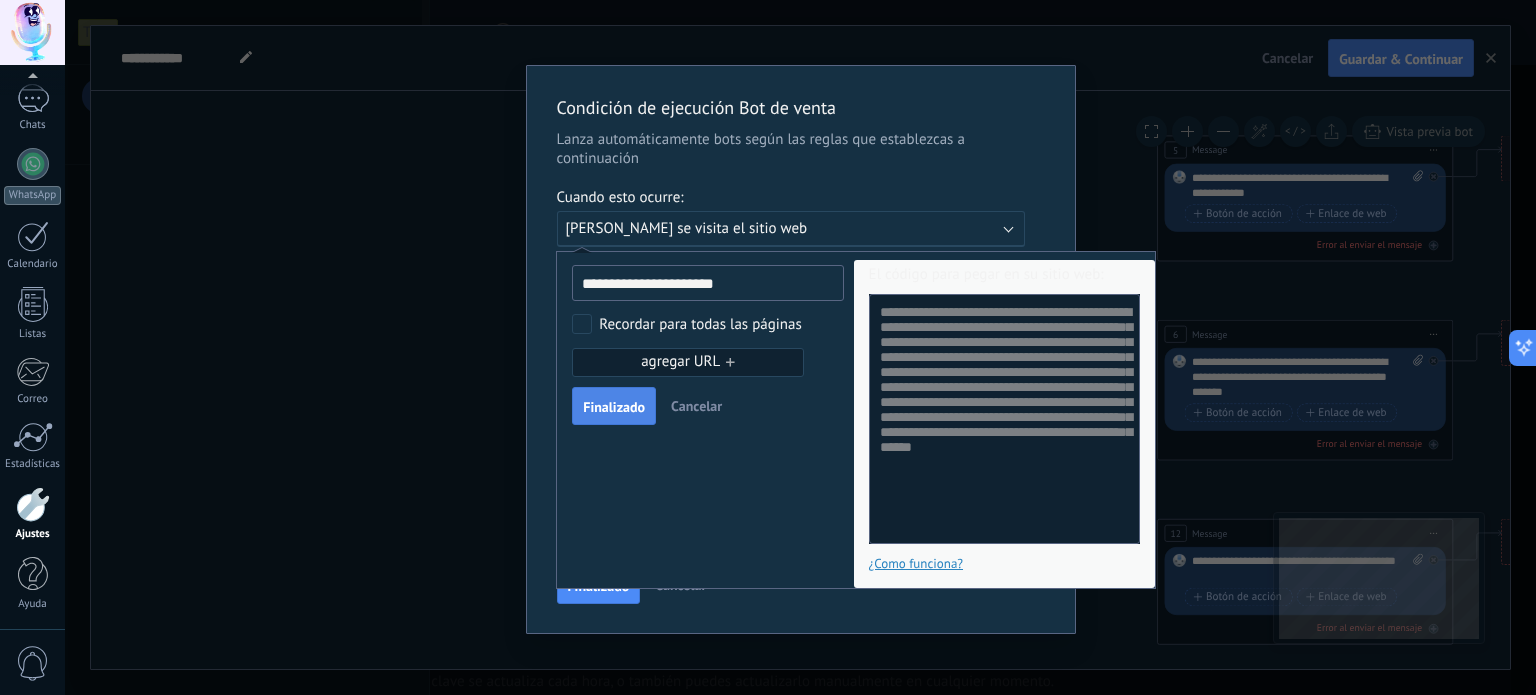 type on "**********" 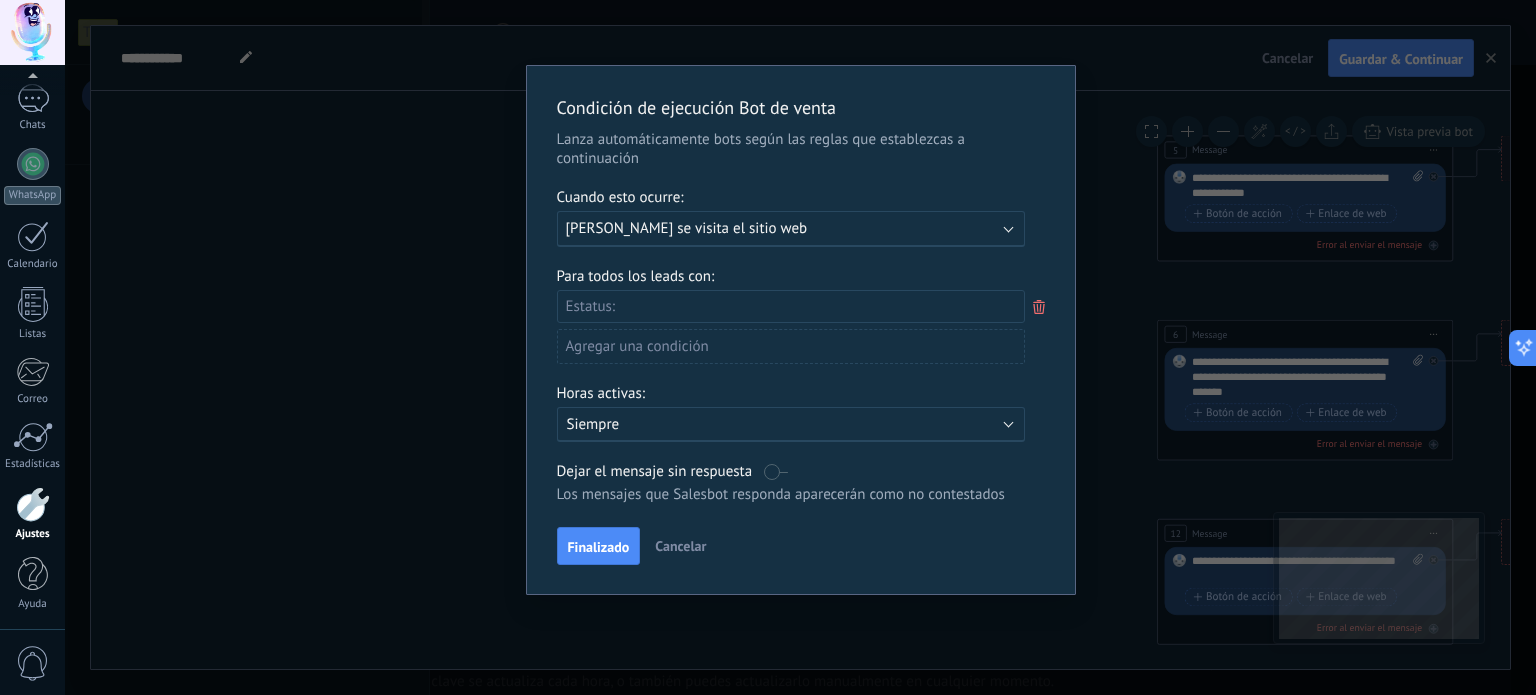 click on "Condición de ejecución Bot de venta Lanza automáticamente bots según las reglas que establezcas a continuación Cuando esto ocurre: Ejecutar:  [PERSON_NAME] se visita el sitio web  Para todos los leads con: Estatus: Leads Entrantes Contactado Solicitud procesada Servicio reservado Especialista asignado Factura enviada Clientes WhatsApp Servicio prestado Cancelado Agregar una condición Horas activas: Activo:  Siempre Dejar el mensaje sin respuesta Los mensajes que Salesbot responda aparecerán como no contestados Aplicar a todos los leads en esta etapa Finalizado Cancelar" at bounding box center [801, 330] 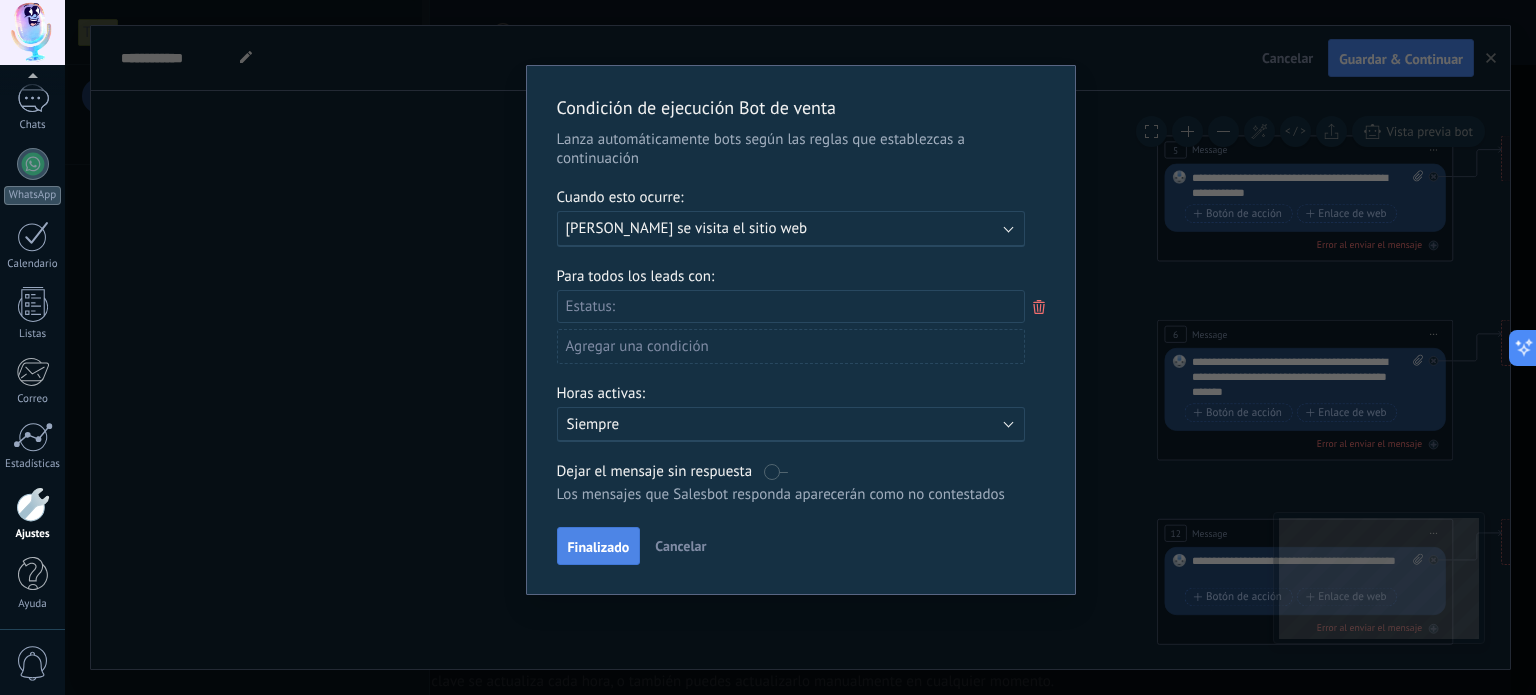 click on "Finalizado" at bounding box center (599, 547) 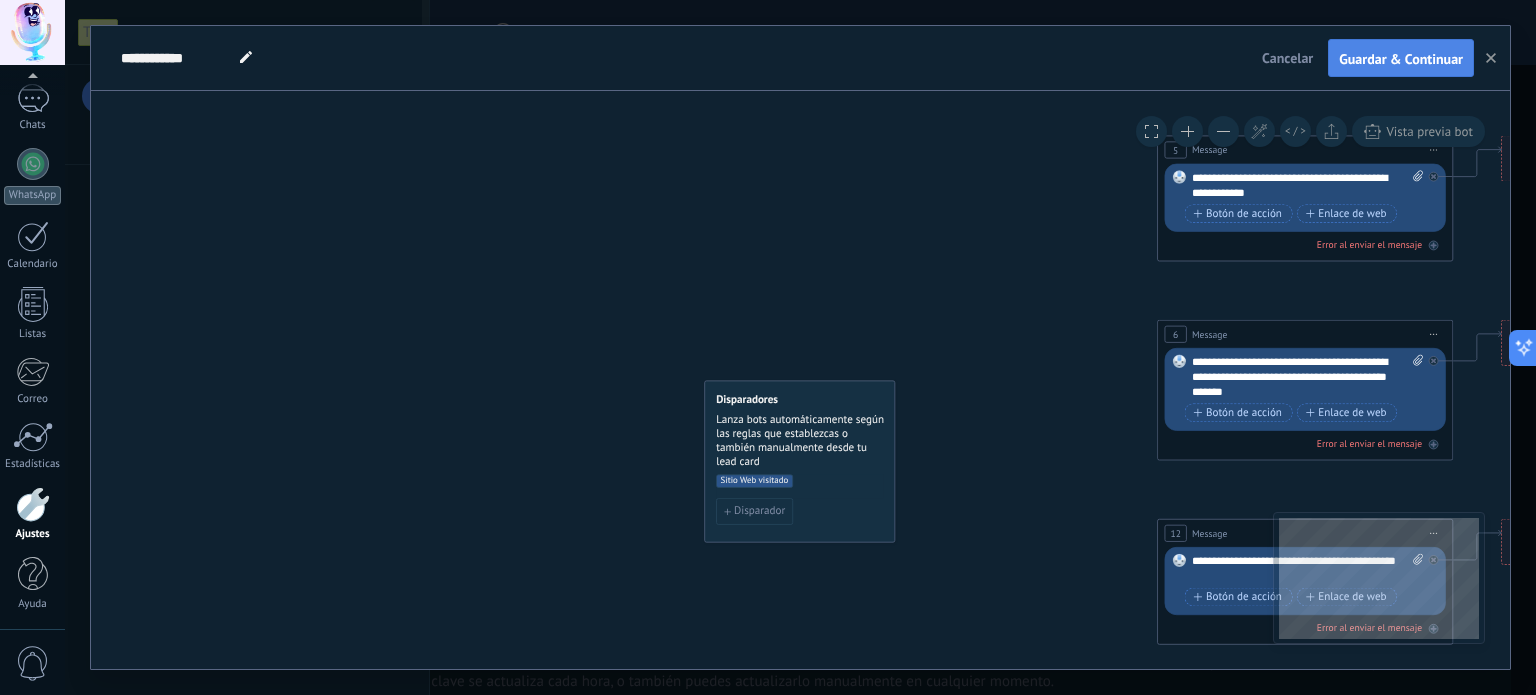 click on "Guardar & Continuar" at bounding box center [1401, 59] 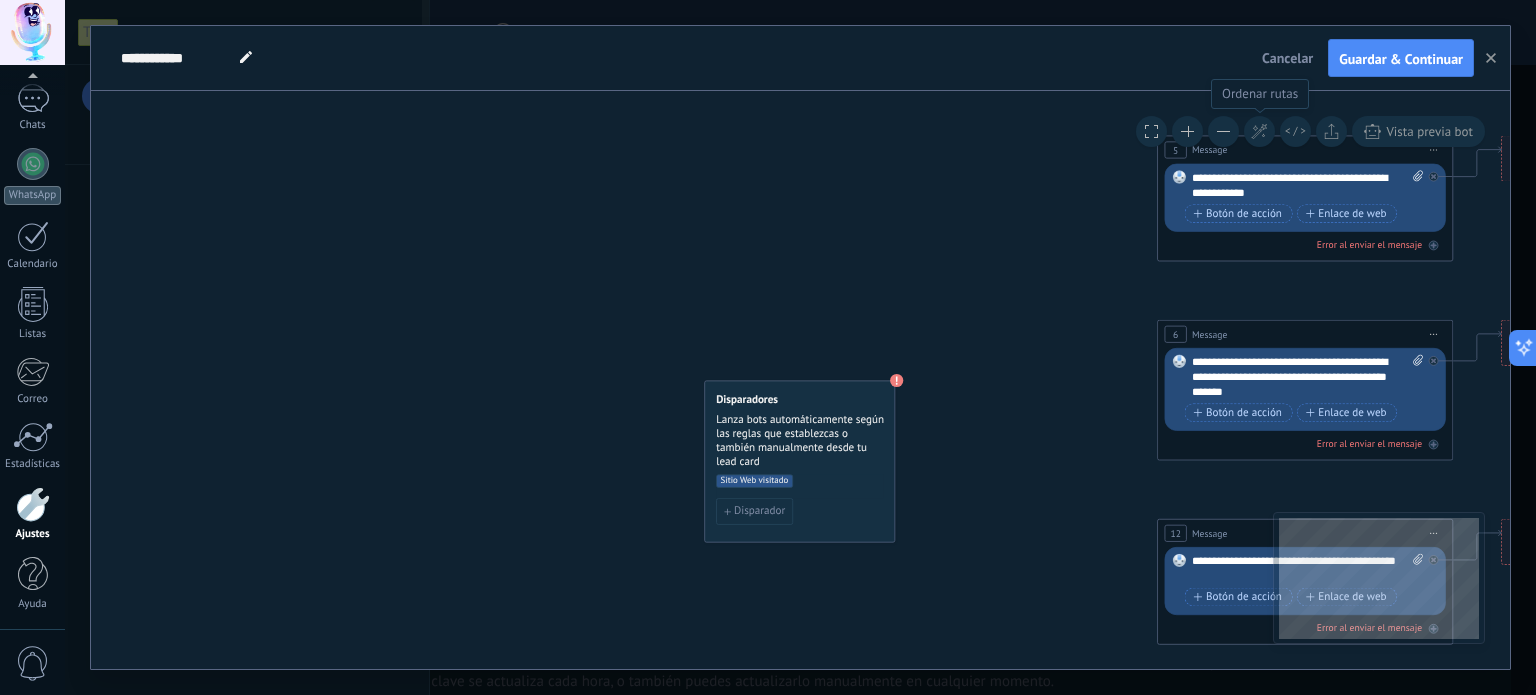 click at bounding box center [1259, 131] 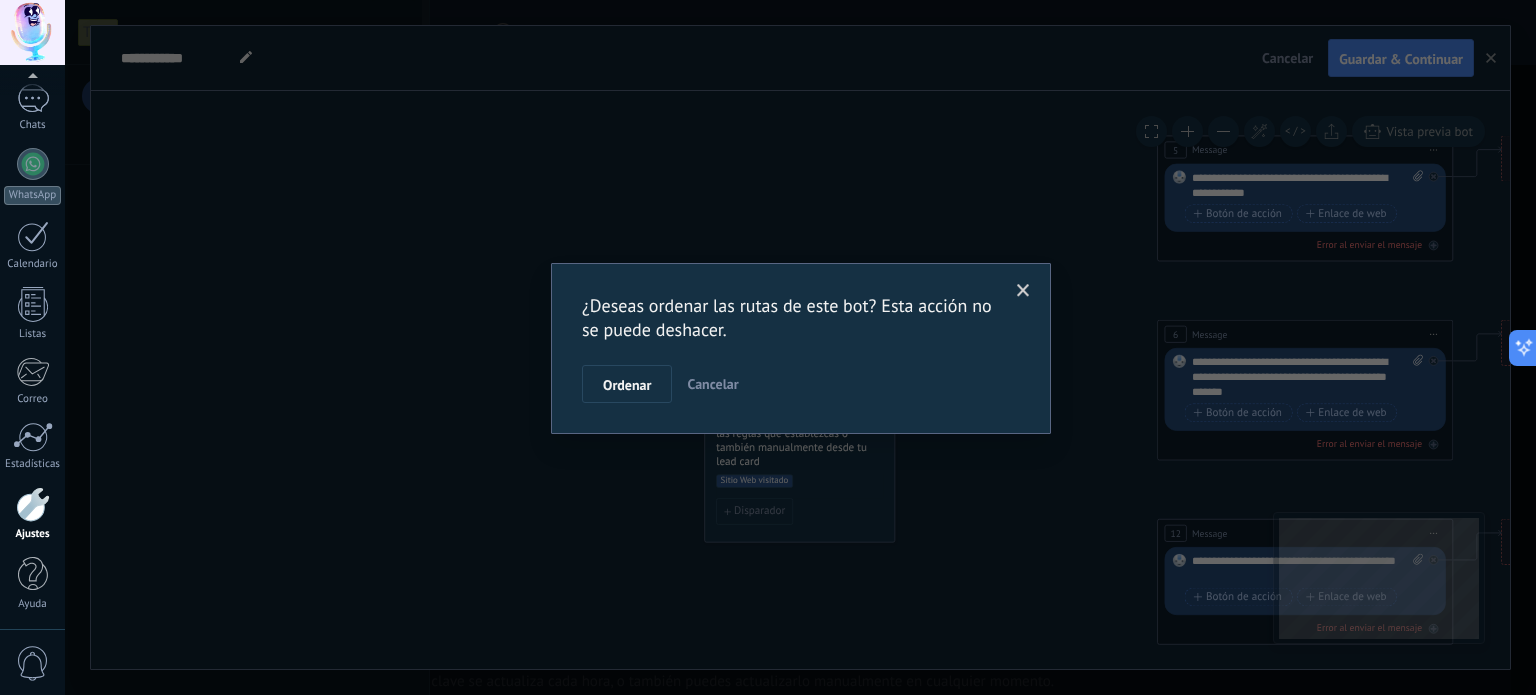 click on "¿Deseas ordenar las rutas de este bot? Esta acción no se puede deshacer. Ordenar Cancelar" at bounding box center (801, 348) 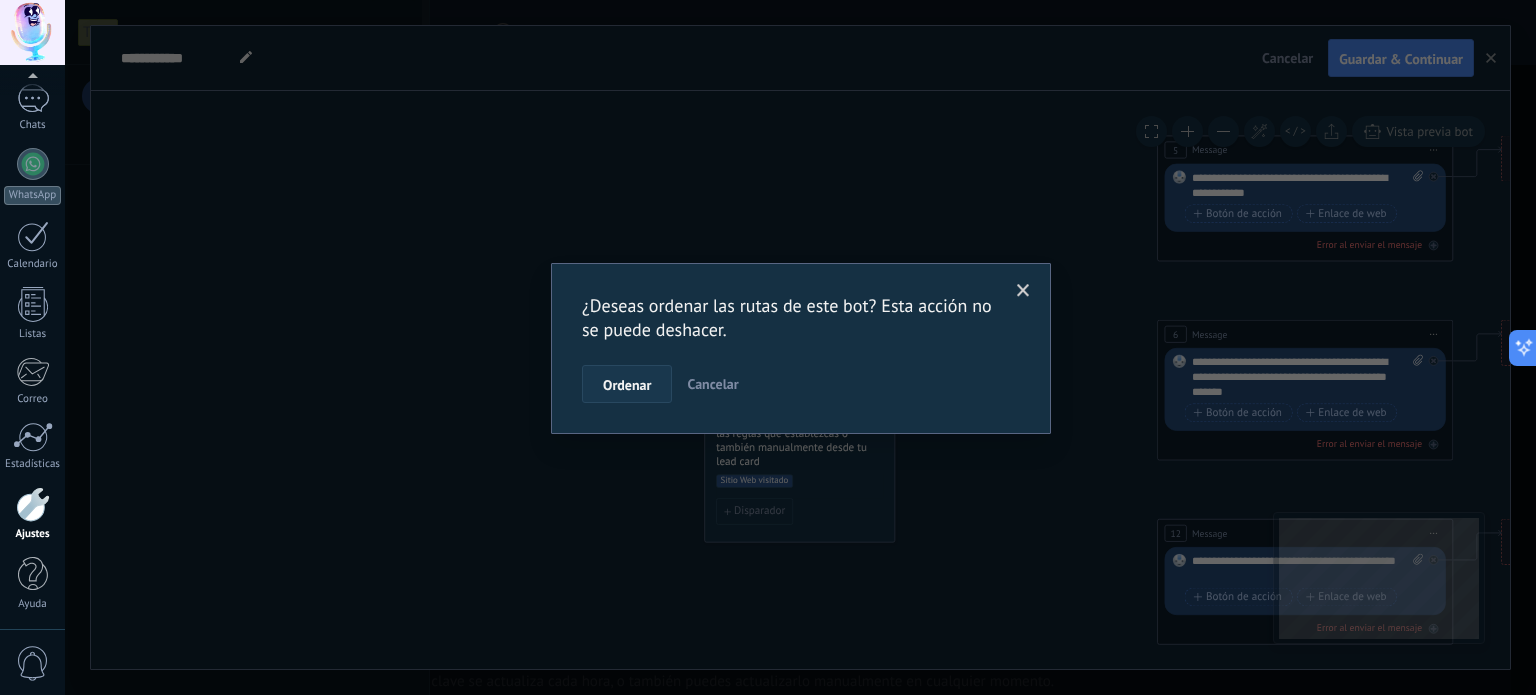 click on "Ordenar" at bounding box center (627, 385) 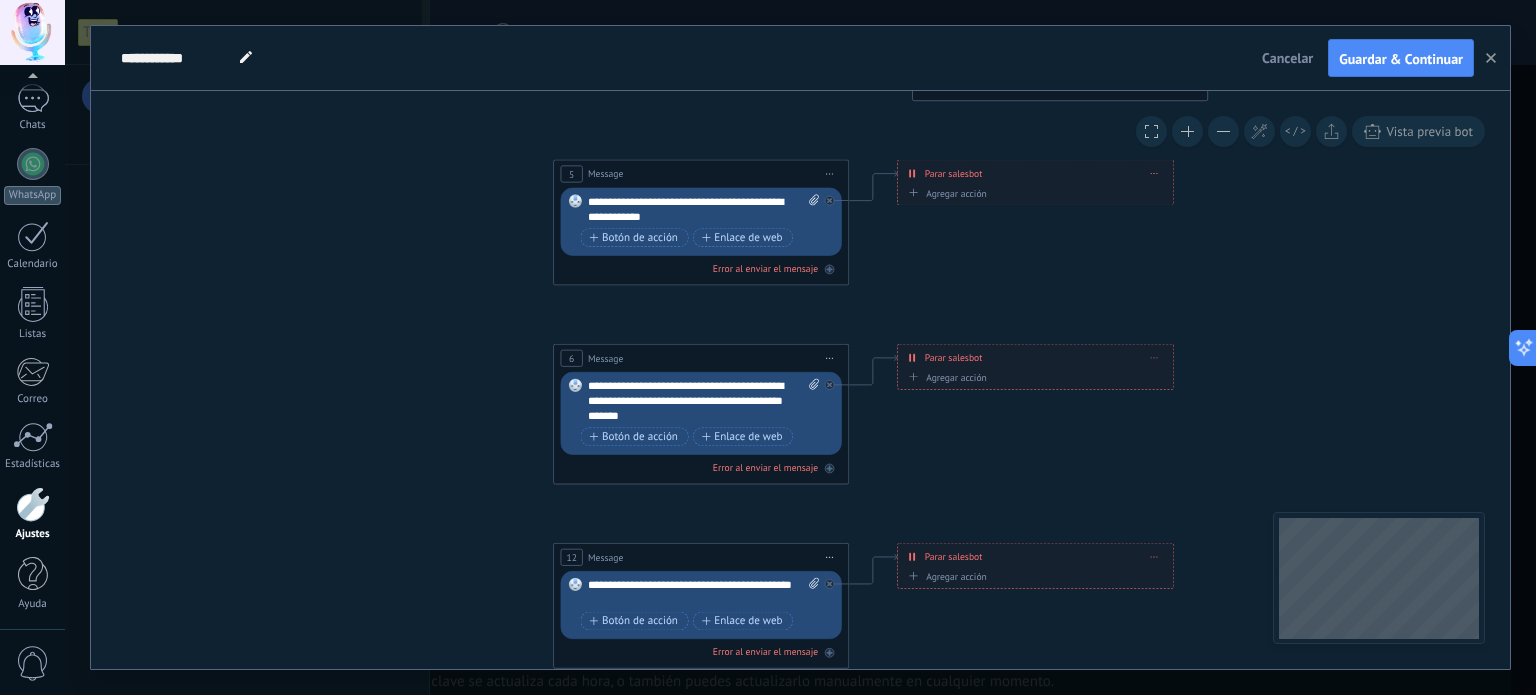 drag, startPoint x: 861, startPoint y: 364, endPoint x: 247, endPoint y: 388, distance: 614.4689 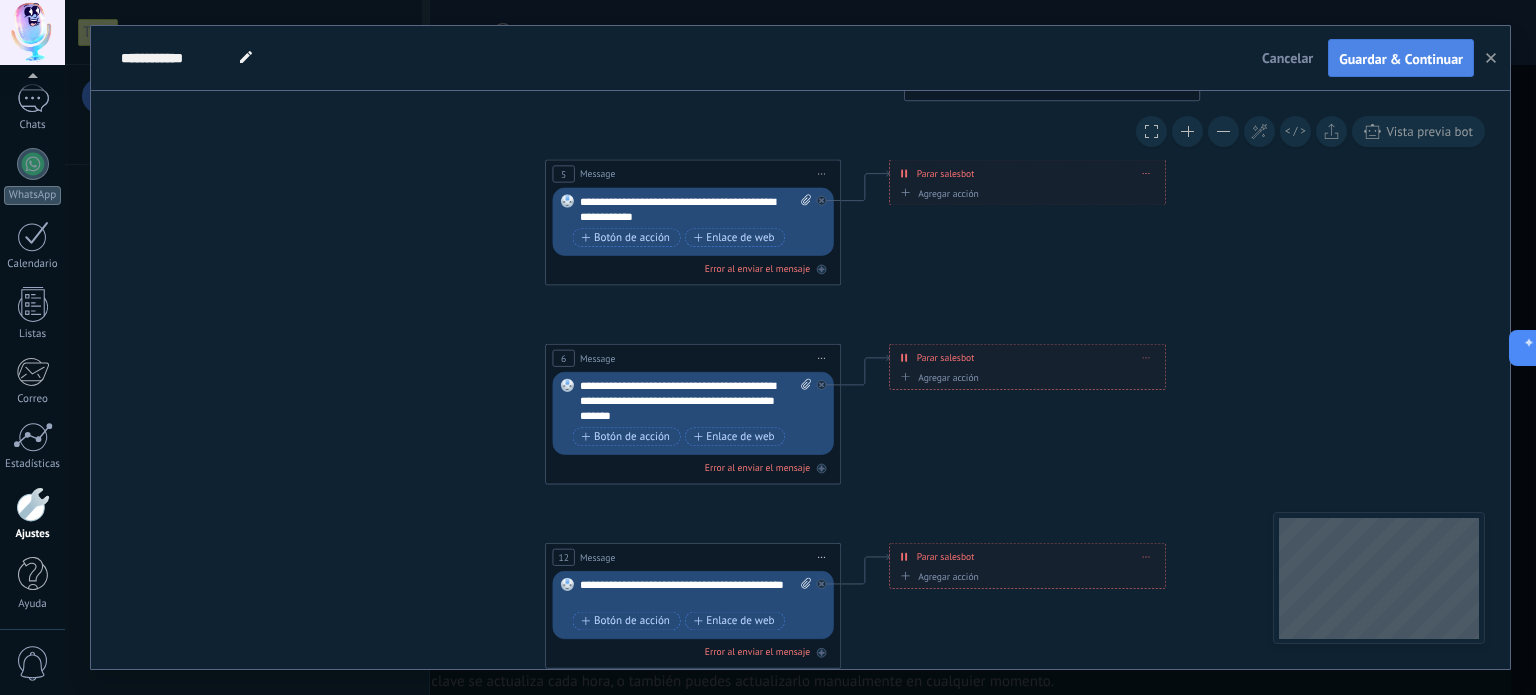 click on "Guardar & Continuar" at bounding box center (1401, 59) 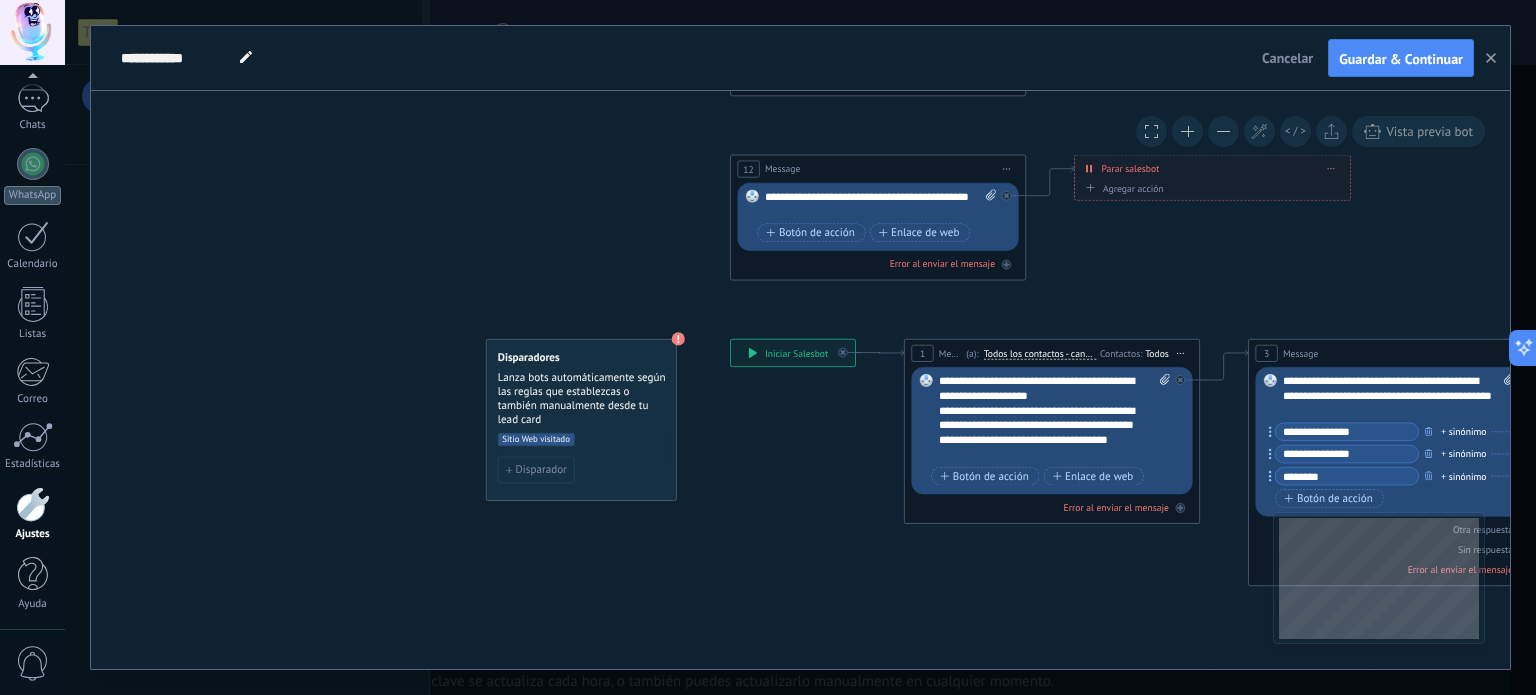 drag, startPoint x: 971, startPoint y: 532, endPoint x: 740, endPoint y: 460, distance: 241.96074 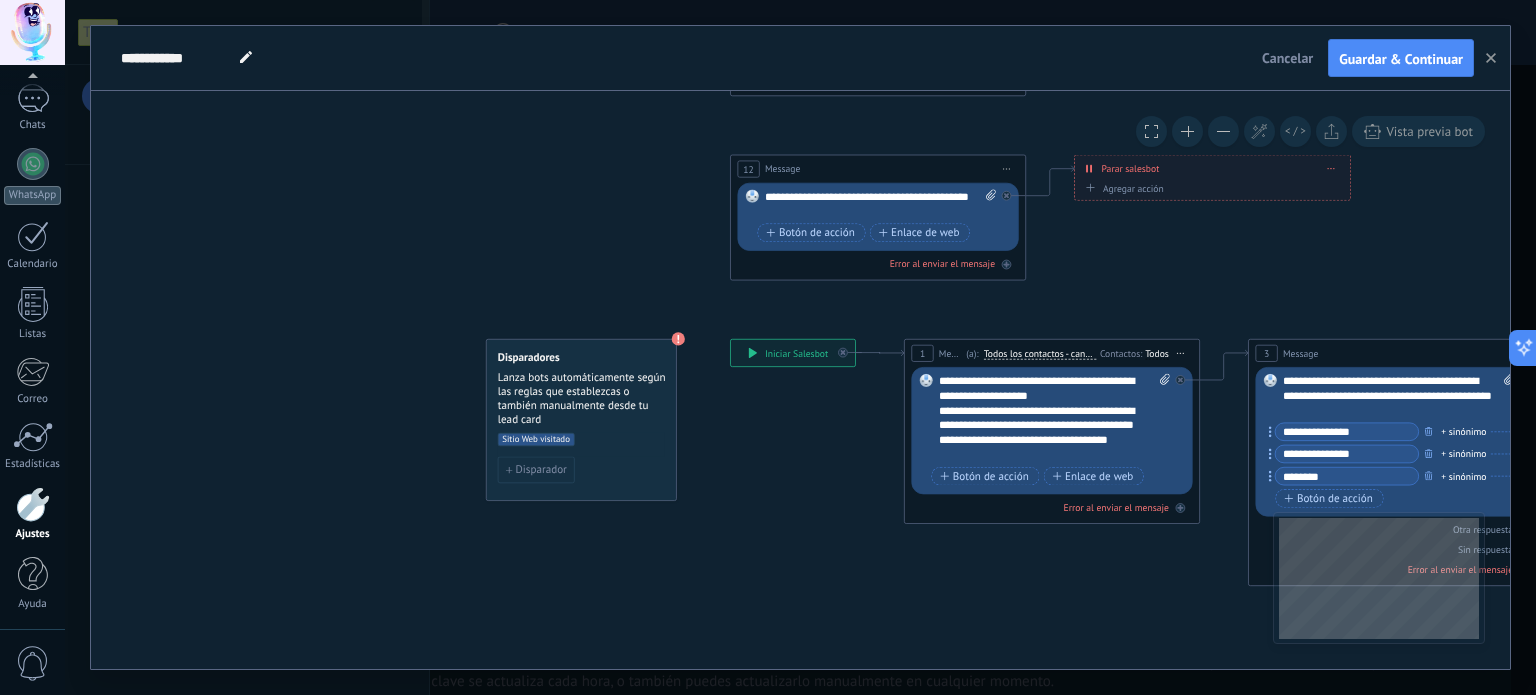 click on "14 Message 83 Mensaje 13 8 11" 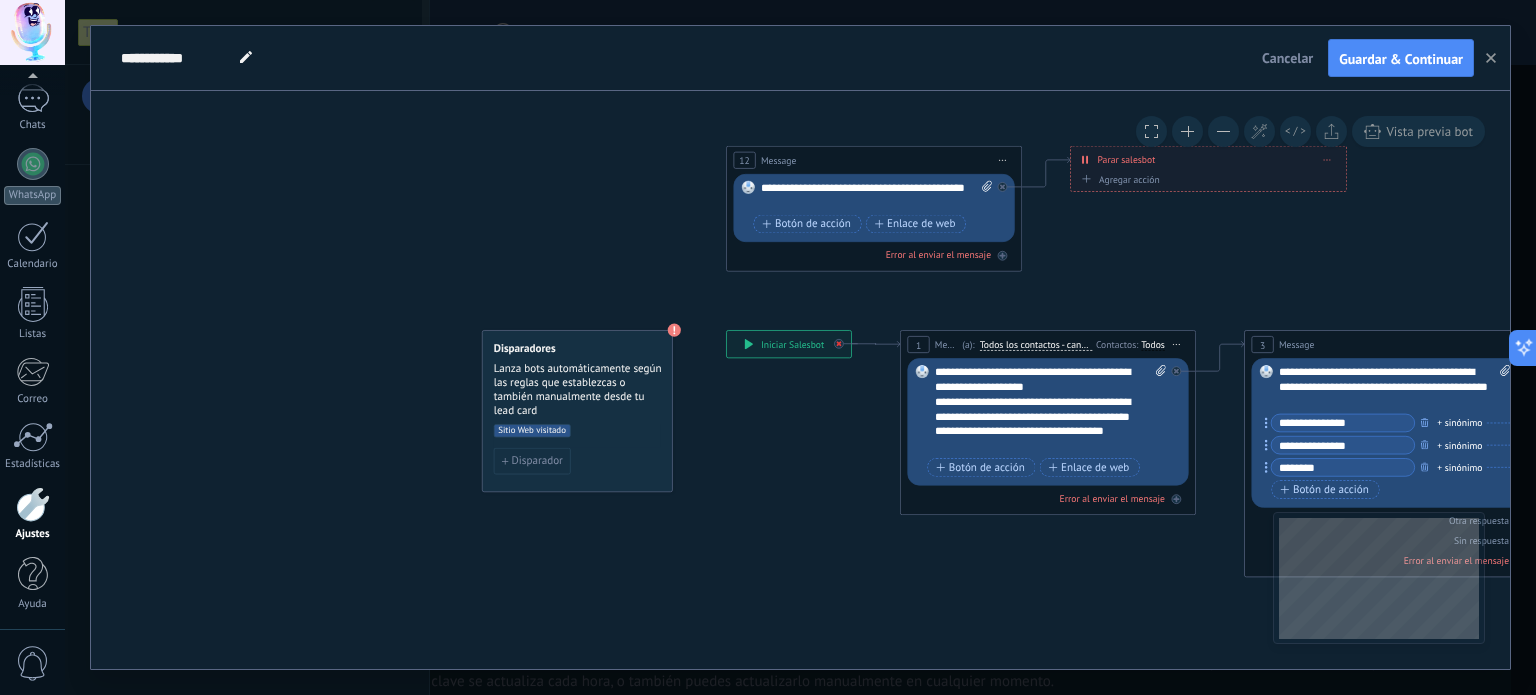 click at bounding box center [839, 344] 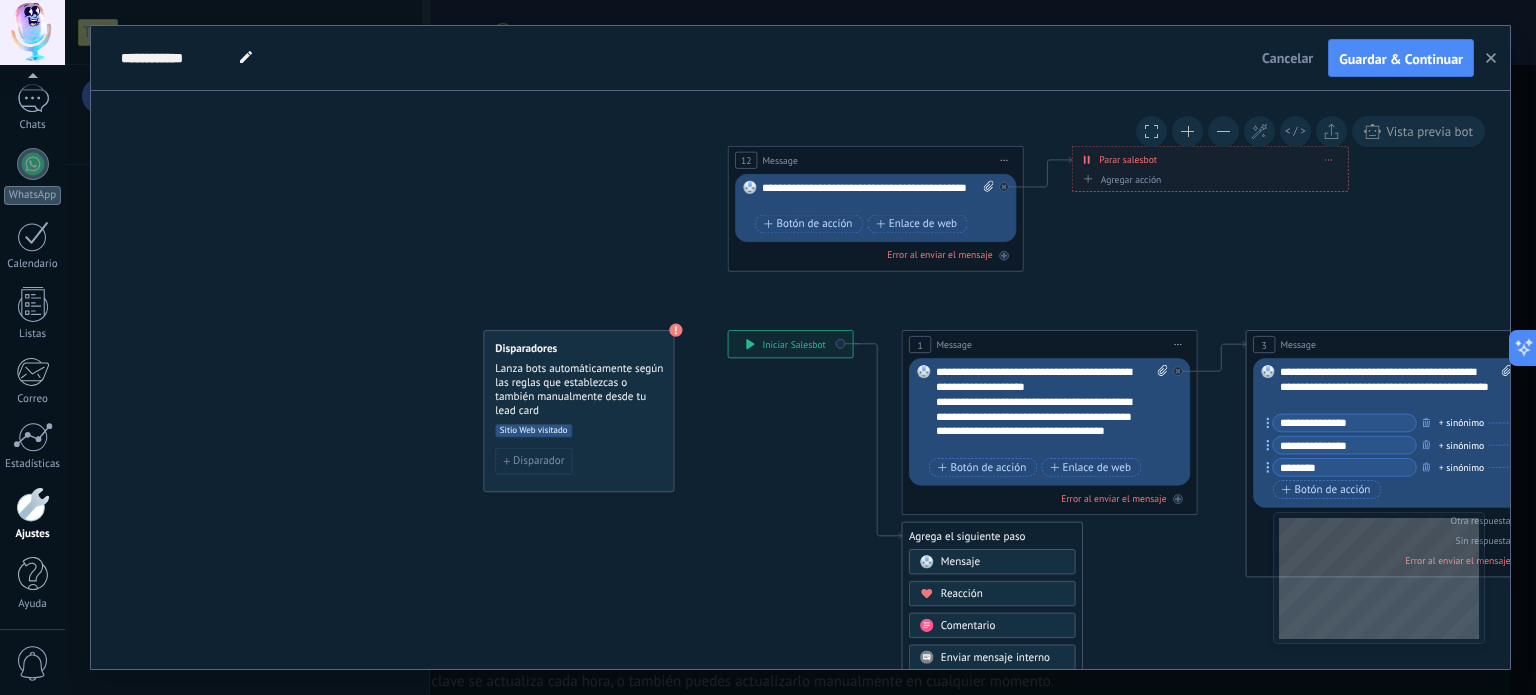 click on "14 Message 83 Mensaje" 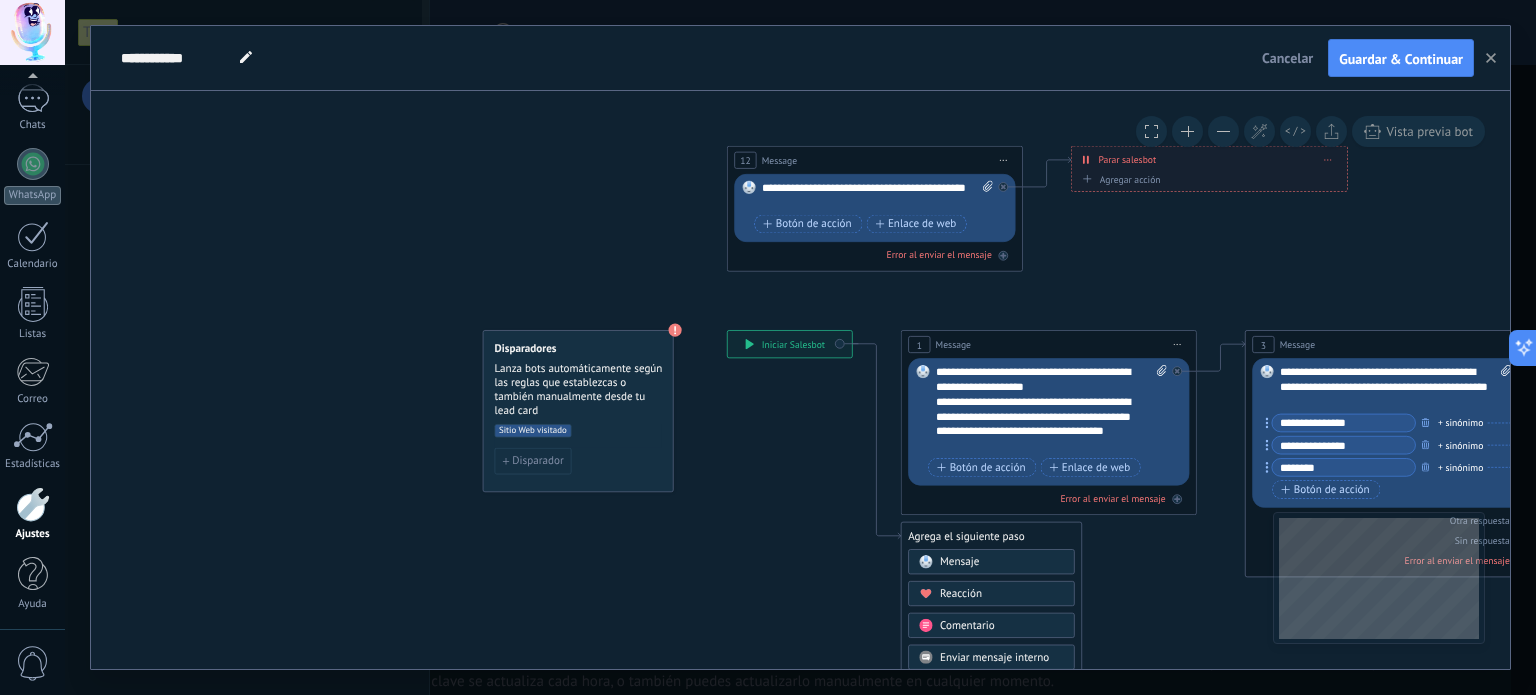 click on "14 Message 83 Mensaje" 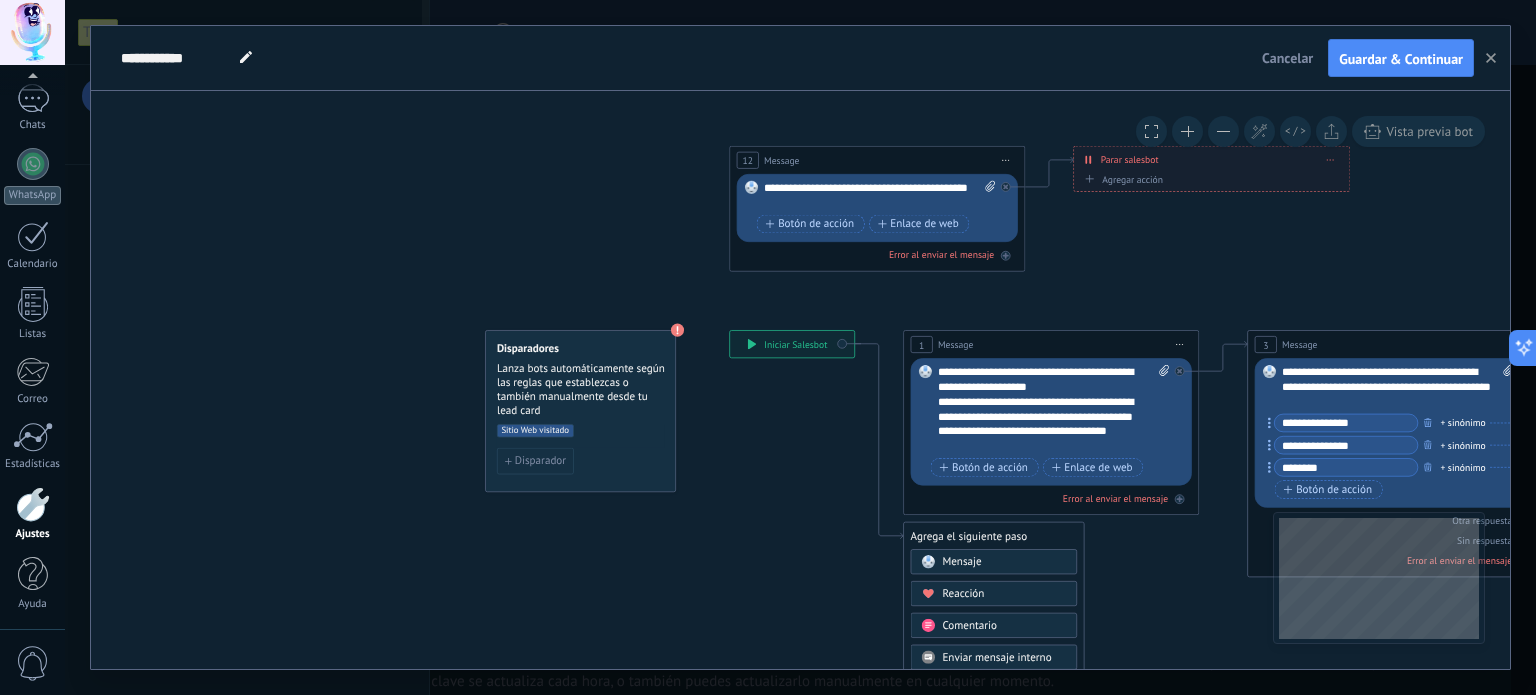 click on "14 Message 83 Mensaje" 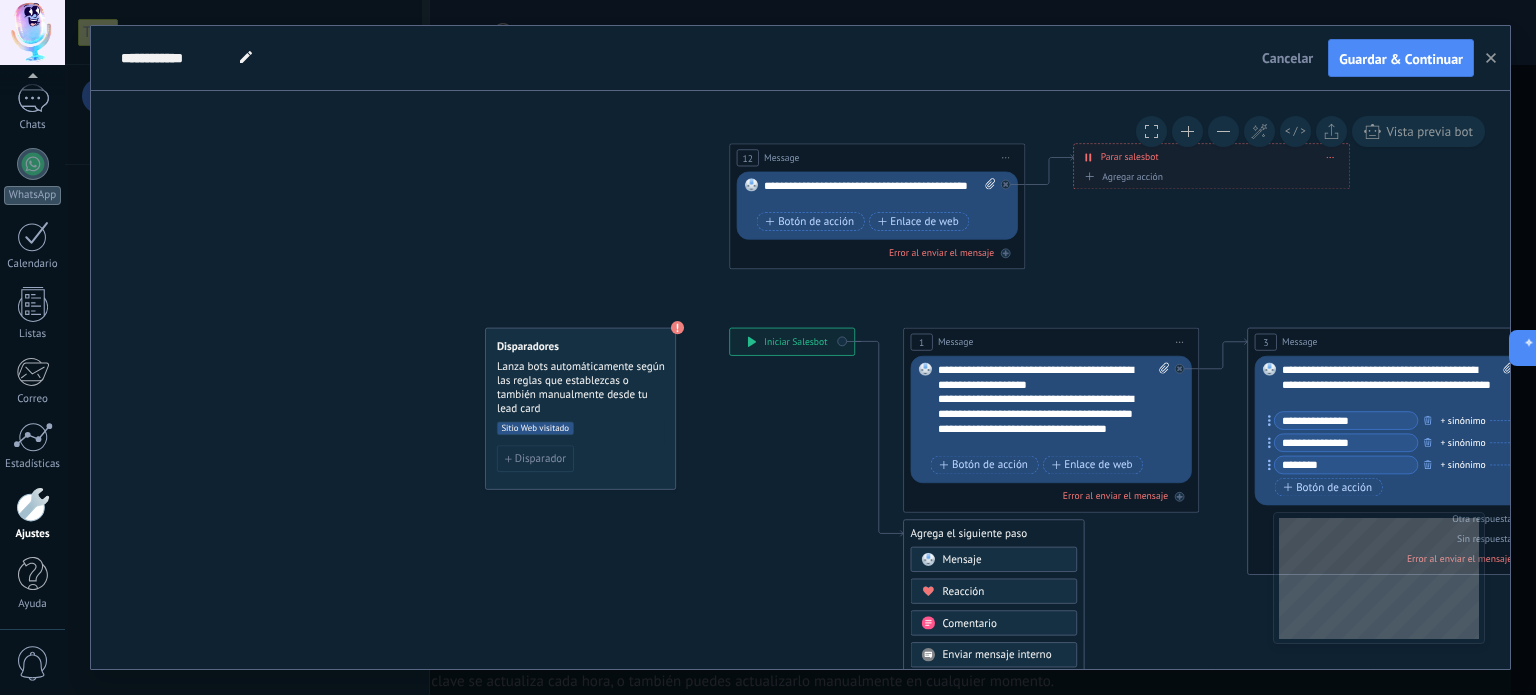 click on "14 Message 83 Mensaje" 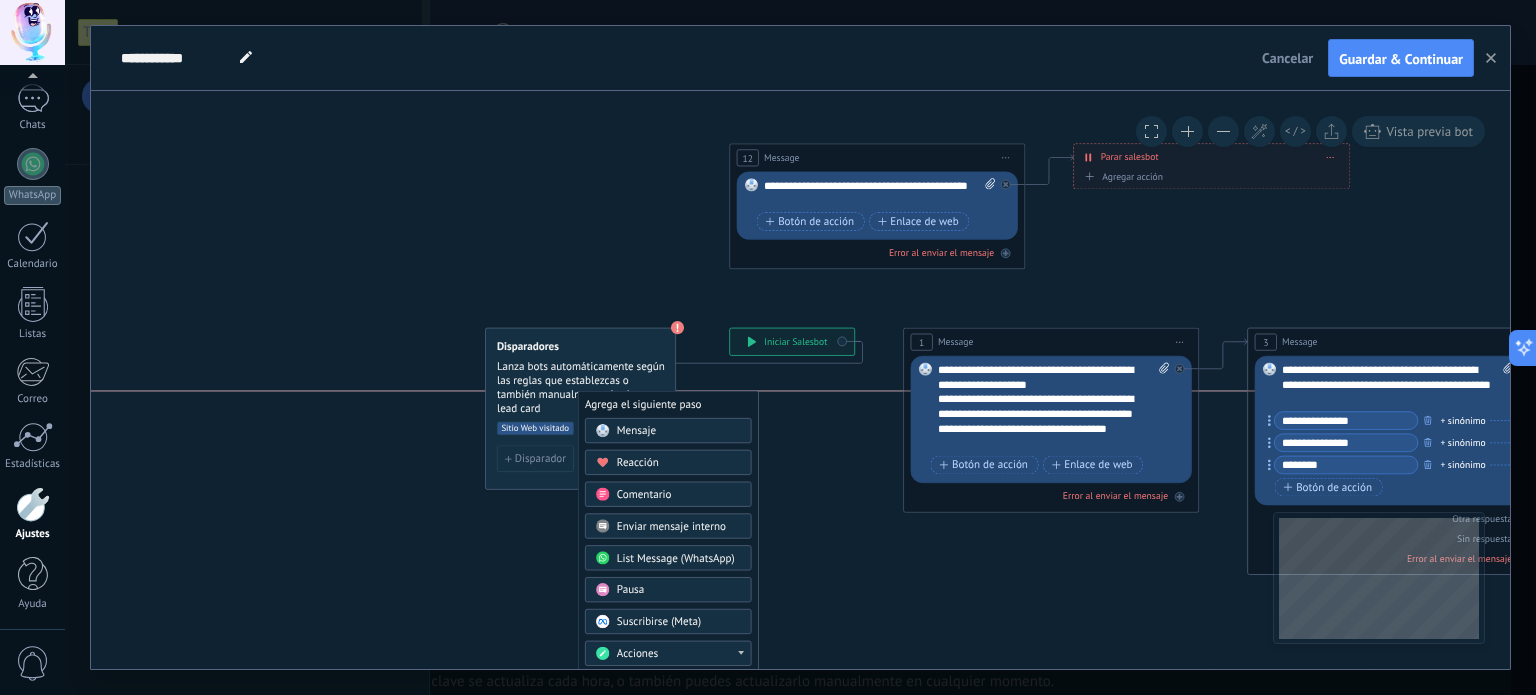 drag, startPoint x: 963, startPoint y: 531, endPoint x: 621, endPoint y: 394, distance: 368.4196 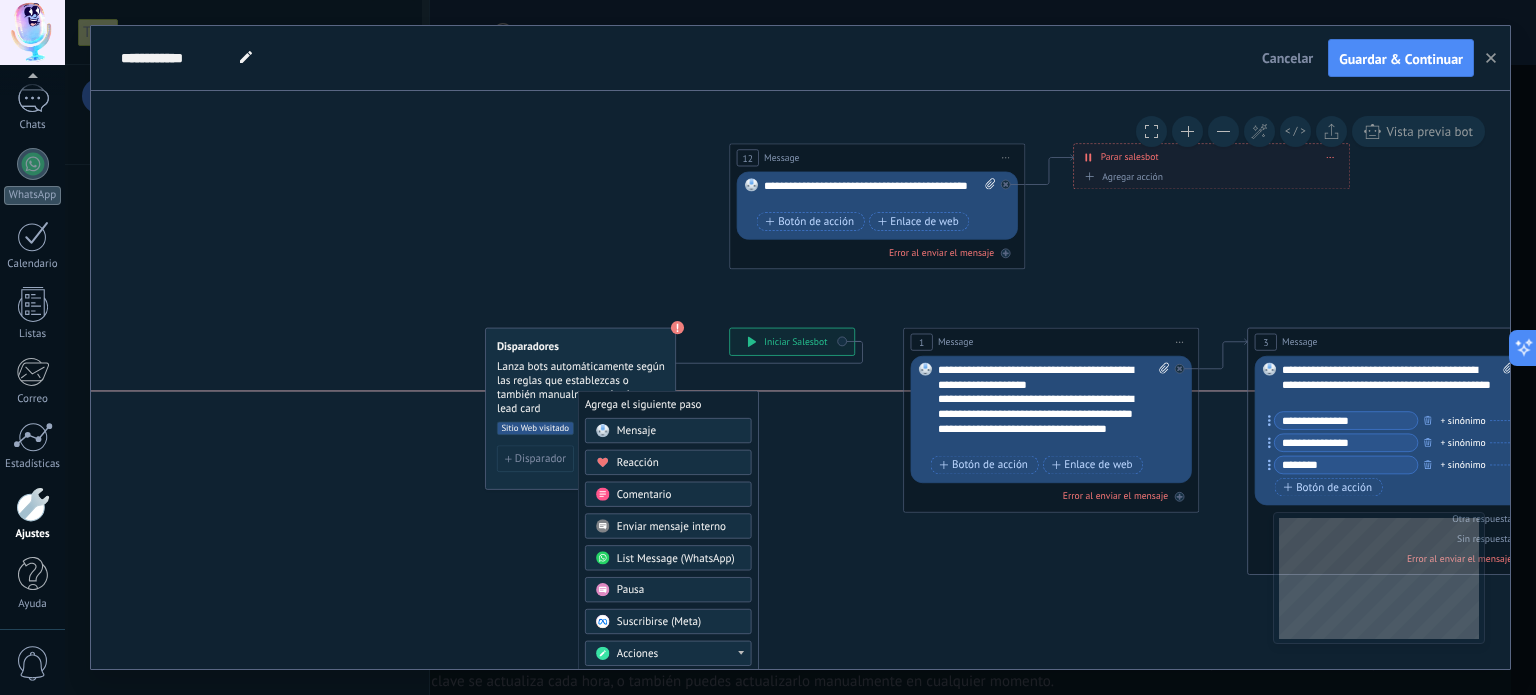 click on "Agrega el siguiente paso" at bounding box center (668, 405) 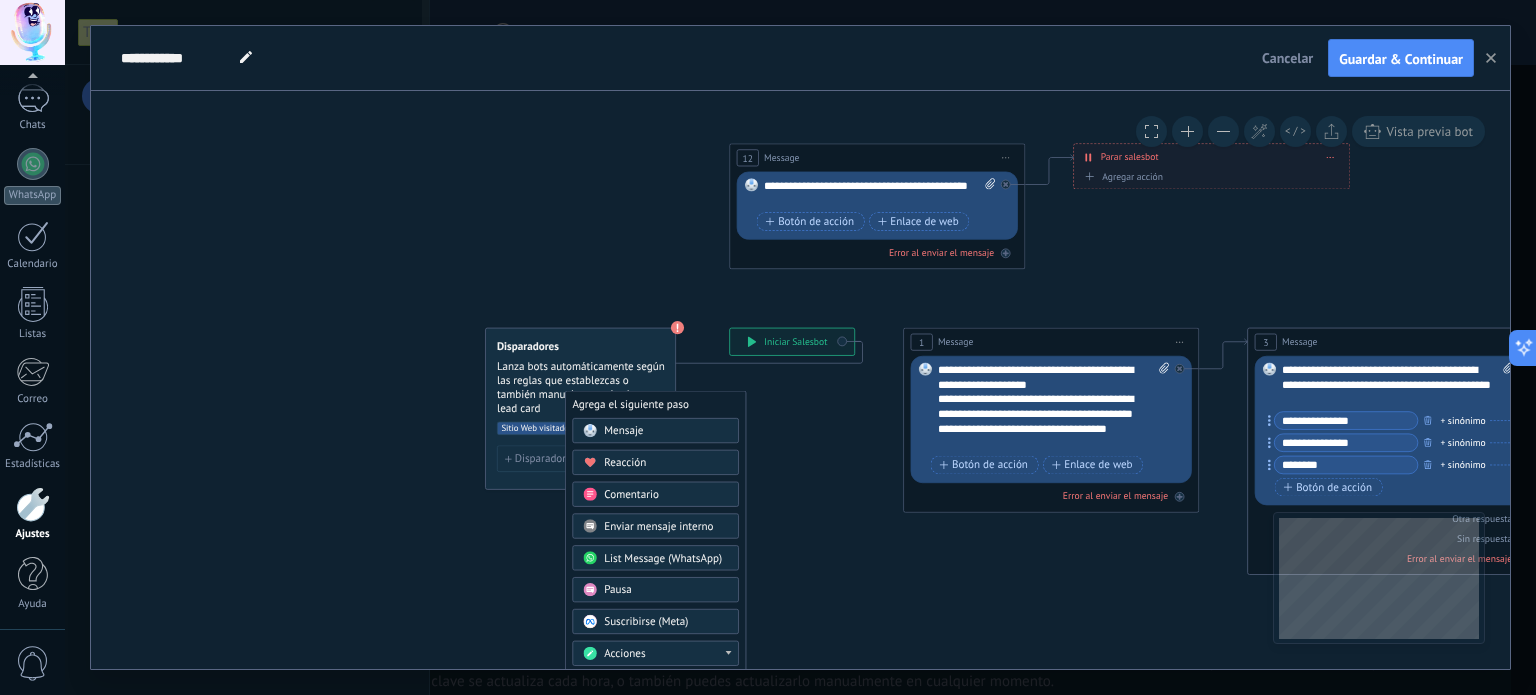 click on "14 Message 83 Mensaje" 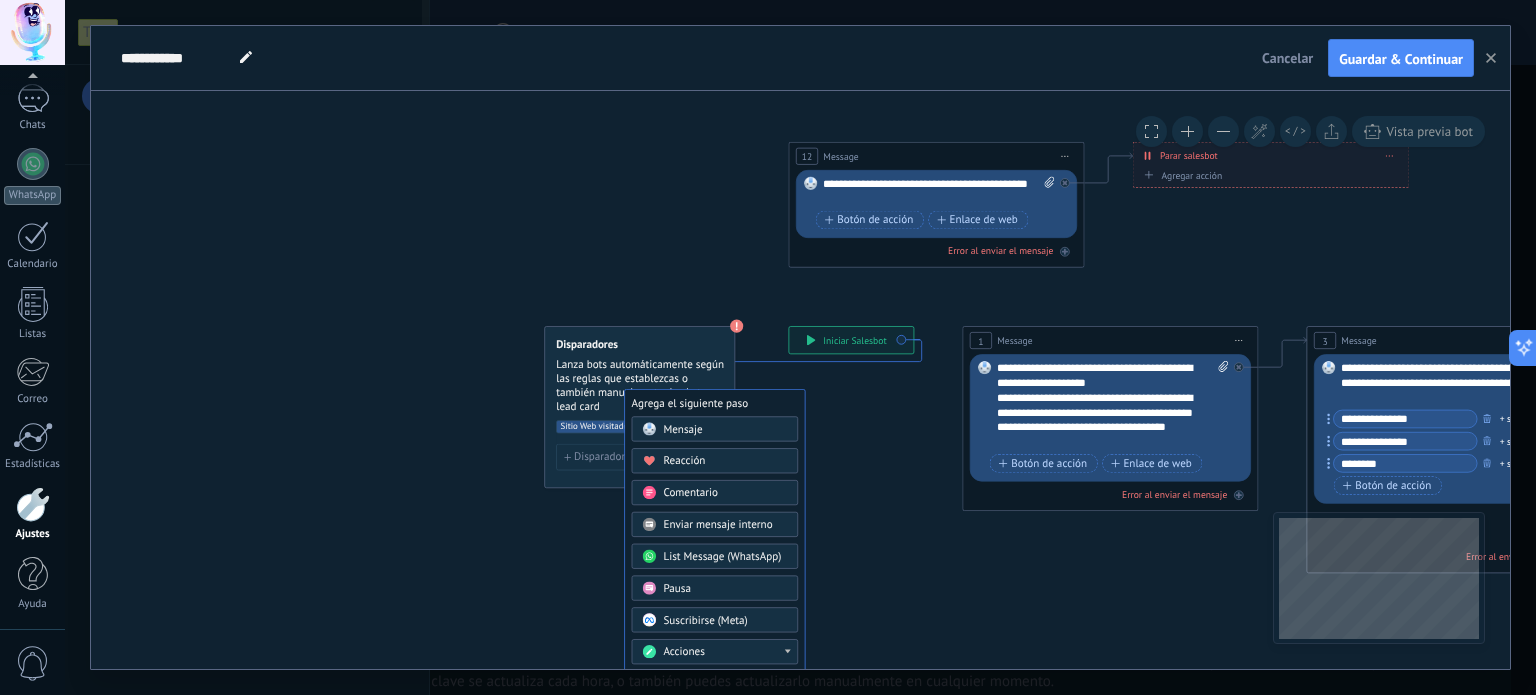 drag, startPoint x: 879, startPoint y: 341, endPoint x: 922, endPoint y: 340, distance: 43.011627 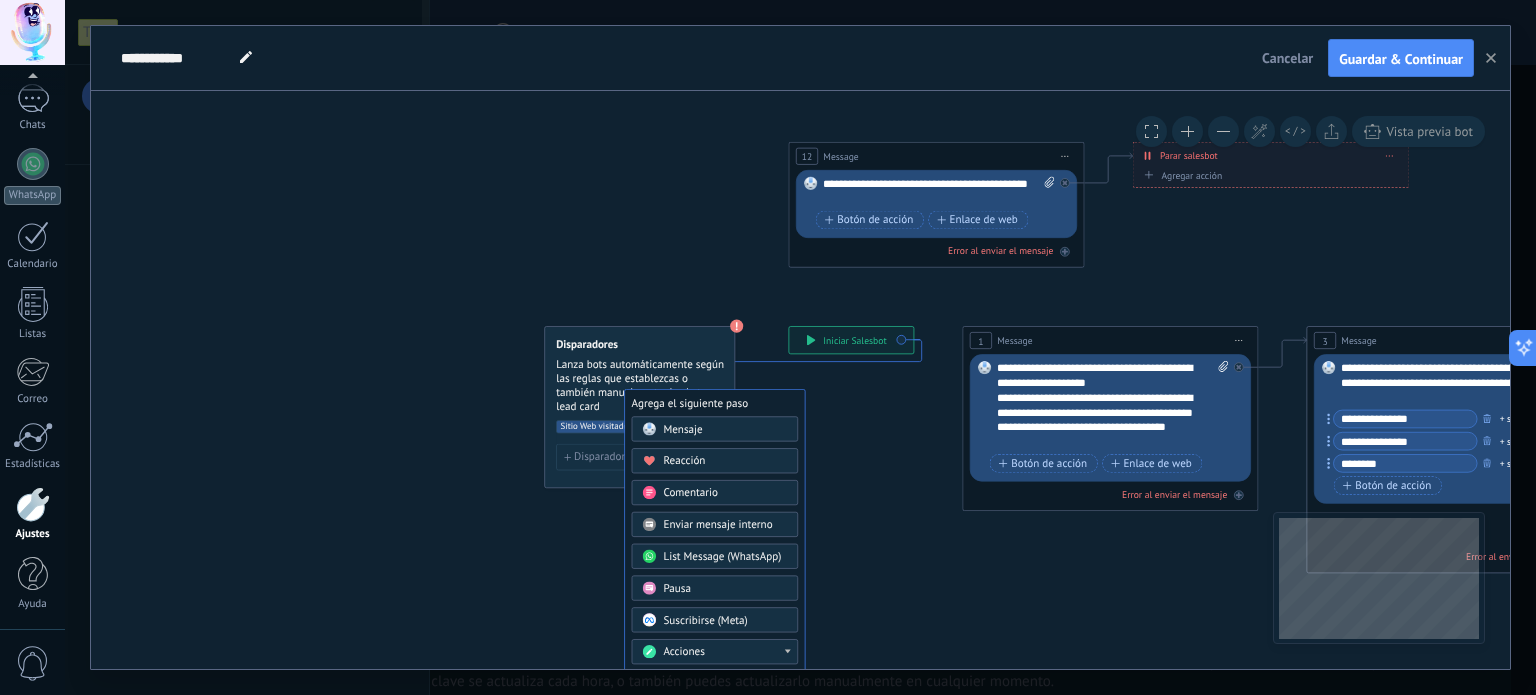 click 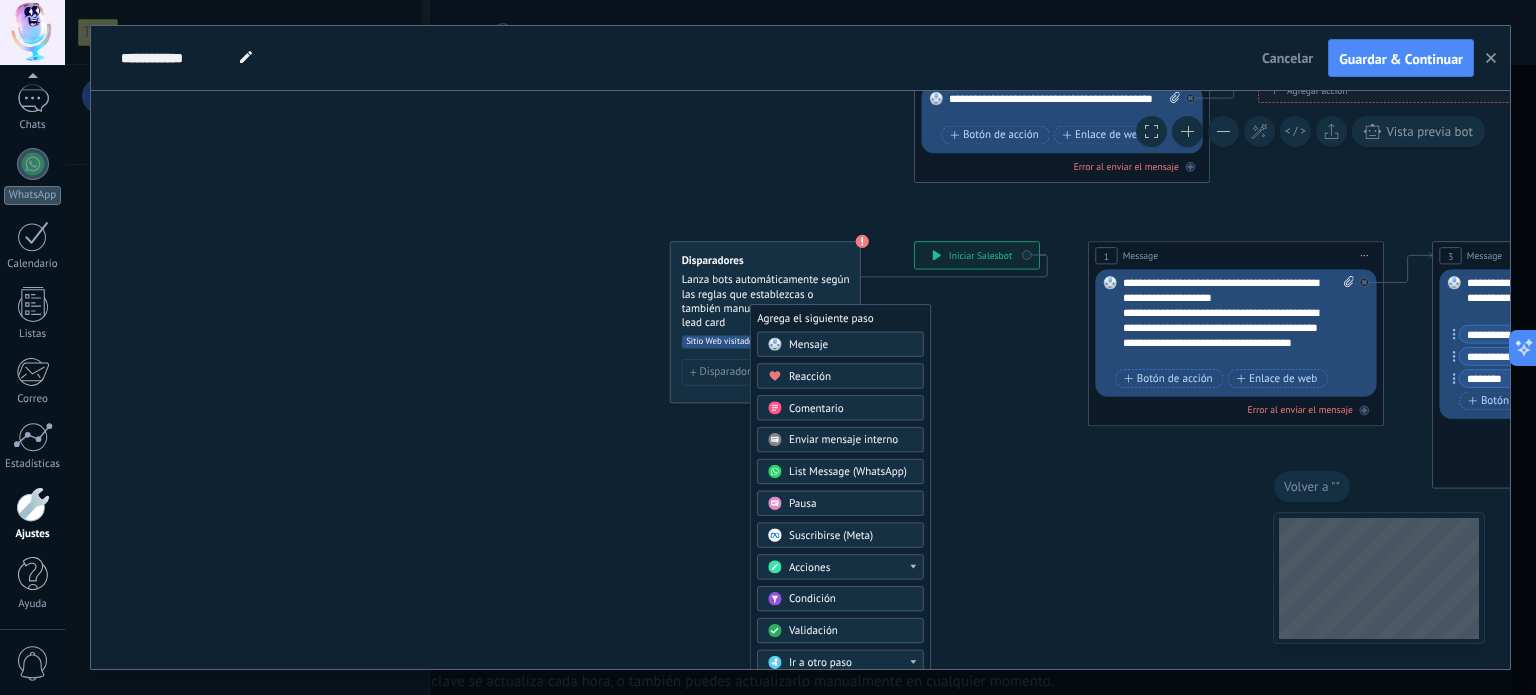 drag, startPoint x: 974, startPoint y: 231, endPoint x: 908, endPoint y: 432, distance: 211.5585 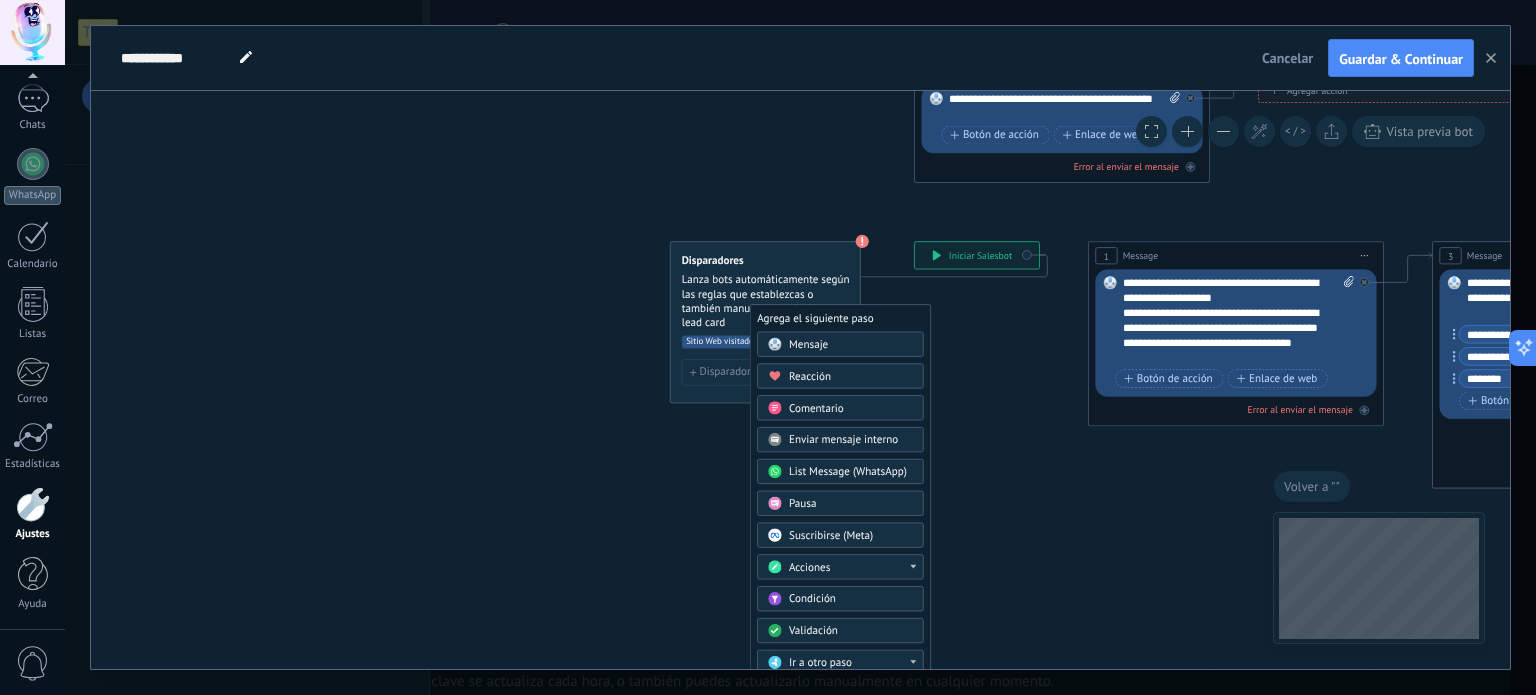 click on "14 Message 83 Mensaje" 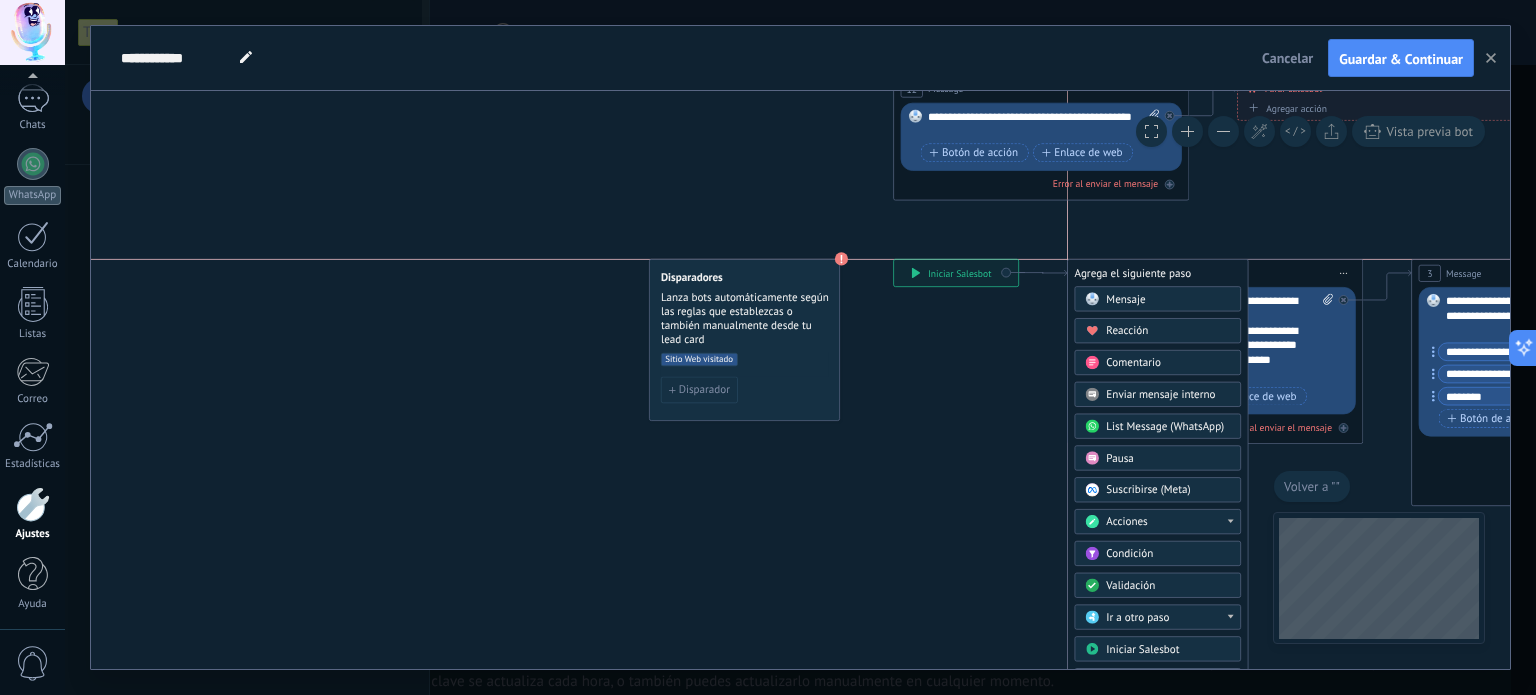 drag, startPoint x: 815, startPoint y: 332, endPoint x: 1133, endPoint y: 256, distance: 326.95566 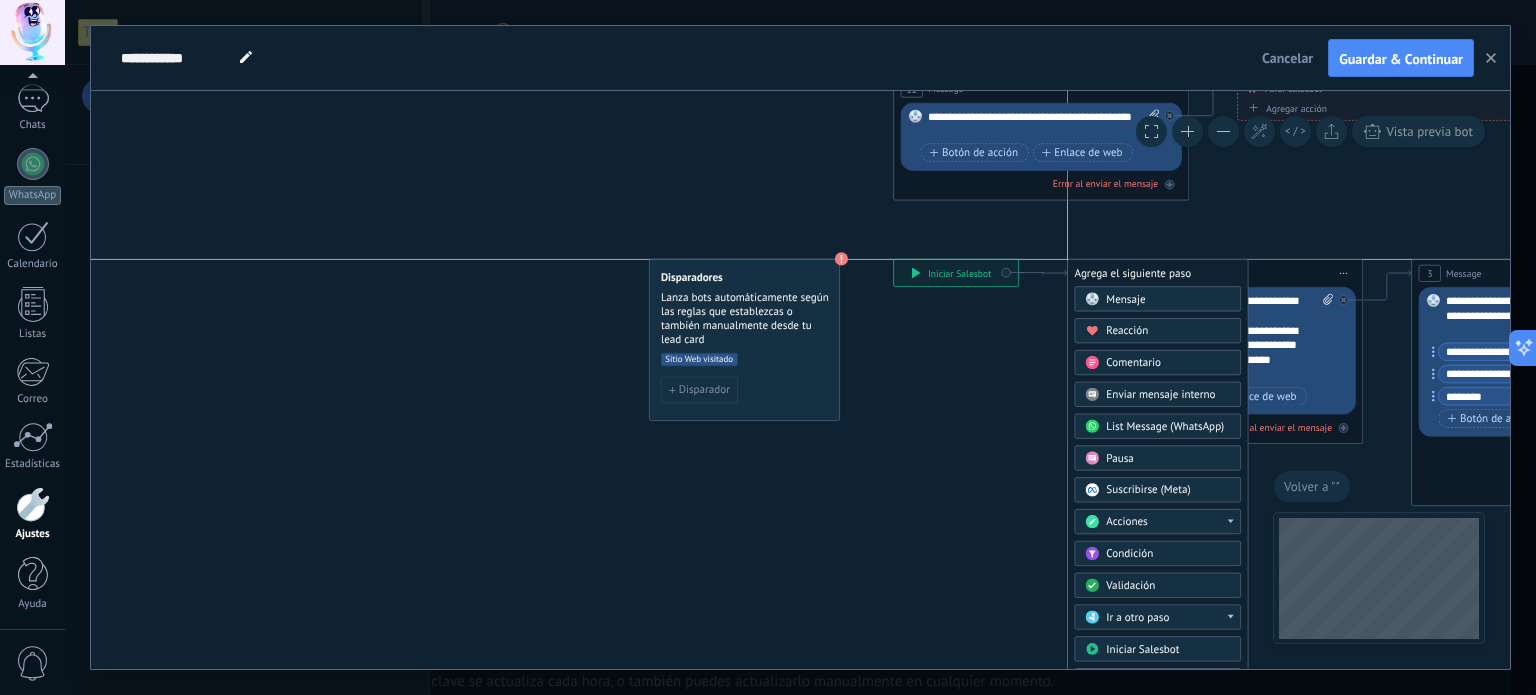 click on "Agrega el siguiente paso" at bounding box center [1158, 273] 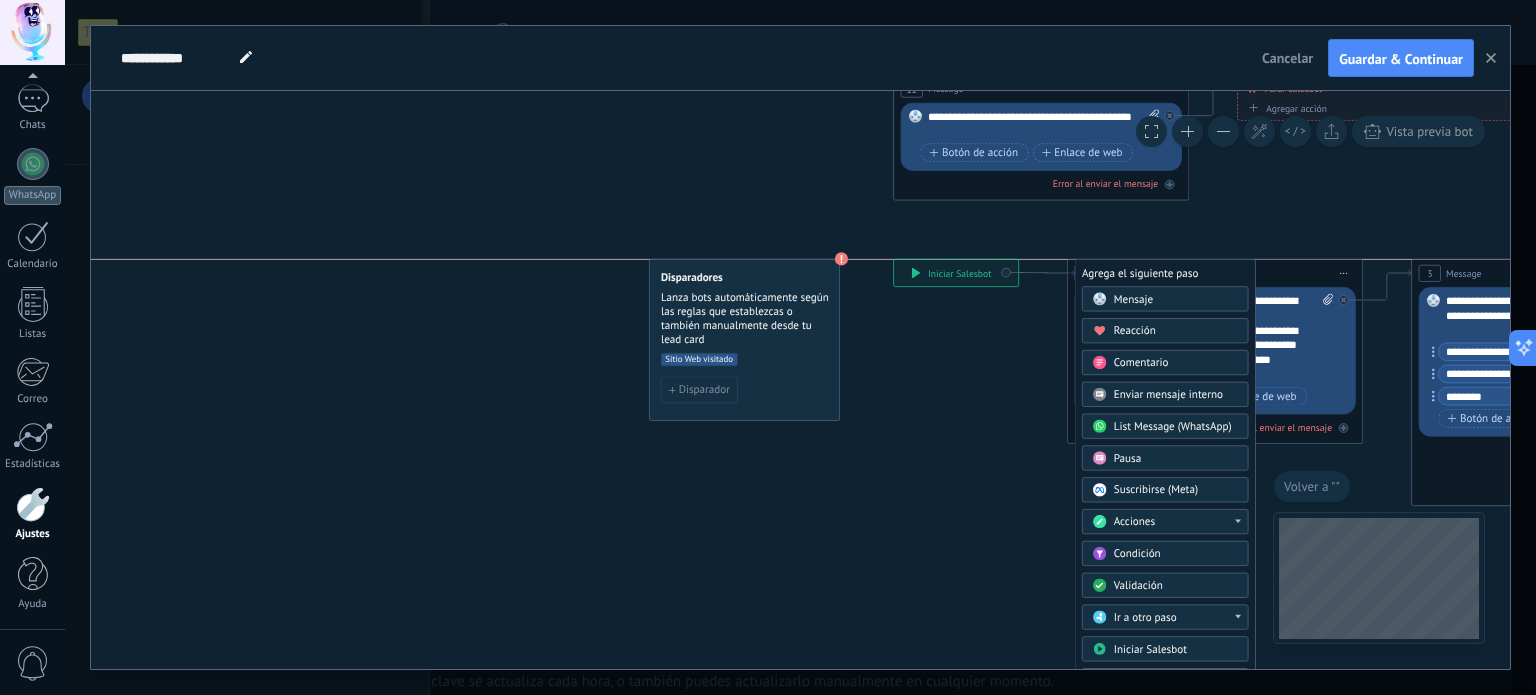 drag, startPoint x: 1113, startPoint y: 458, endPoint x: 1121, endPoint y: 272, distance: 186.17197 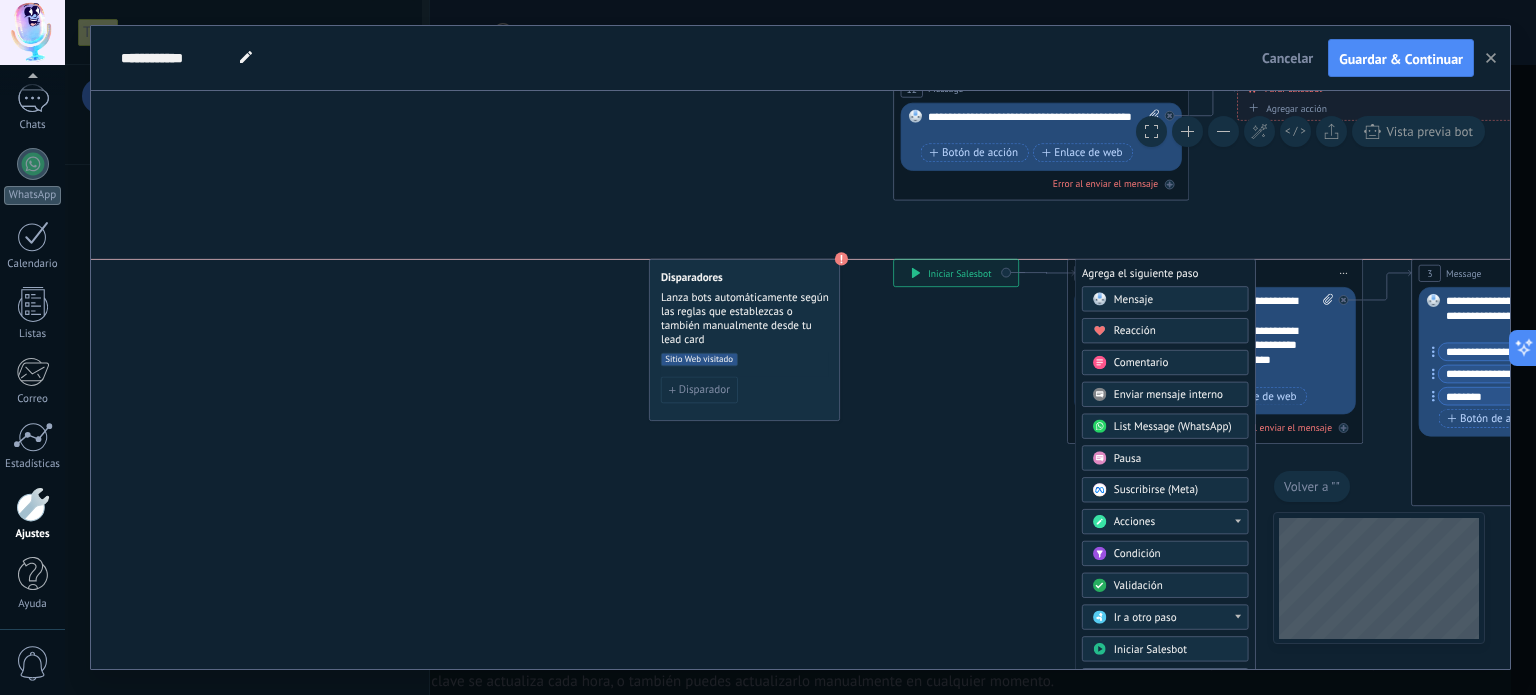 click on "Agrega el siguiente paso" at bounding box center (1165, 273) 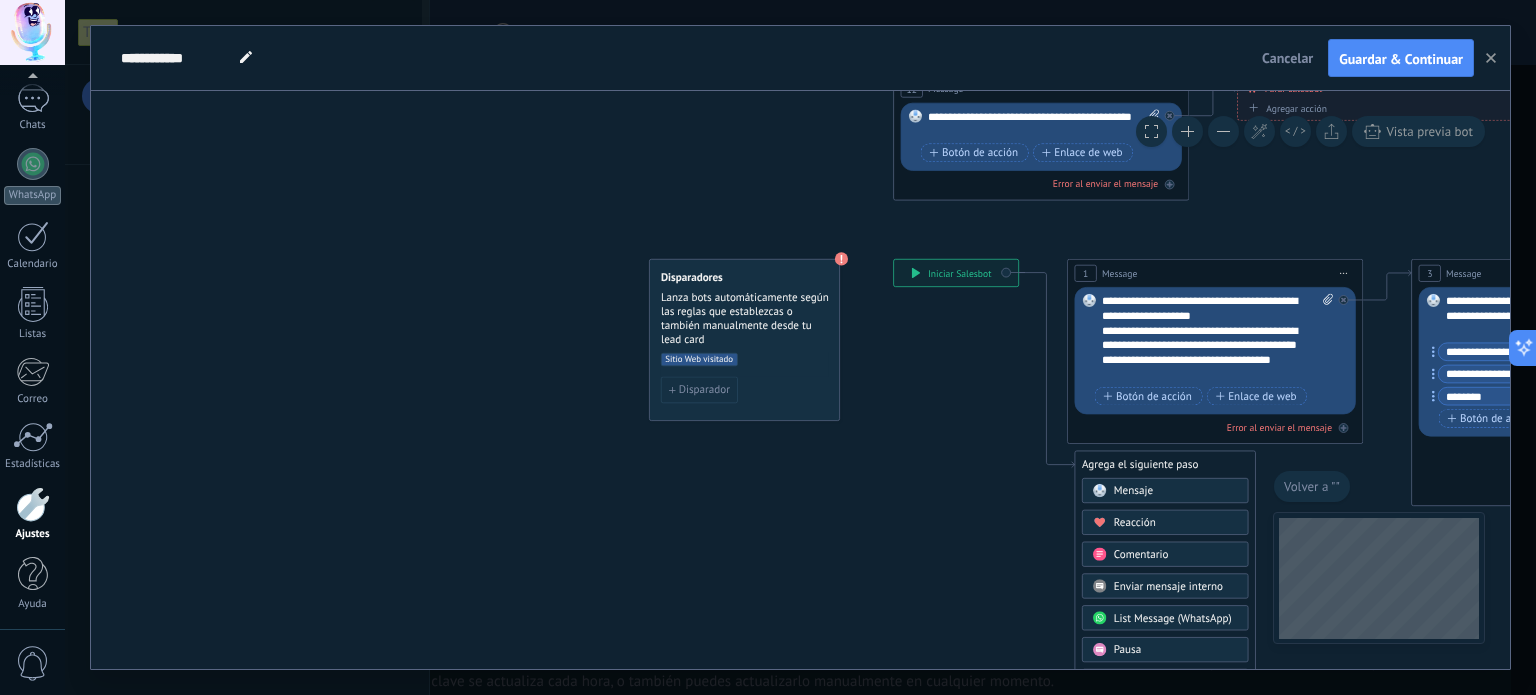 click on "Volver a """ at bounding box center (1312, 486) 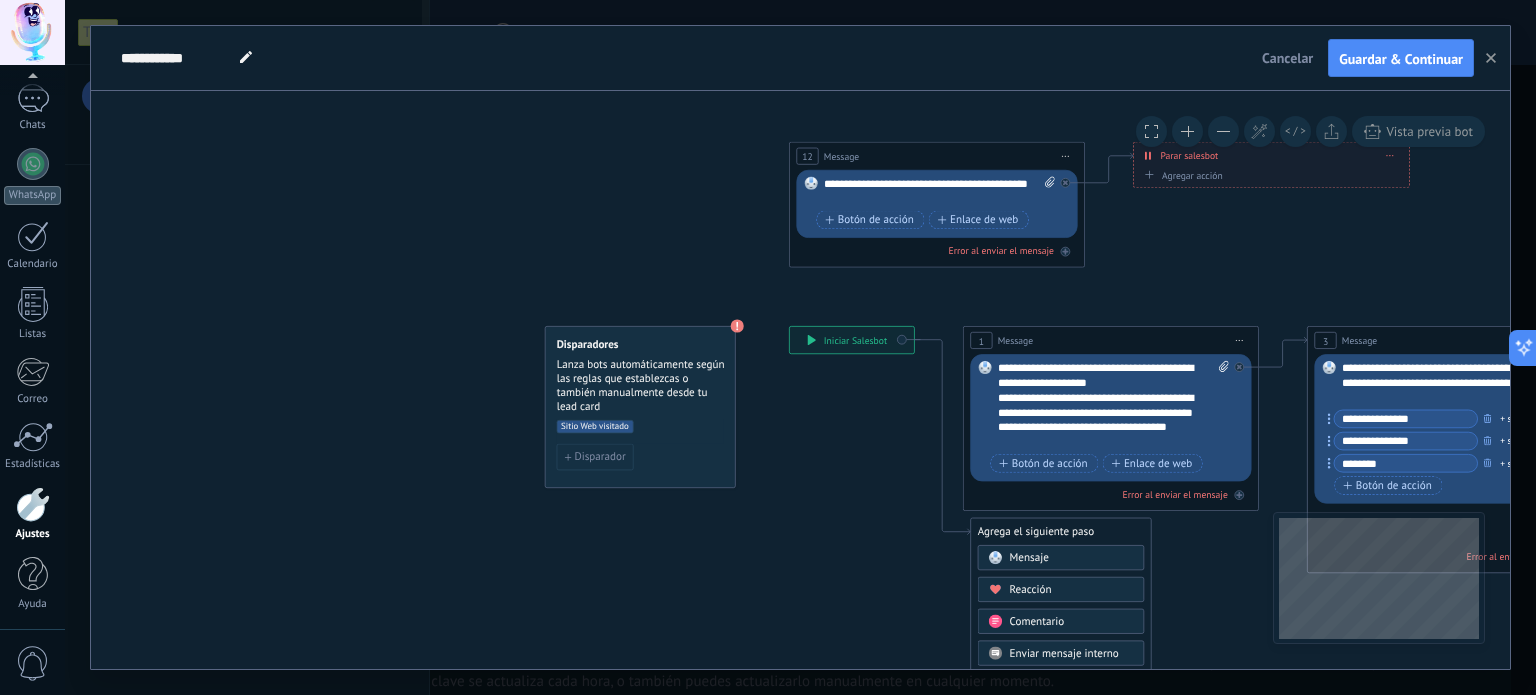 click on "Agrega el siguiente paso" at bounding box center (1061, 532) 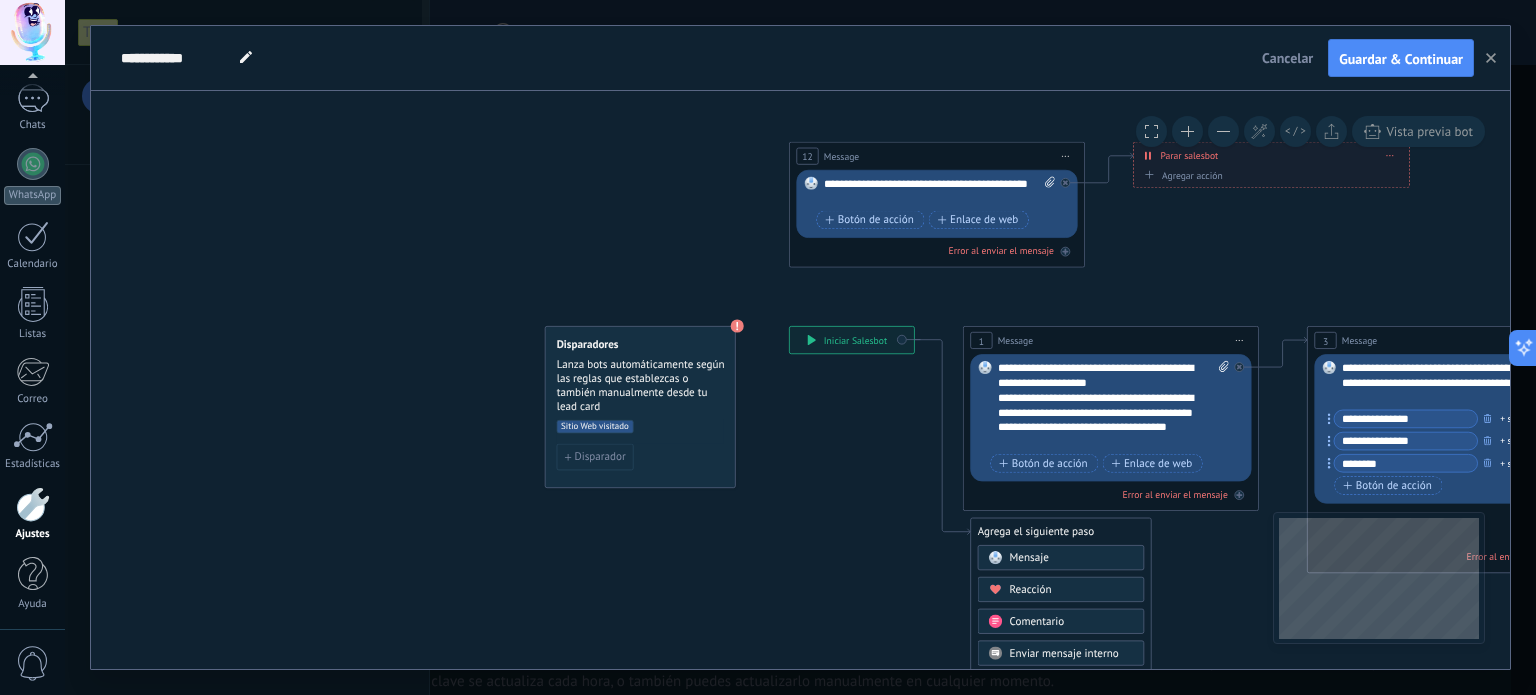 click on "14 Message 83 Mensaje" 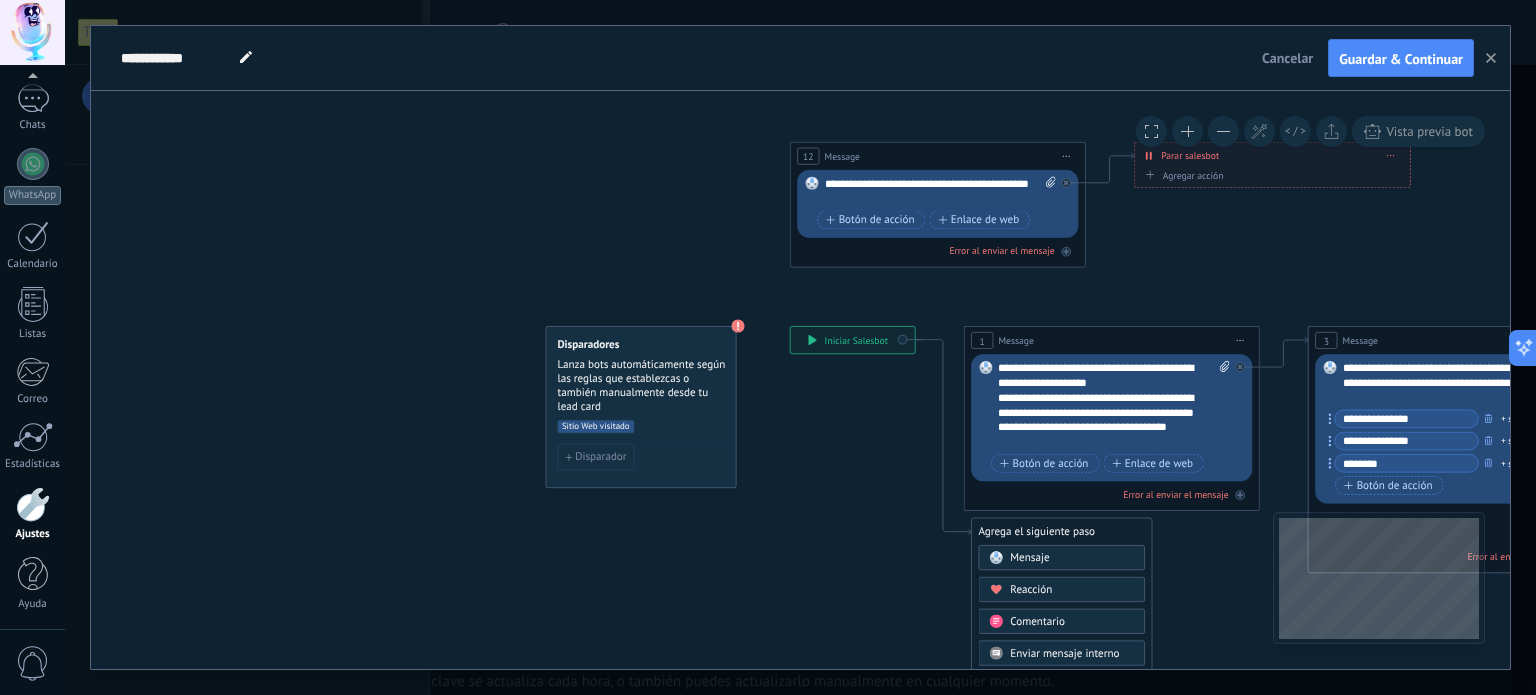 click on "14 Message 83 Mensaje" 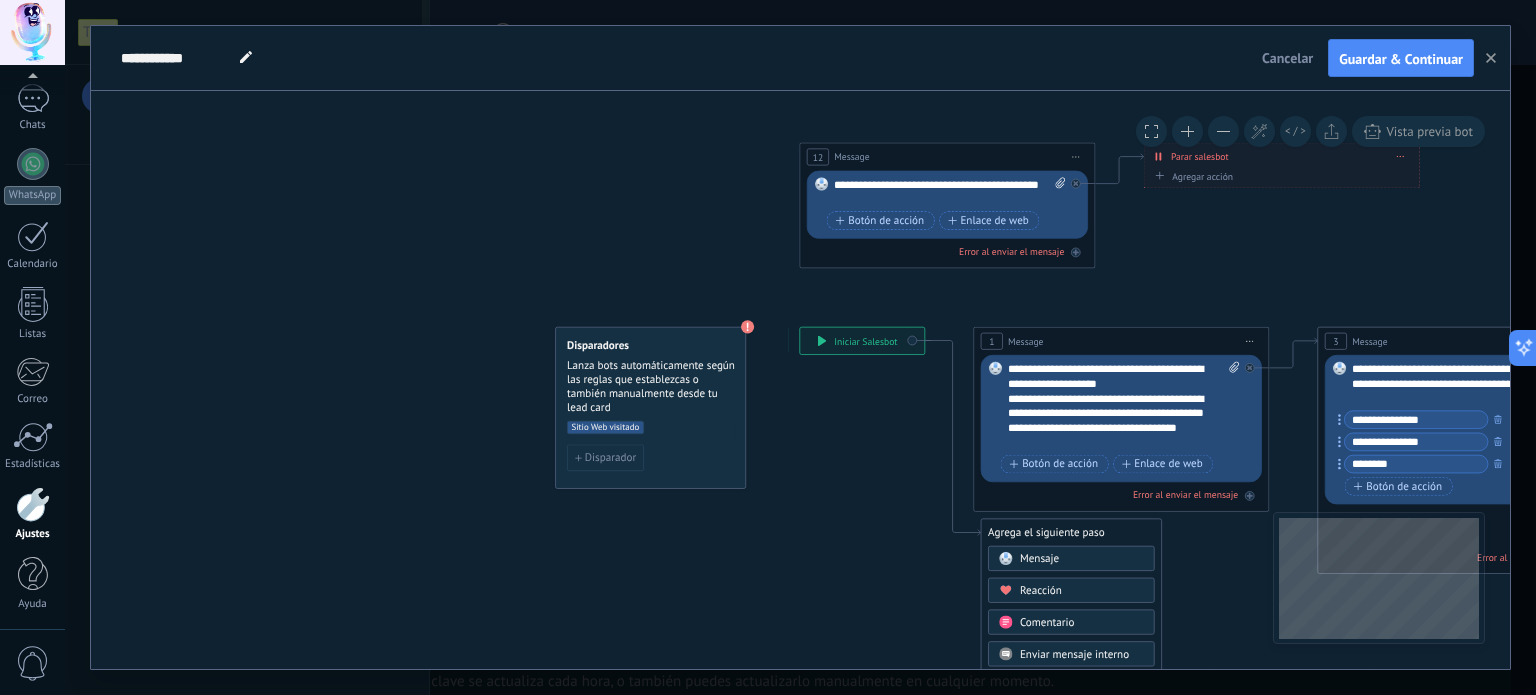 click on "14 Message 83 Mensaje" 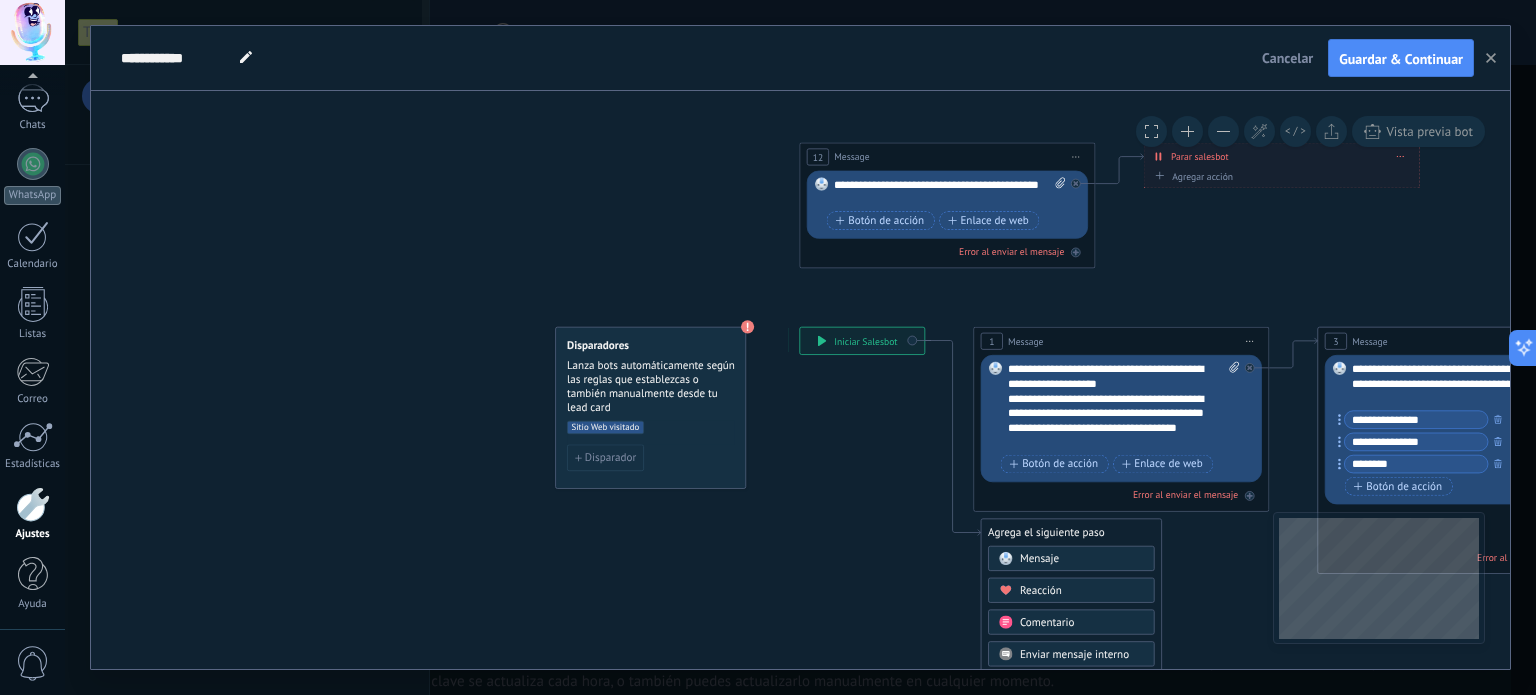 click on "14 Message 83 Mensaje" 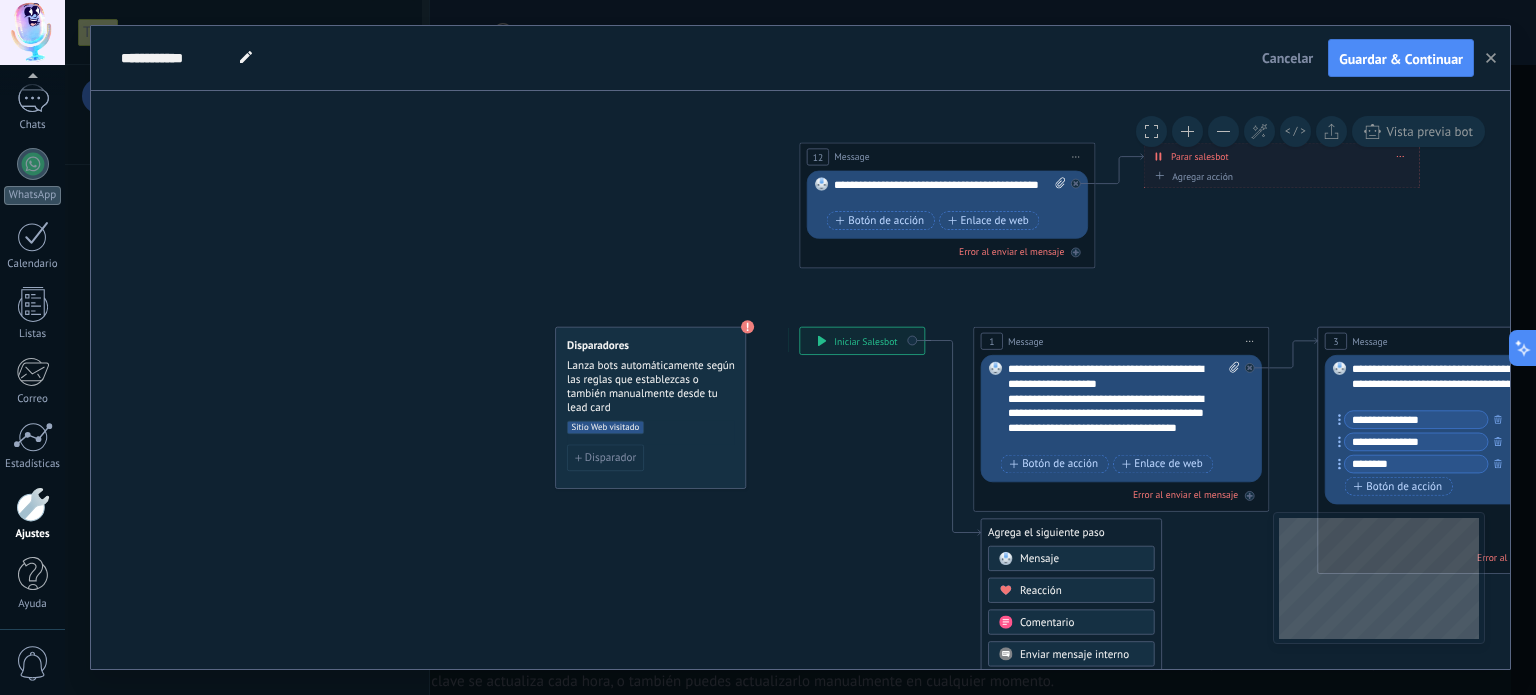click on "14 Message 83 Mensaje" 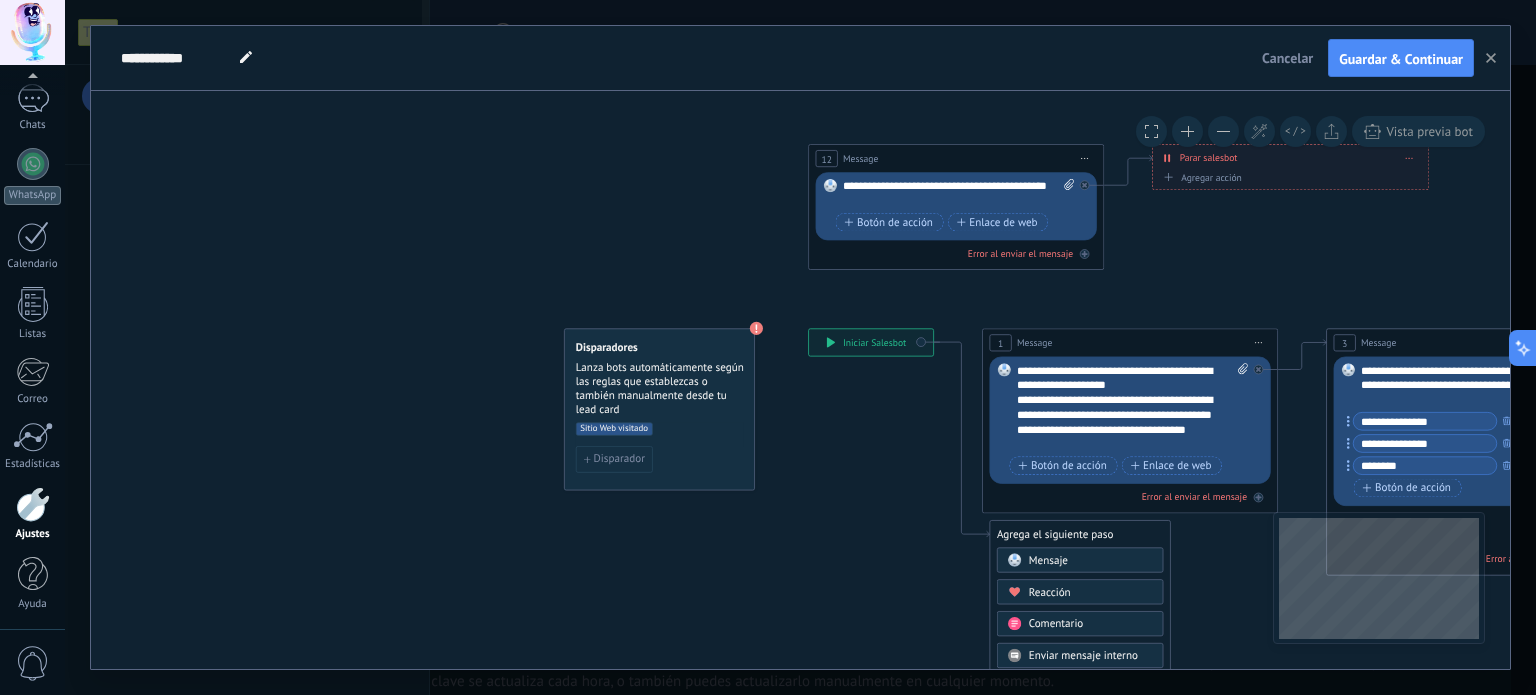 click on "14 Message 83 Mensaje" 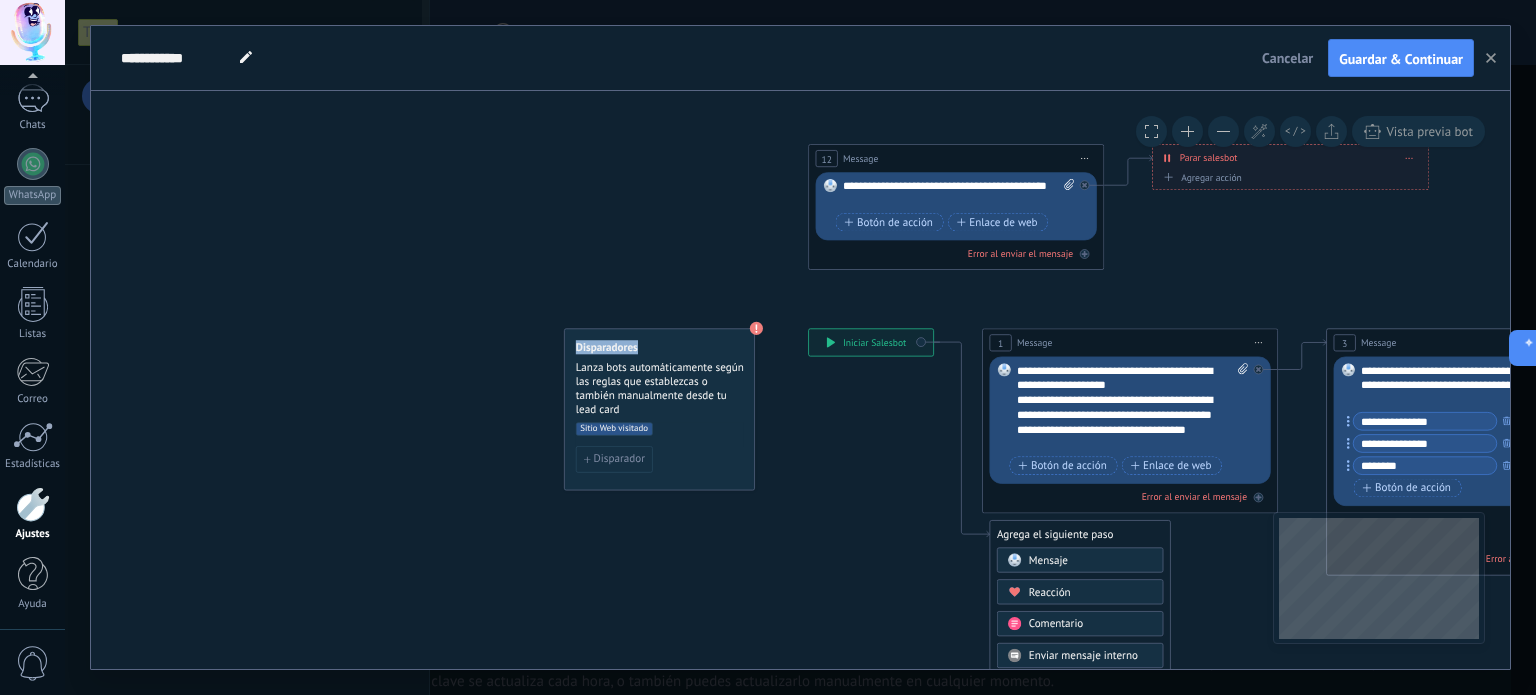 click on "14 Message 83 Mensaje" 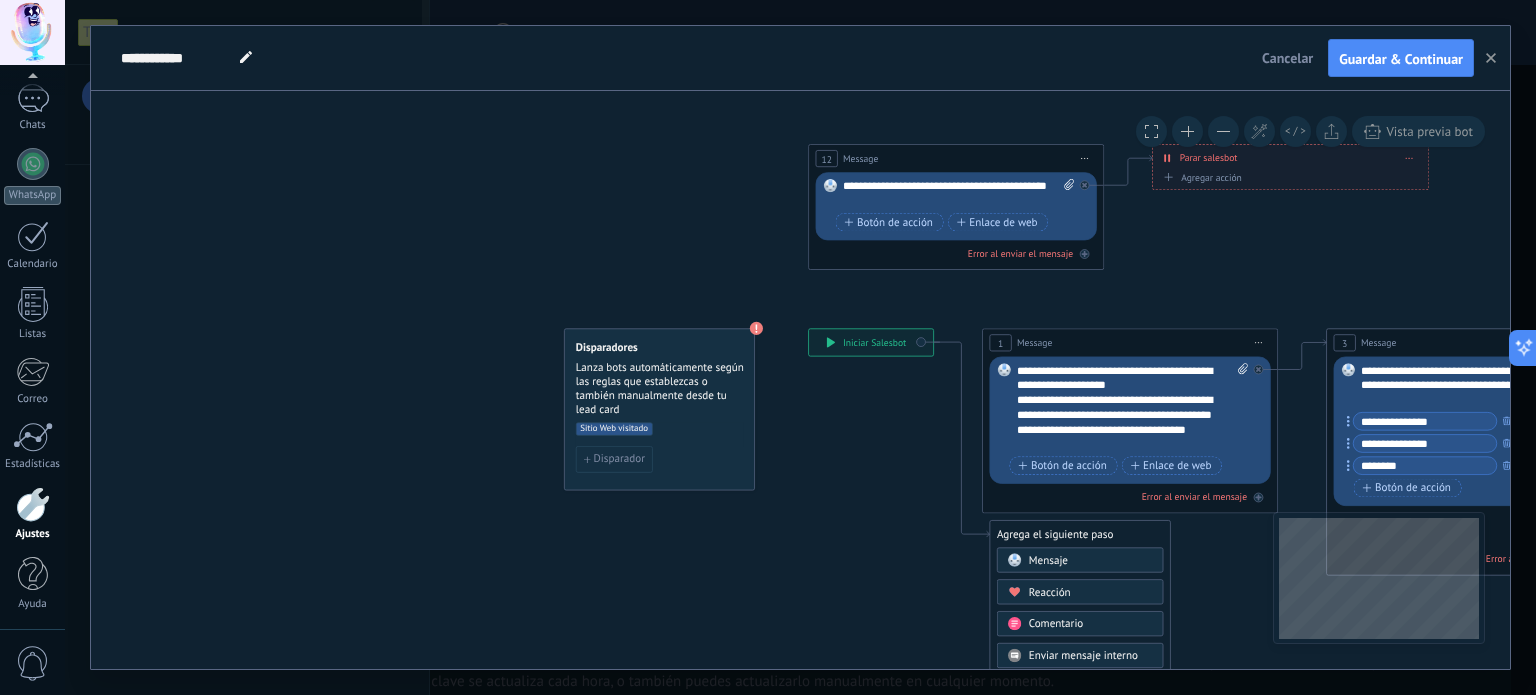 click on "14 Message 83 Mensaje" 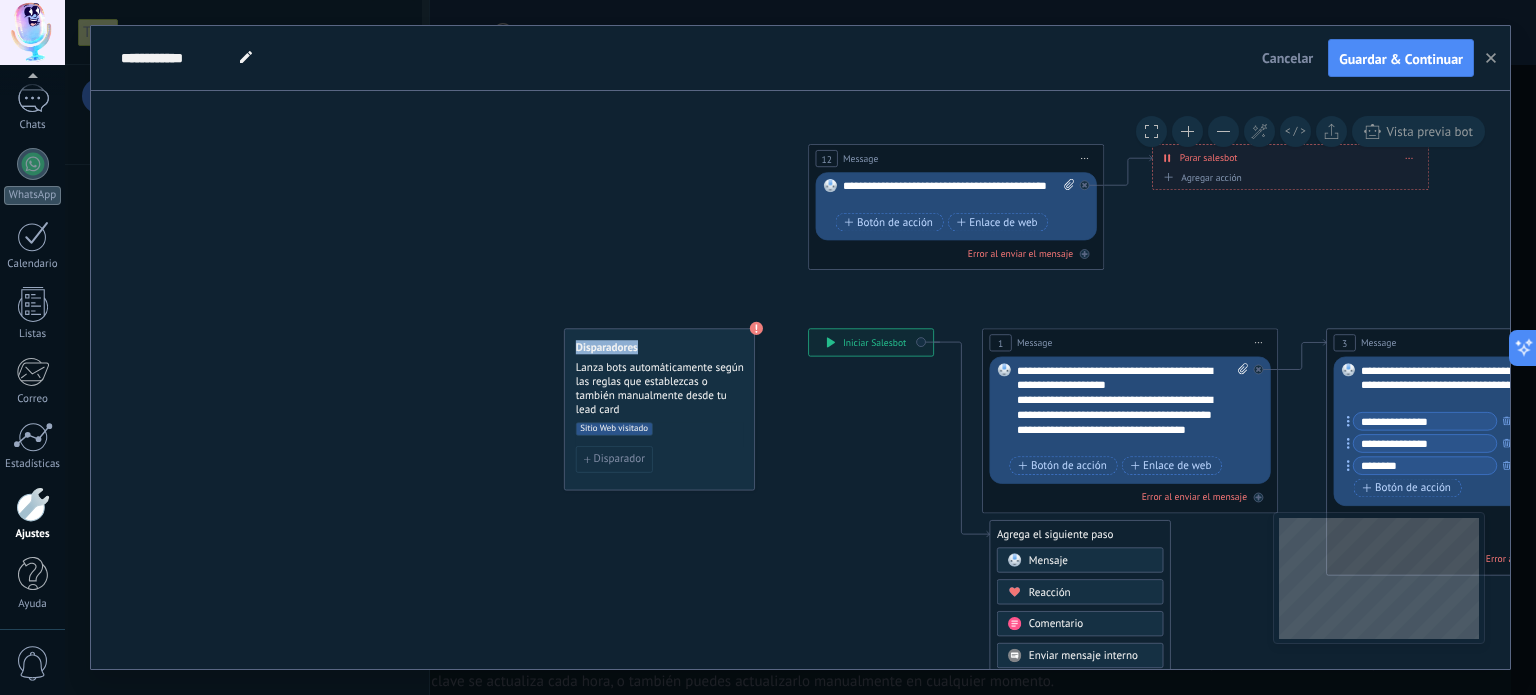 click on "14 Message 83 Mensaje" 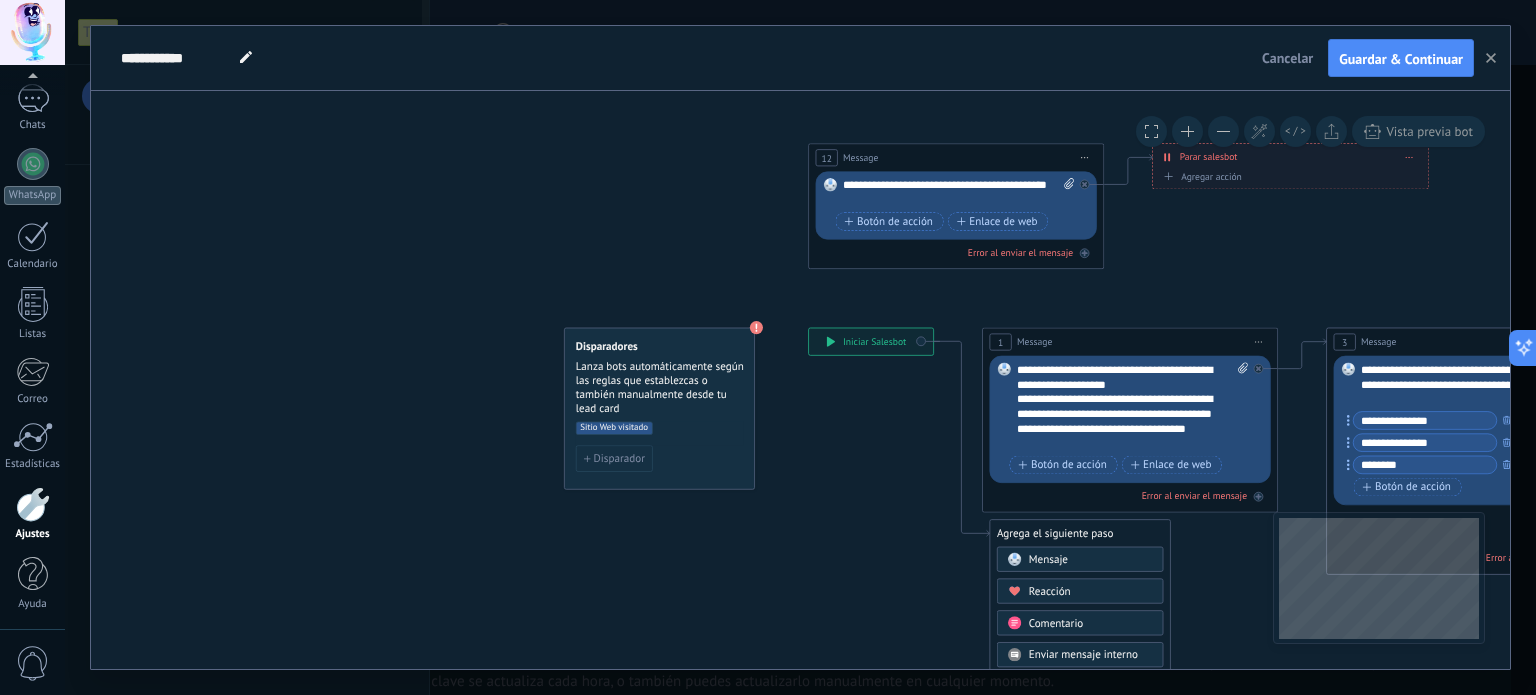 click on "14 Message 83 Mensaje" 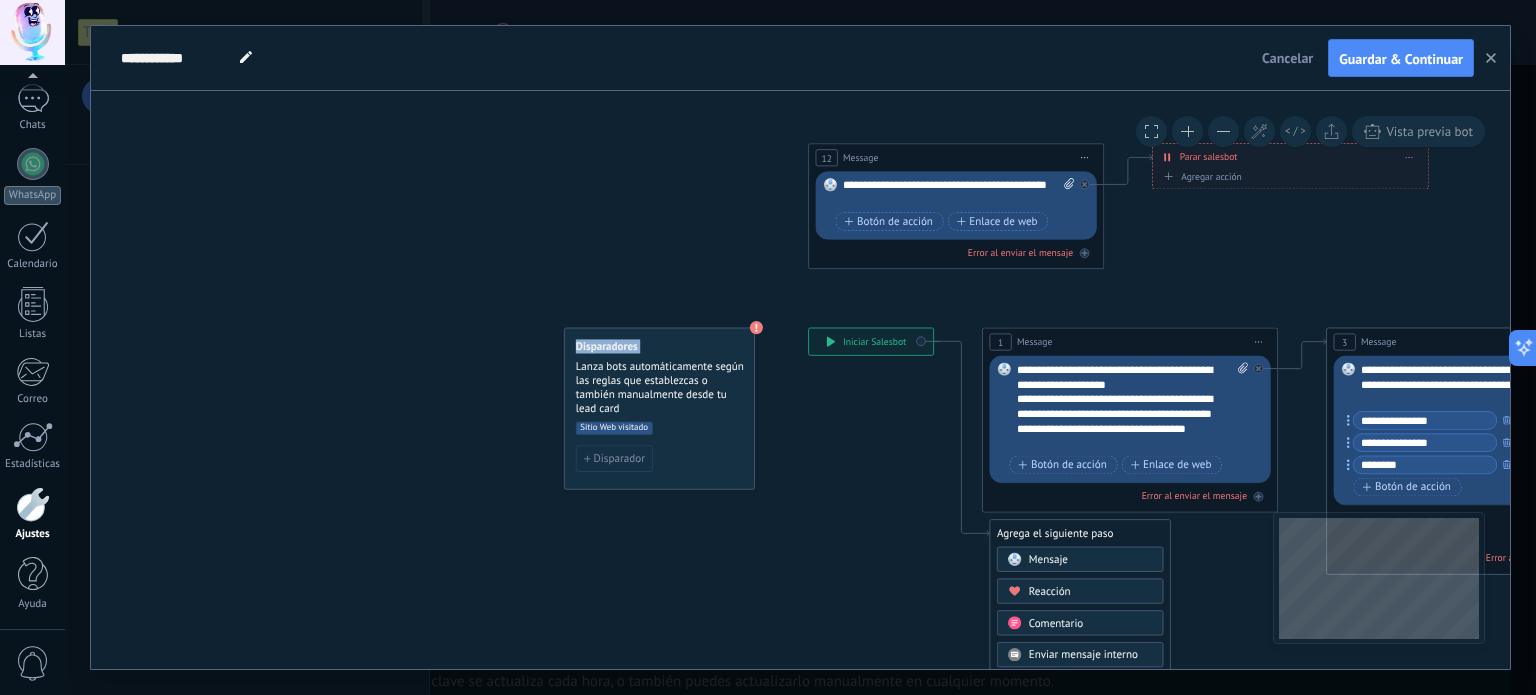 click on "14 Message 83 Mensaje" 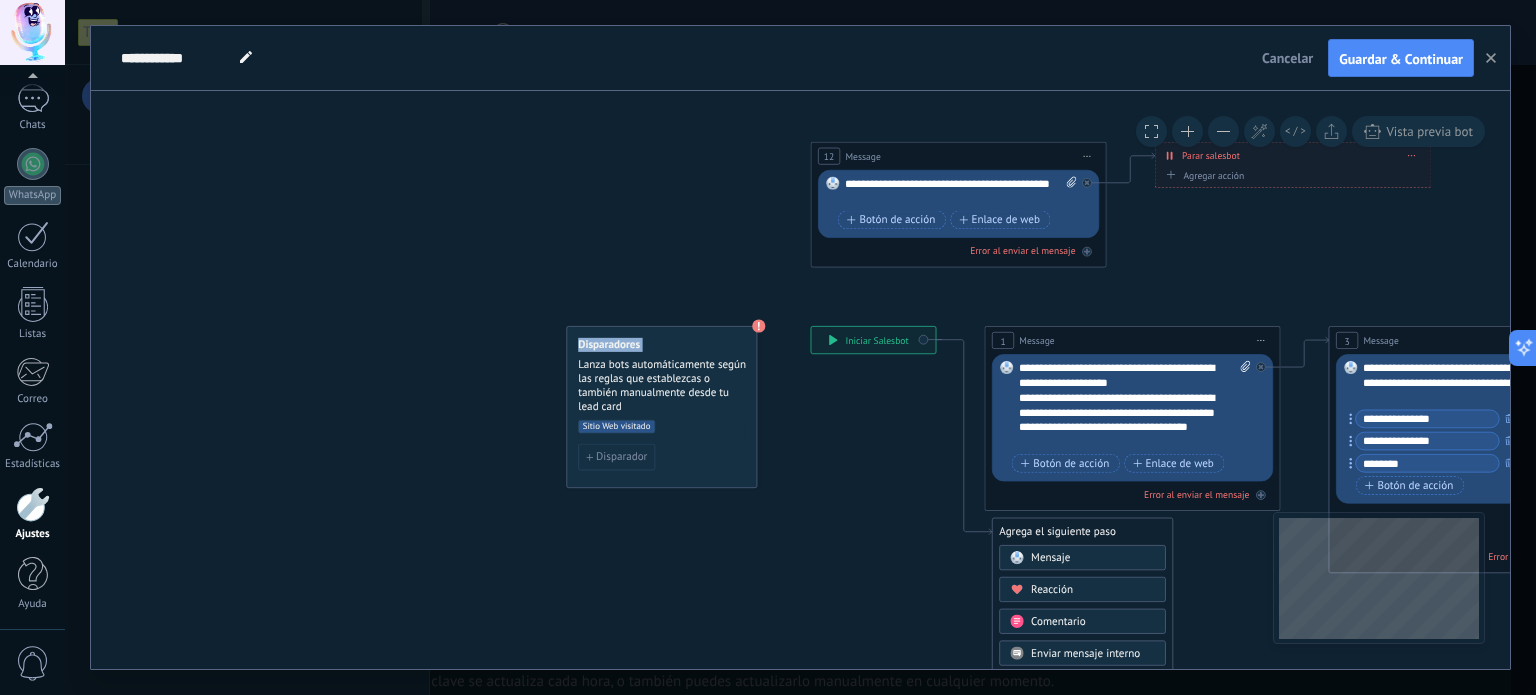 click on "14 Message 83 Mensaje" 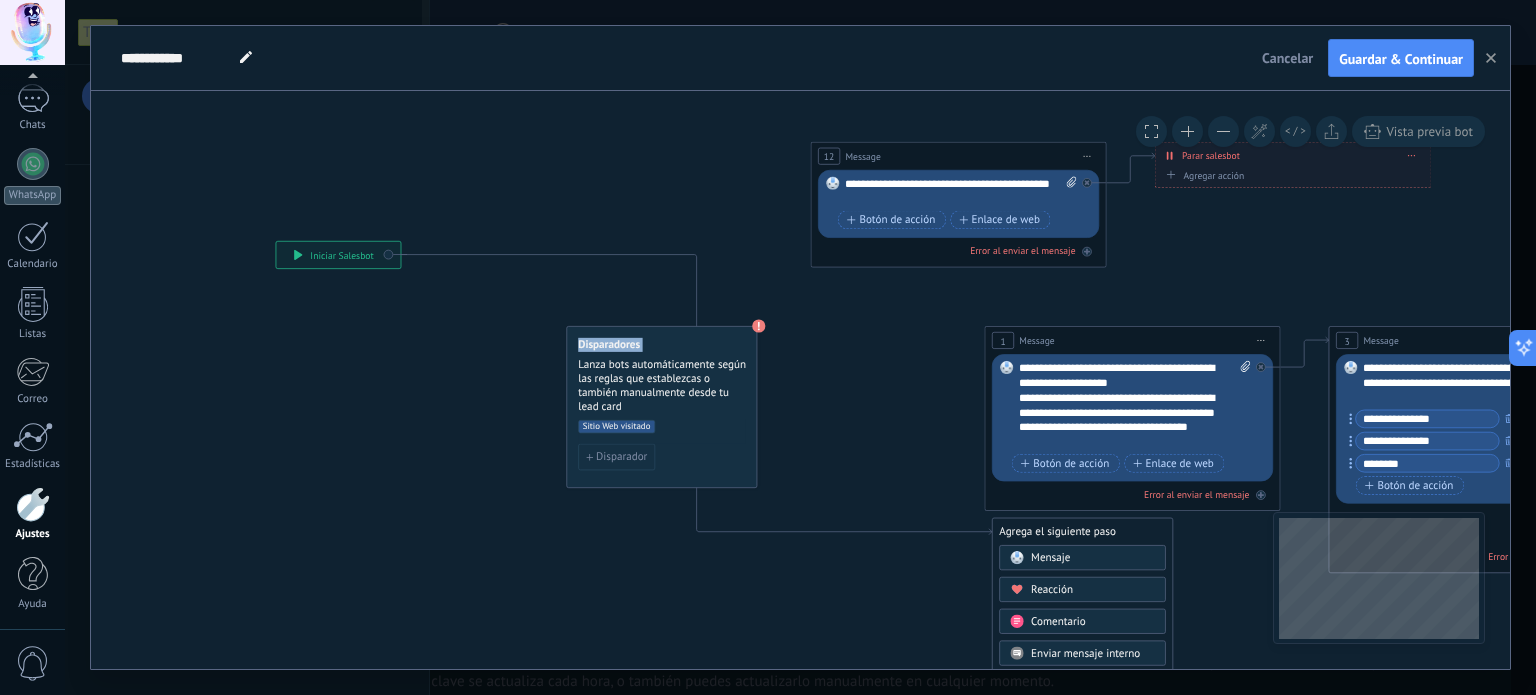 drag, startPoint x: 927, startPoint y: 342, endPoint x: 335, endPoint y: 238, distance: 601.06573 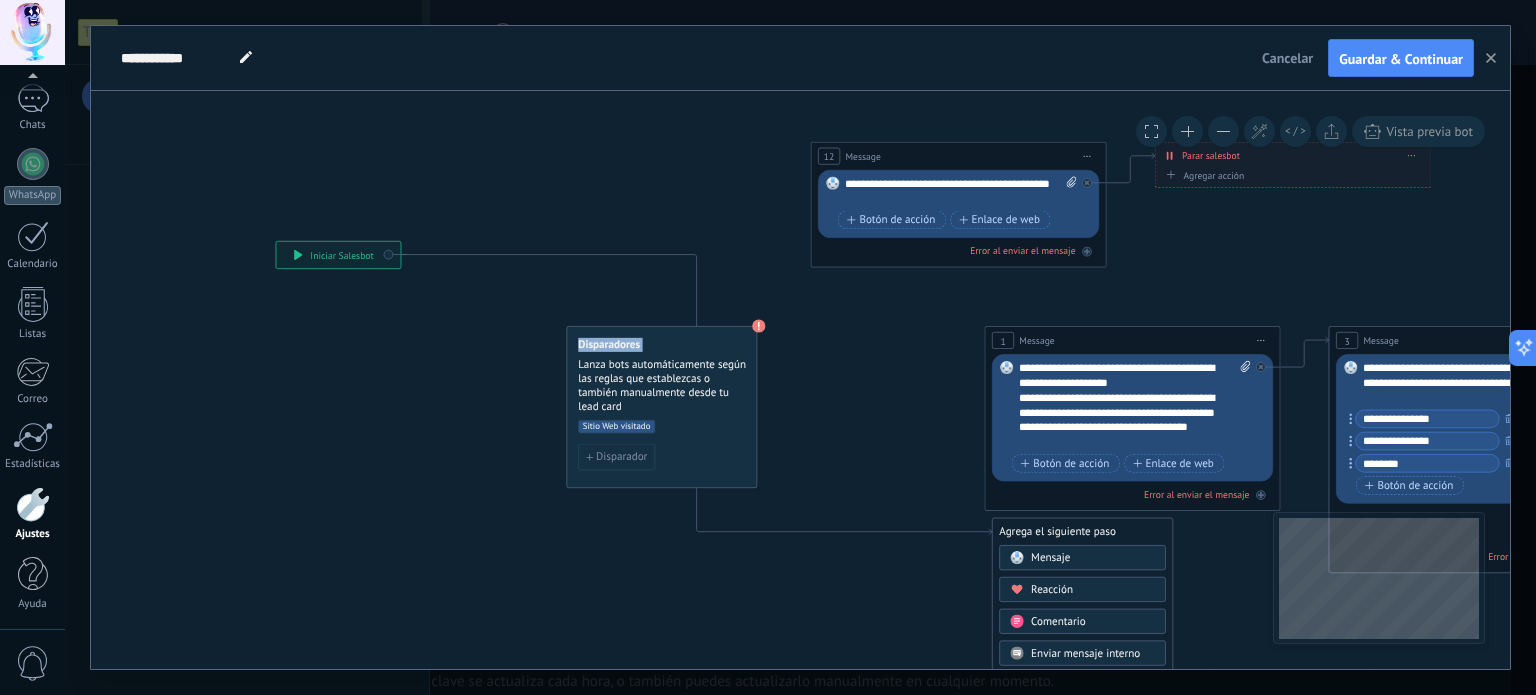 click on "**********" at bounding box center [338, 255] 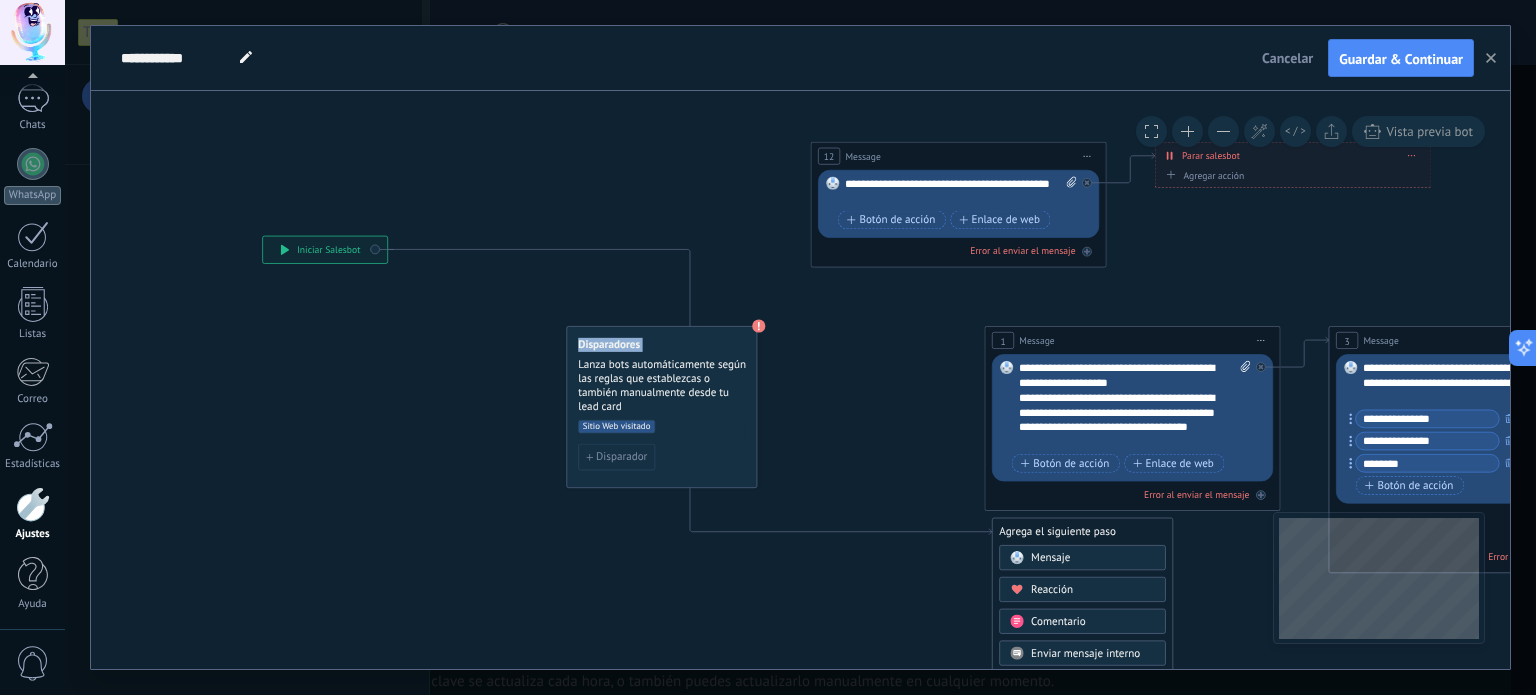 click on "Guardar & Continuar" at bounding box center [1401, 59] 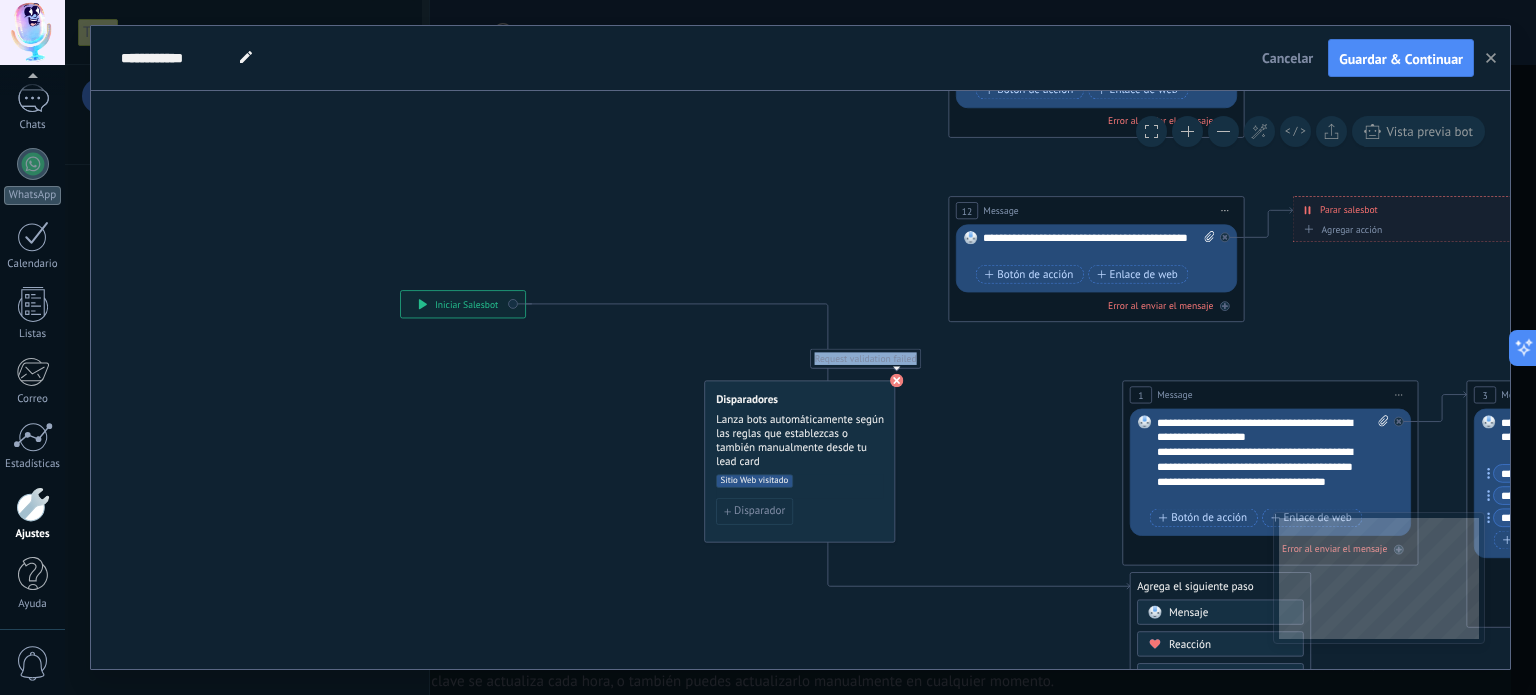 click on "Request validation failed" at bounding box center (865, 359) 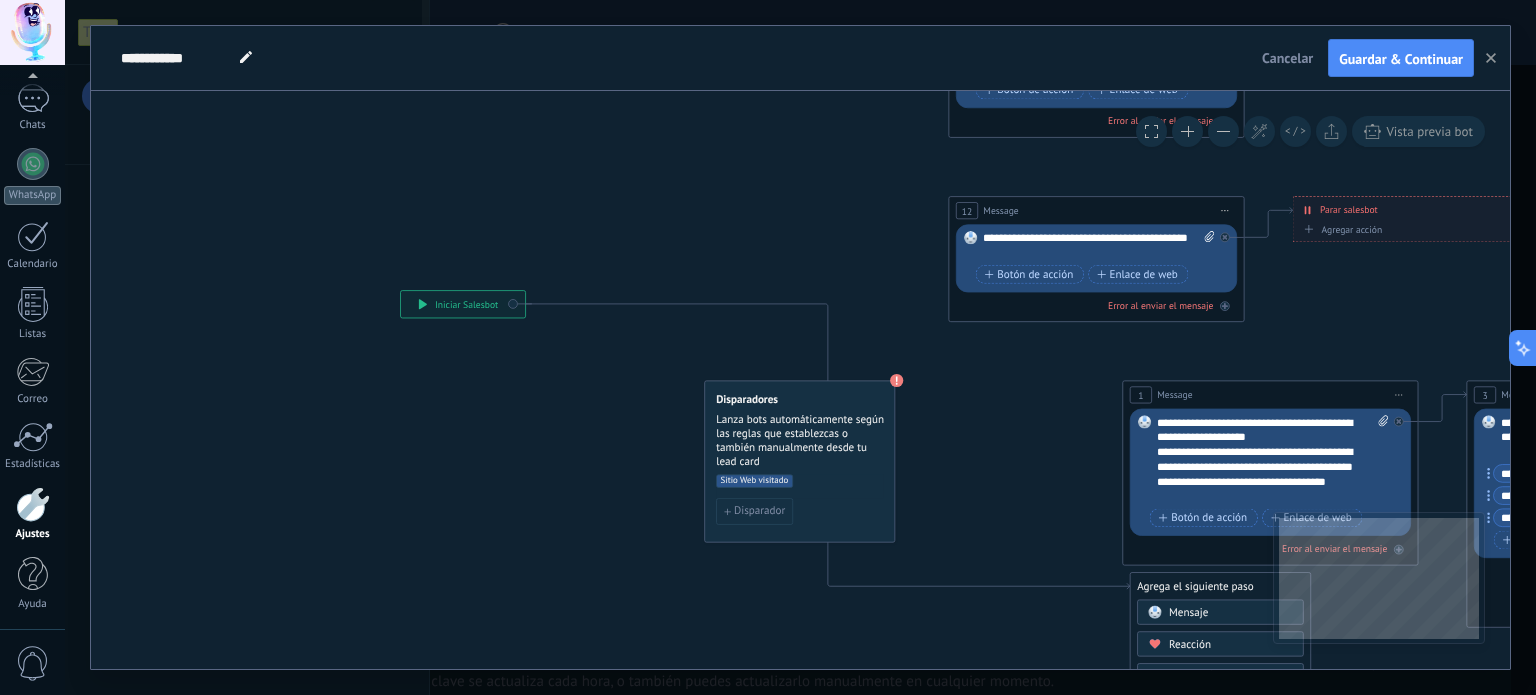 click on "Lanza bots automáticamente según las reglas que establezcas o también manualmente desde tu lead card" at bounding box center [800, 441] 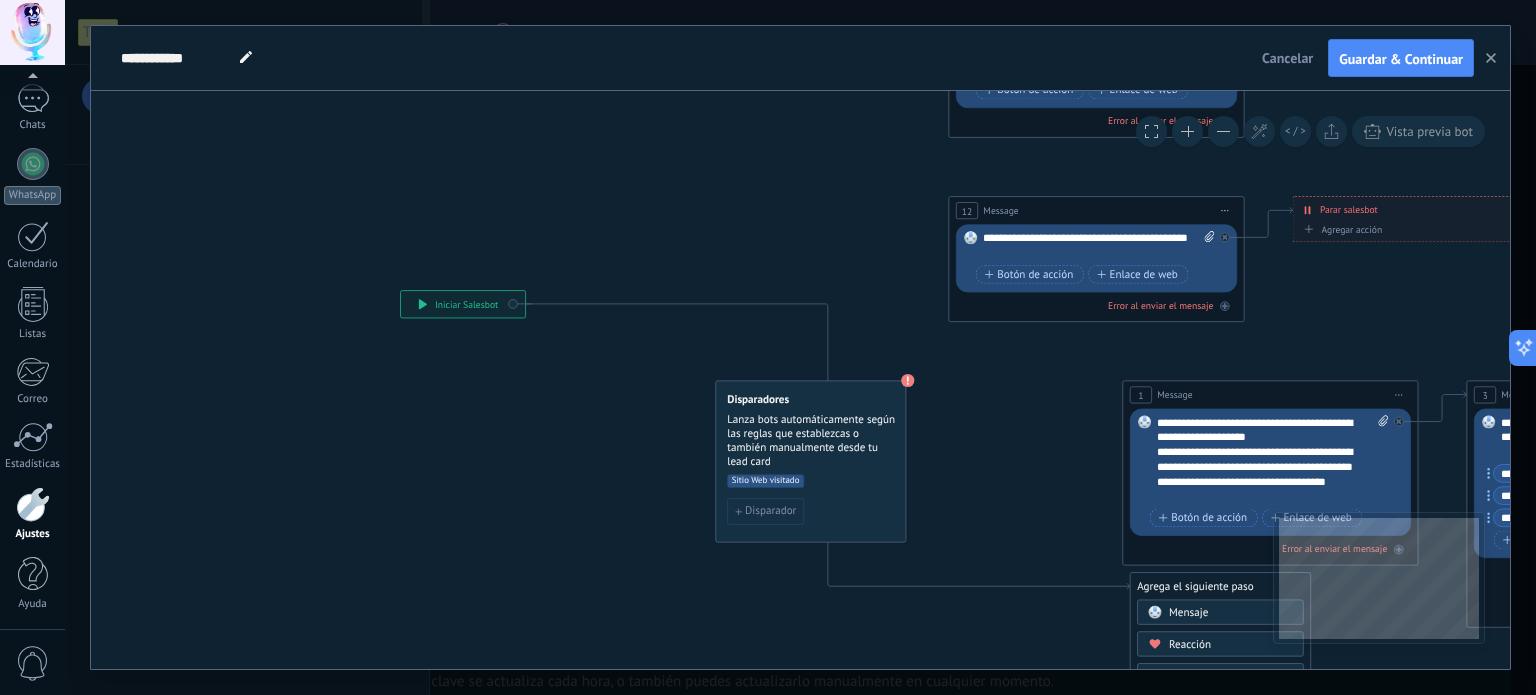 click on "Lanza bots automáticamente según las reglas que establezcas o también manualmente desde tu lead card" at bounding box center (811, 441) 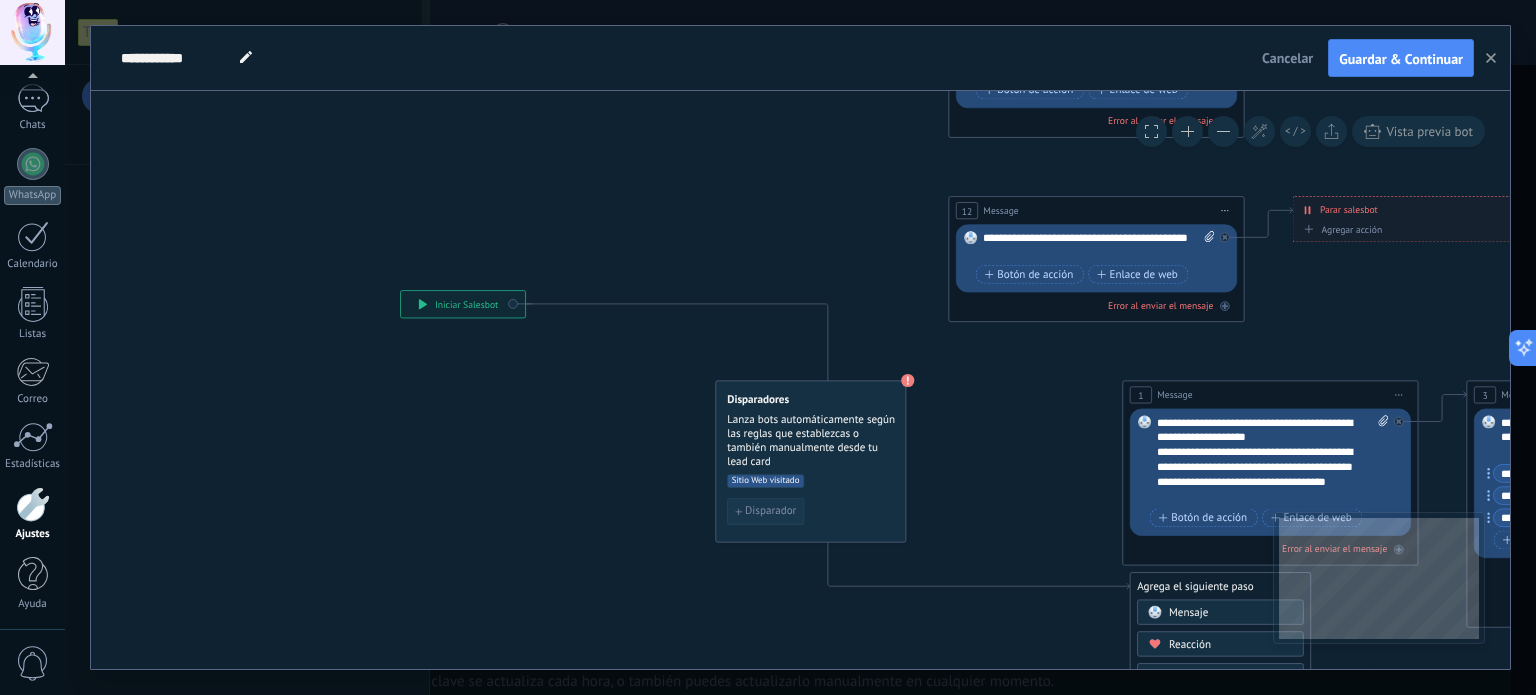 click on "Disparador" at bounding box center (765, 511) 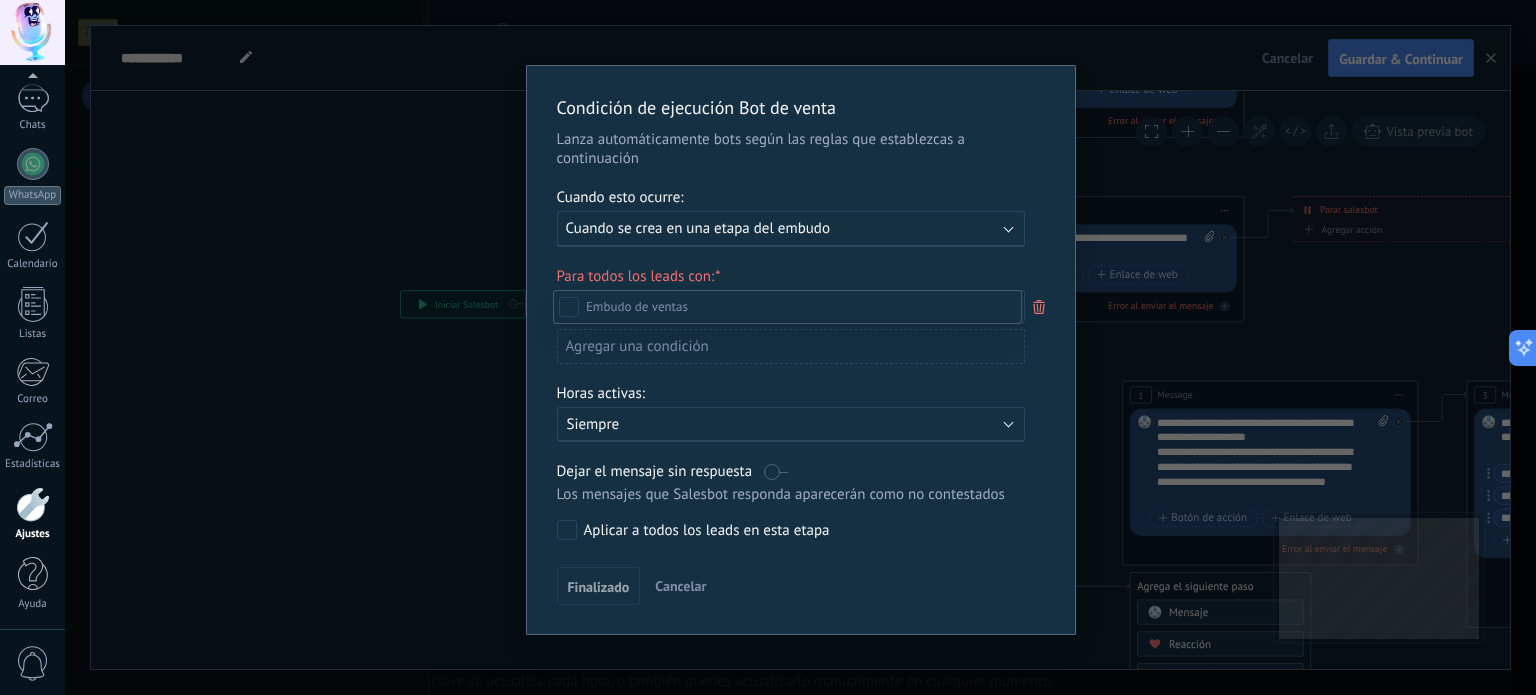 click at bounding box center (800, 347) 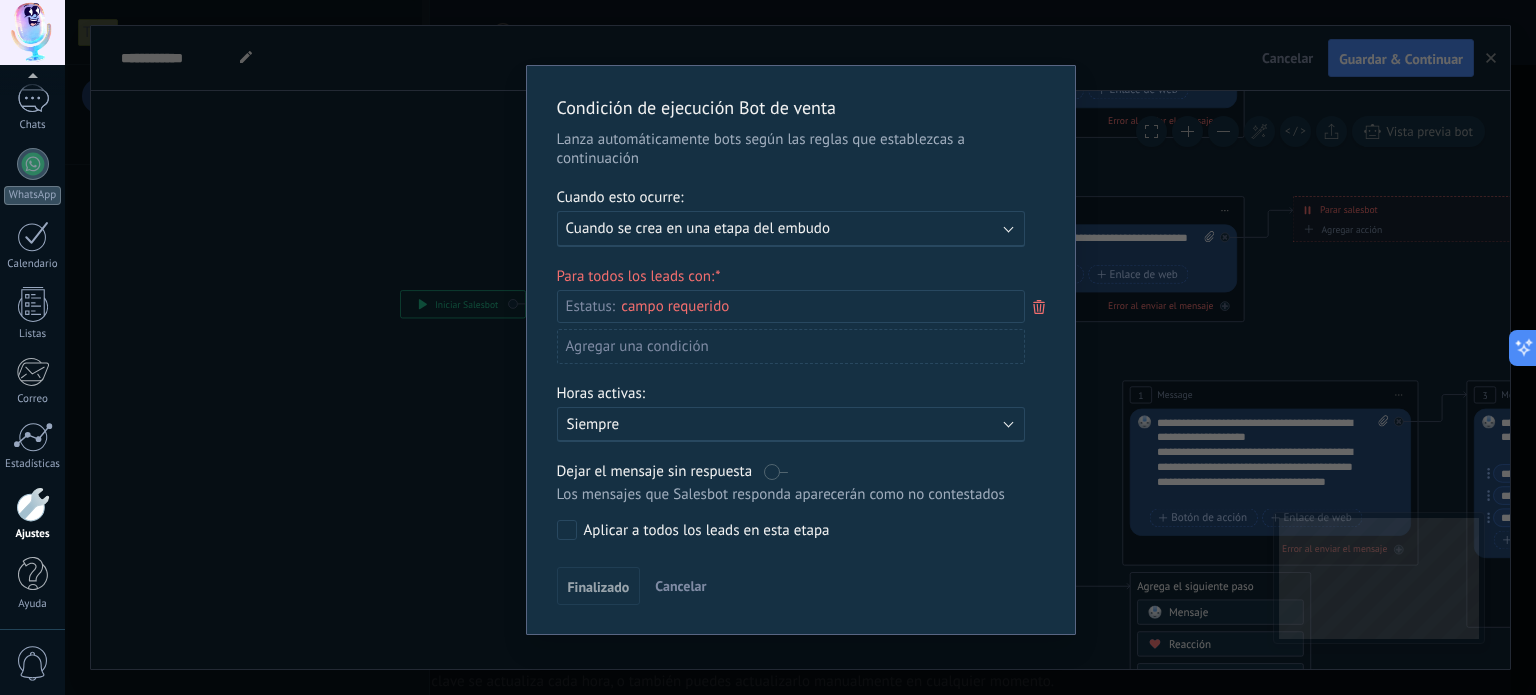 click on "Ejecutar:  Cuando se crea en una etapa del embudo" at bounding box center [783, 228] 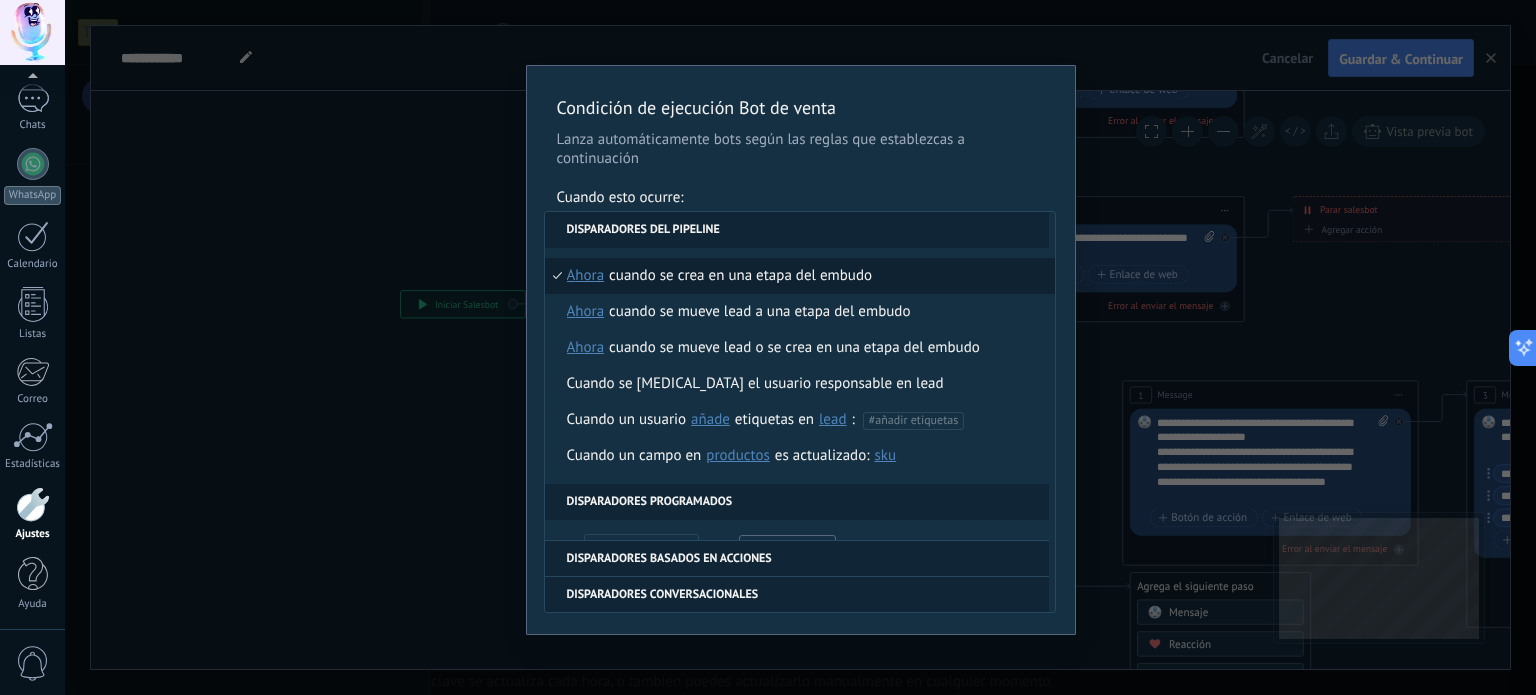 scroll, scrollTop: 472, scrollLeft: 0, axis: vertical 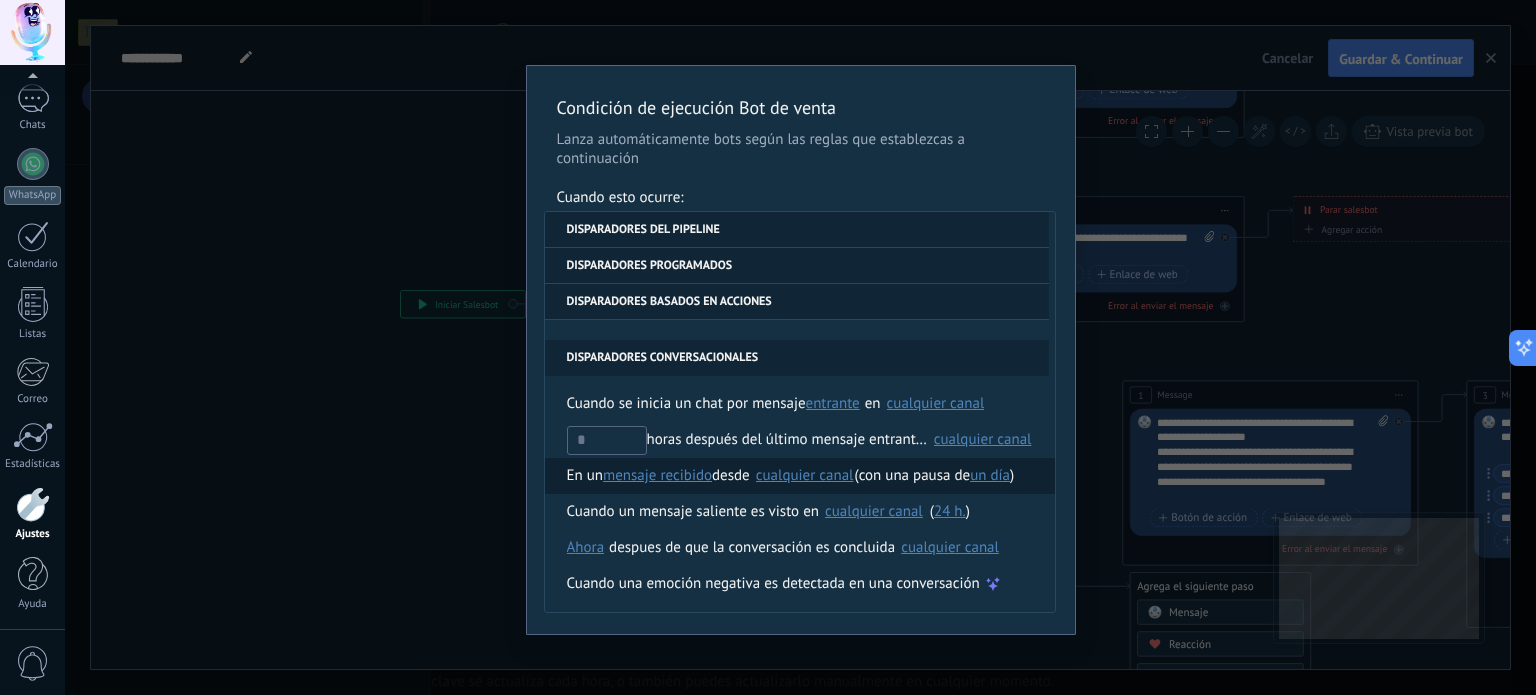 click on "desde" at bounding box center (731, 476) 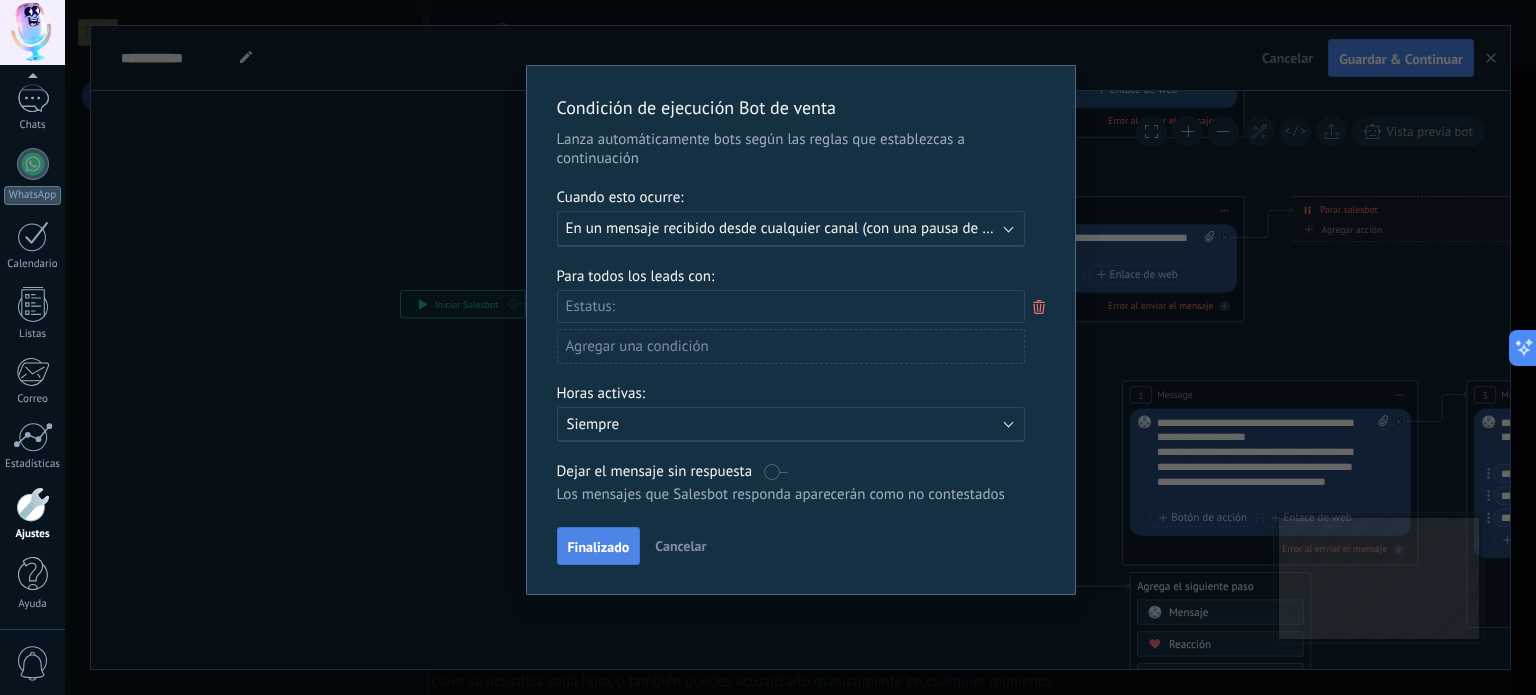 click on "Finalizado" at bounding box center [599, 546] 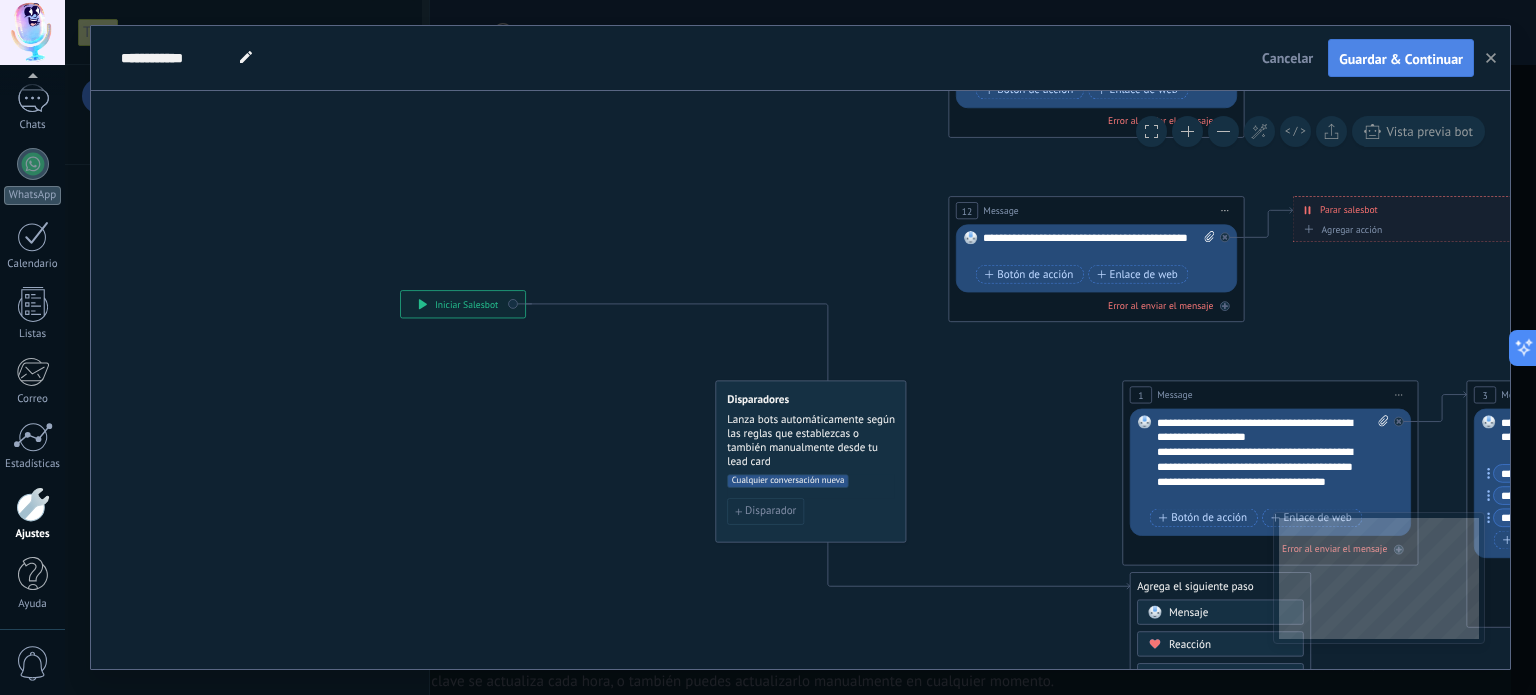 click on "Guardar & Continuar" at bounding box center (1401, 58) 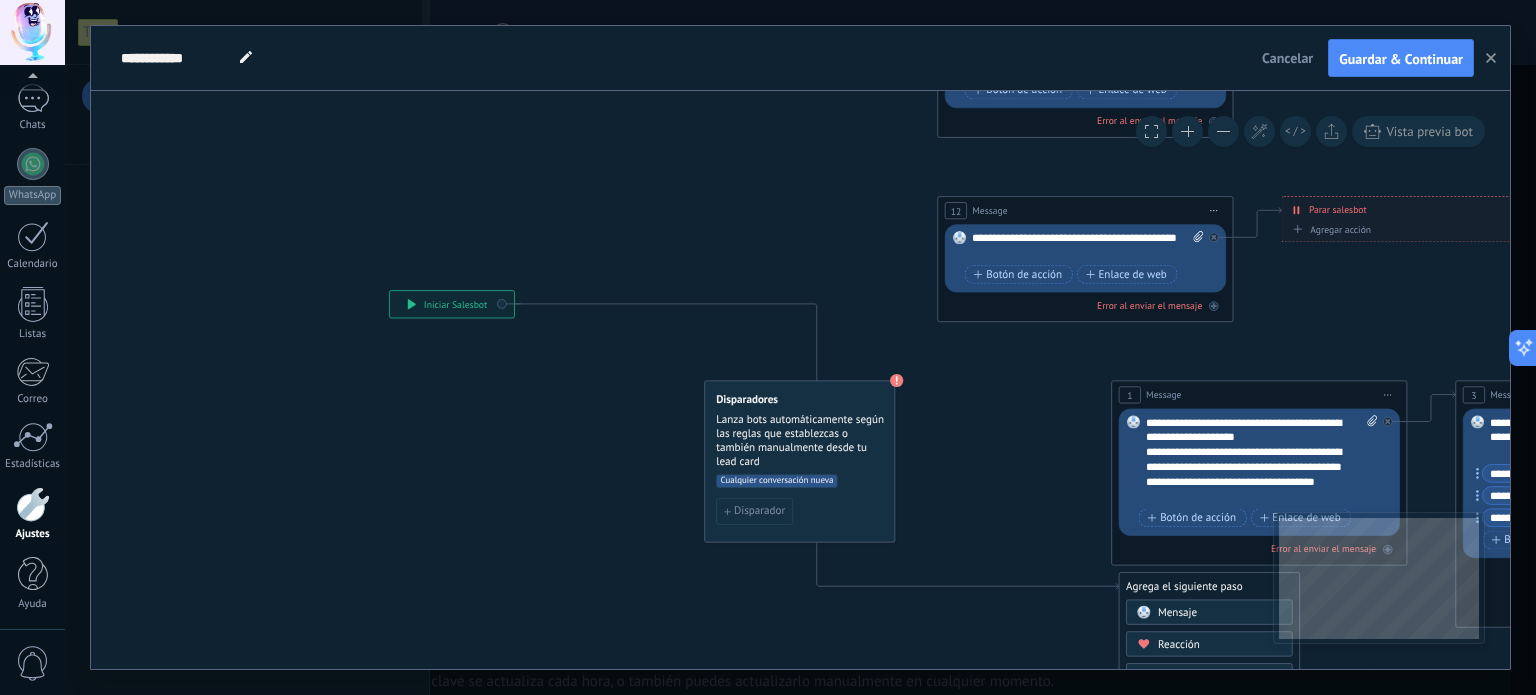 click on "Cualquier conversación nueva" at bounding box center (799, 487) 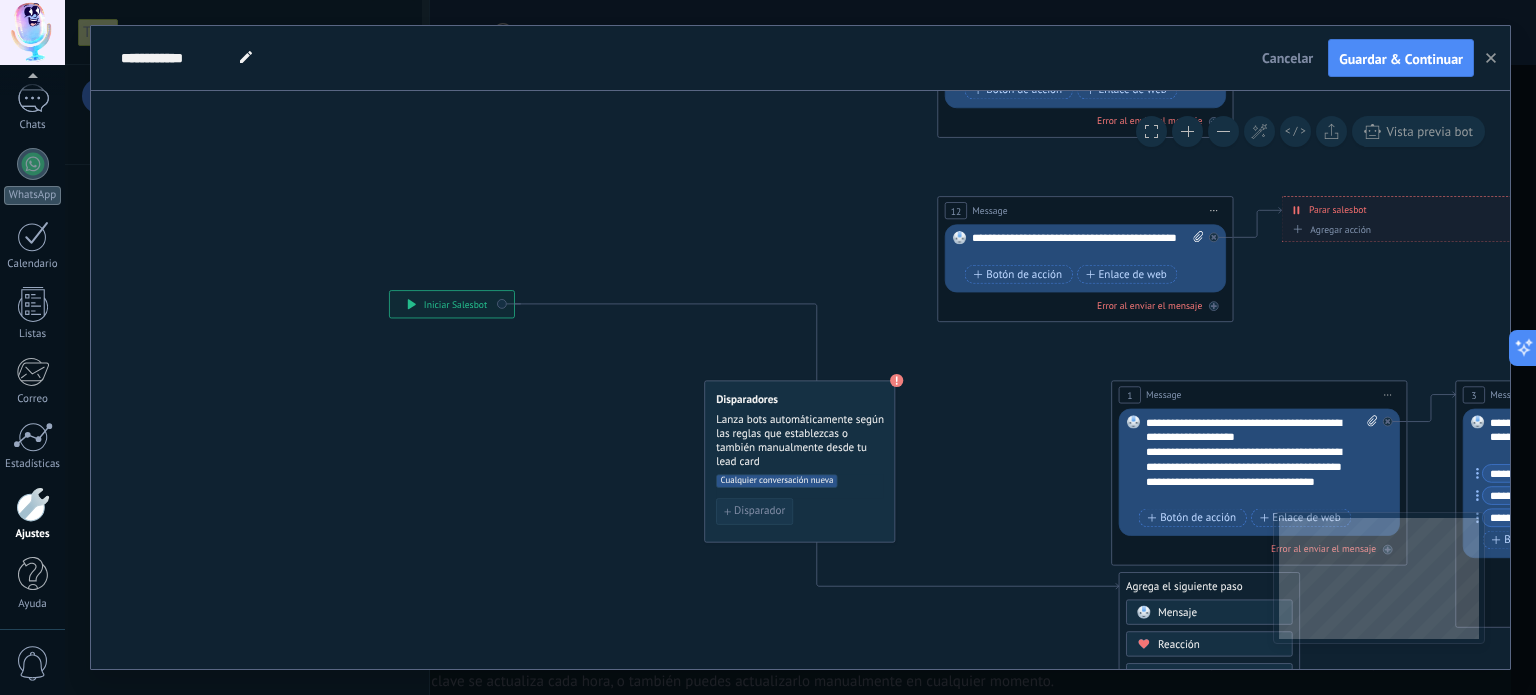 click on "Disparador" at bounding box center (759, 512) 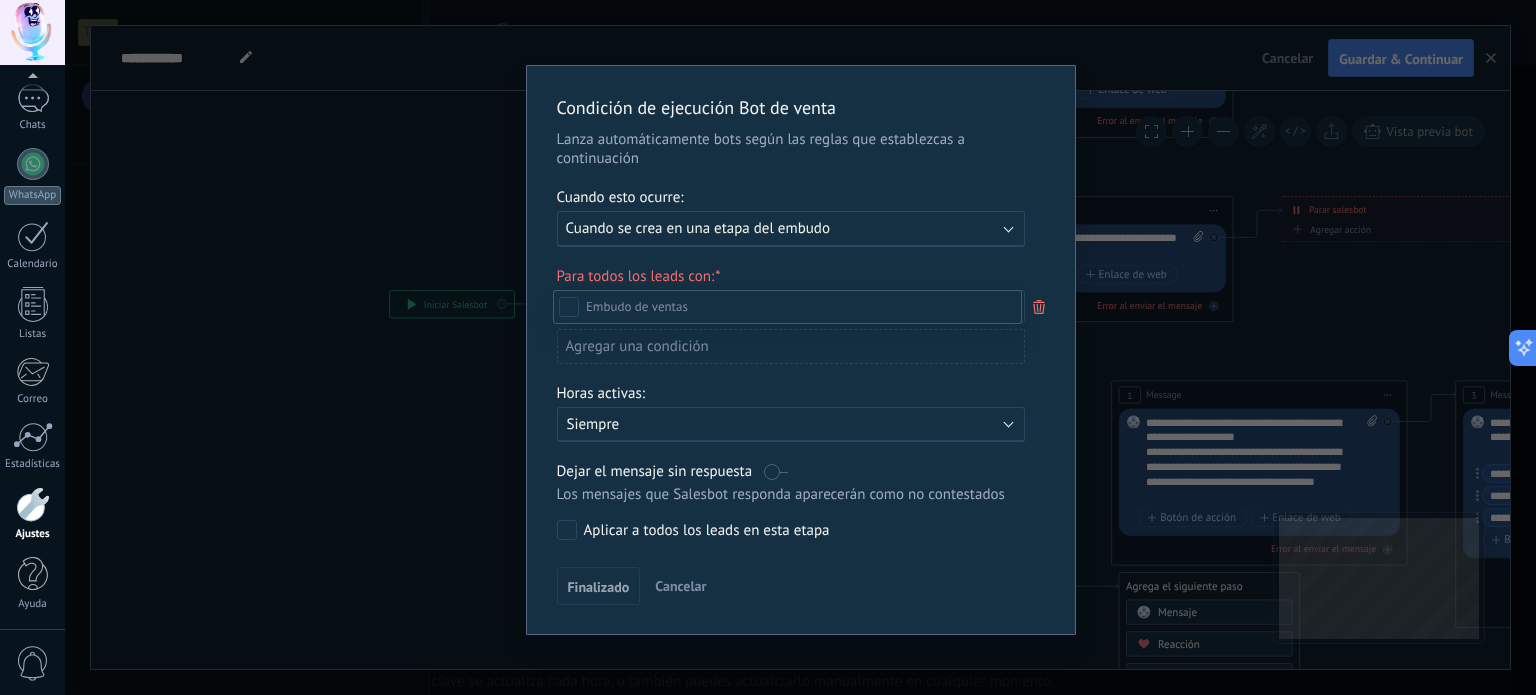 click at bounding box center (800, 347) 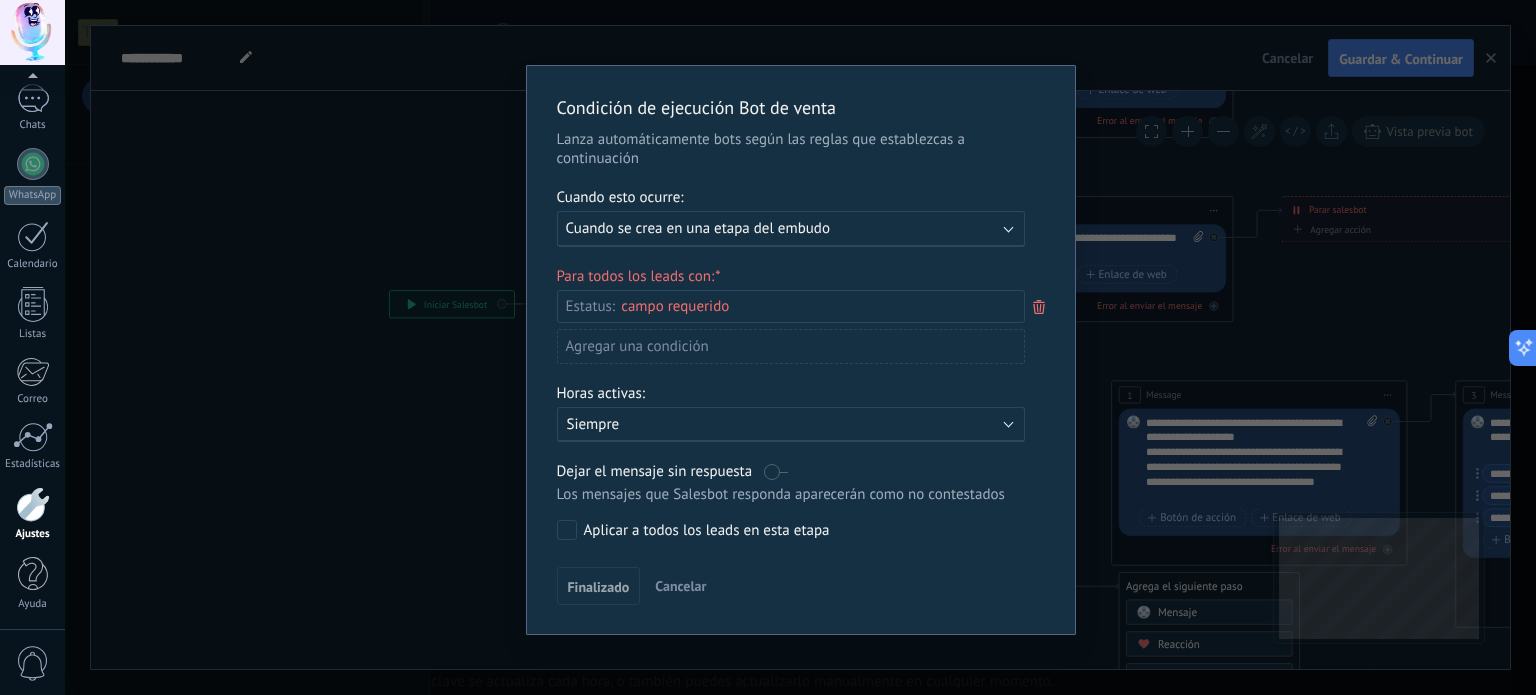 click on "Cuando se crea en una etapa del embudo" at bounding box center [698, 228] 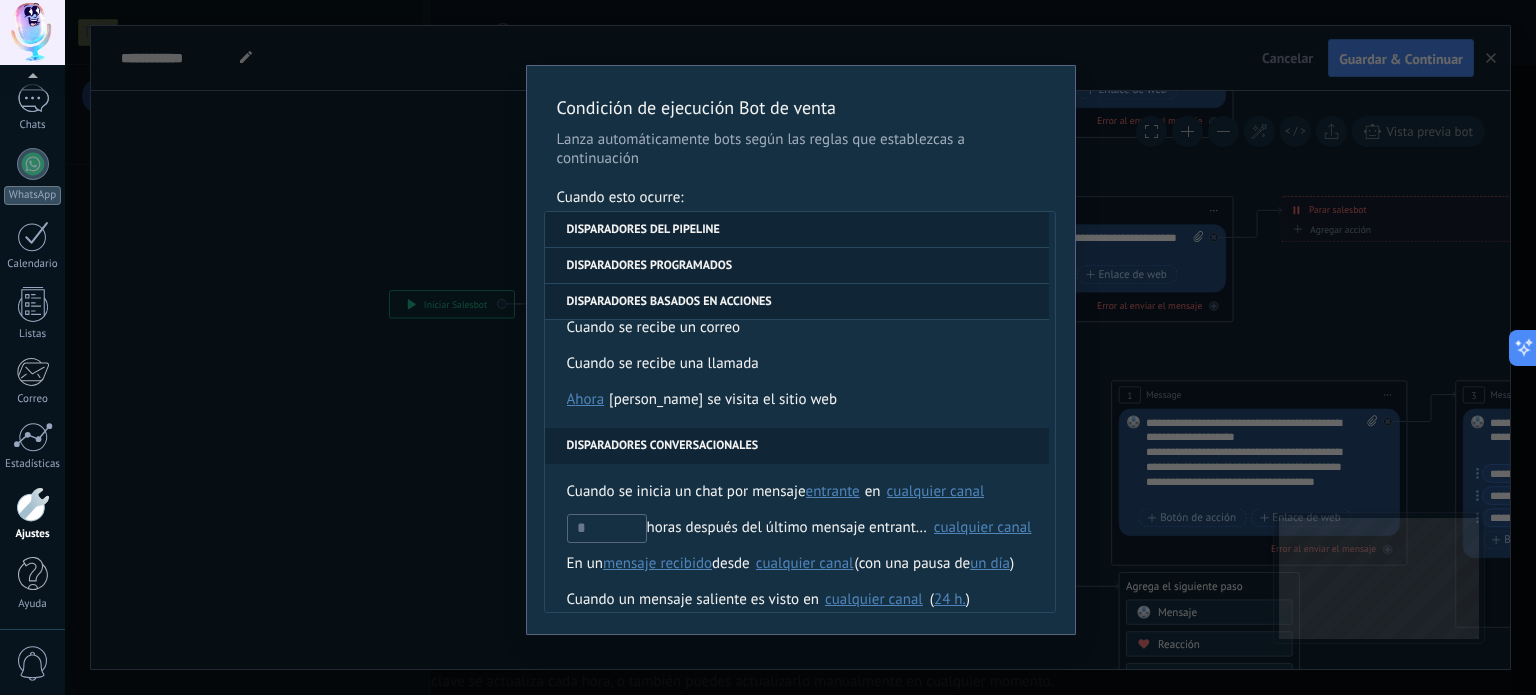 scroll, scrollTop: 472, scrollLeft: 0, axis: vertical 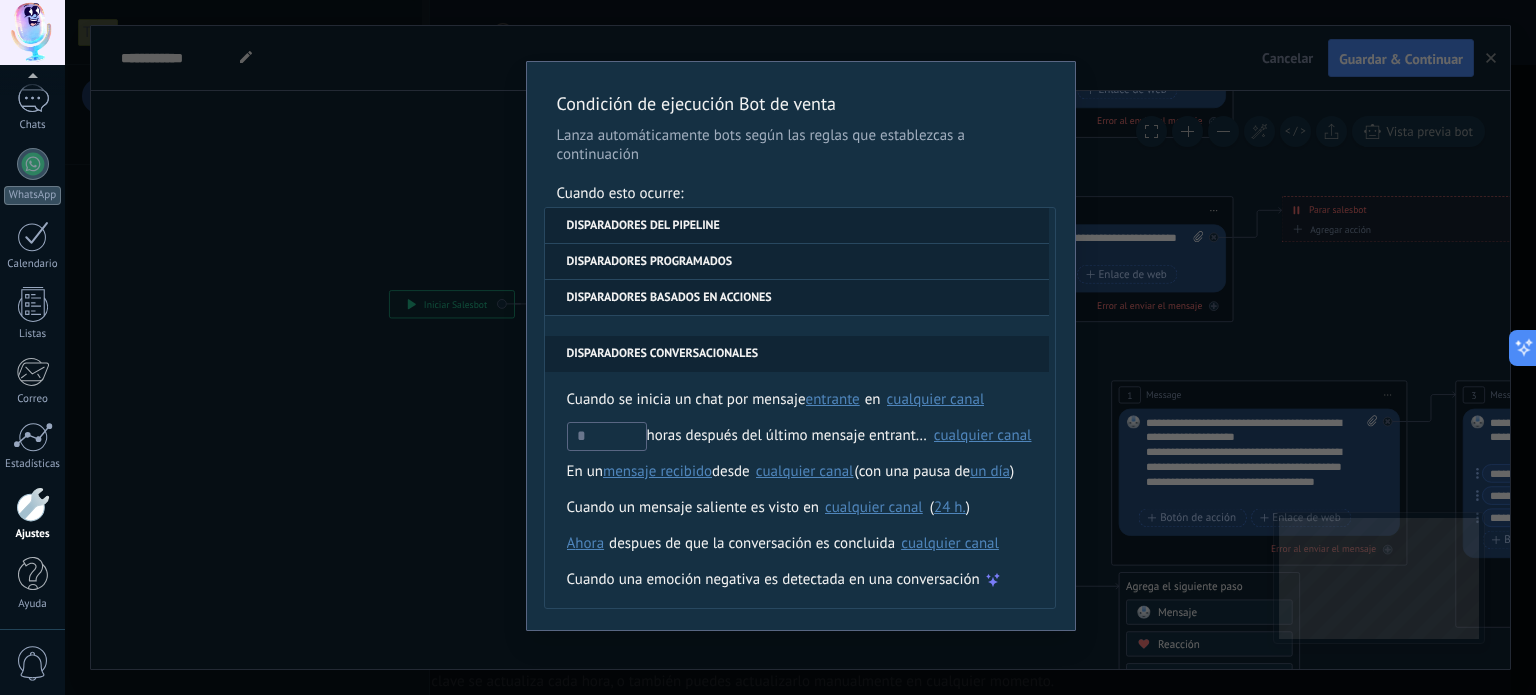 click on "en" at bounding box center [873, 400] 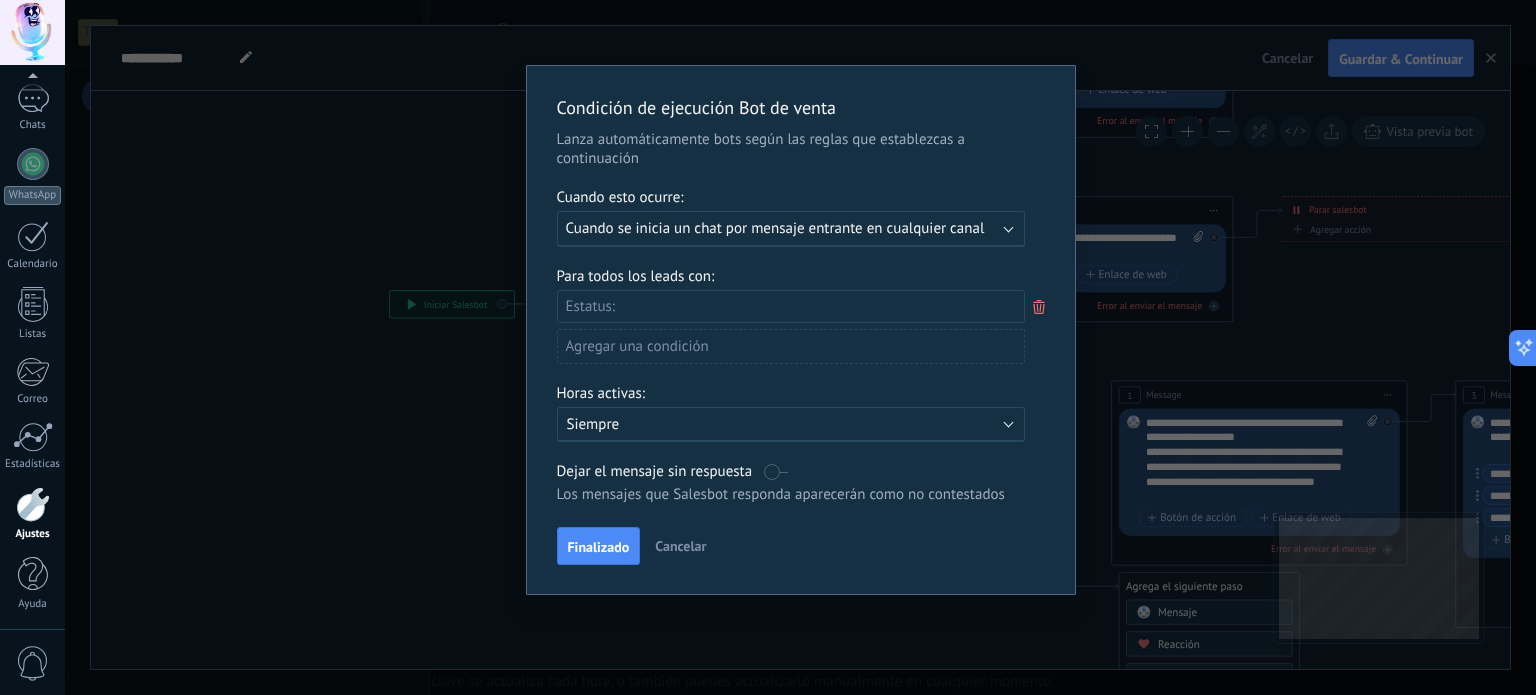 click on "Ejecutar:  Cuando se inicia un chat por mensaje entrante en cualquier canal" at bounding box center (791, 229) 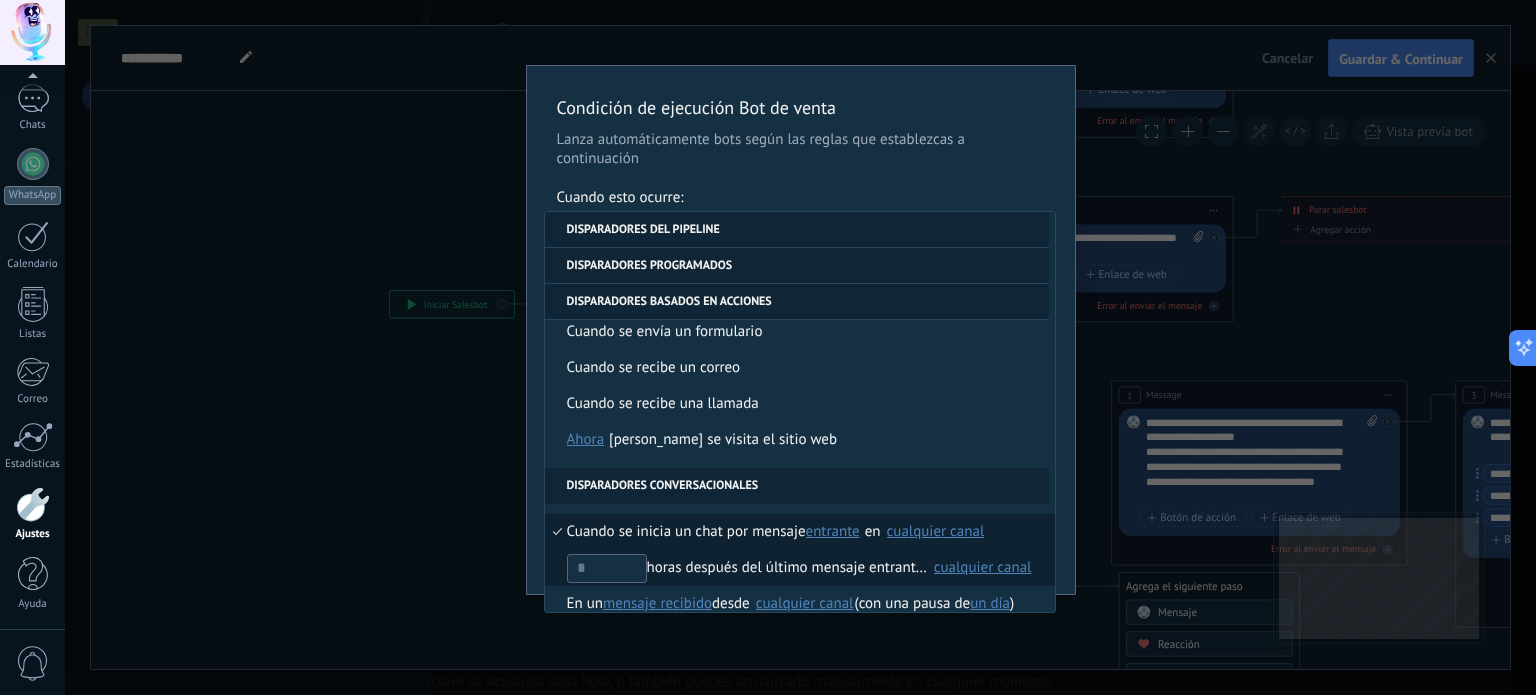 scroll, scrollTop: 472, scrollLeft: 0, axis: vertical 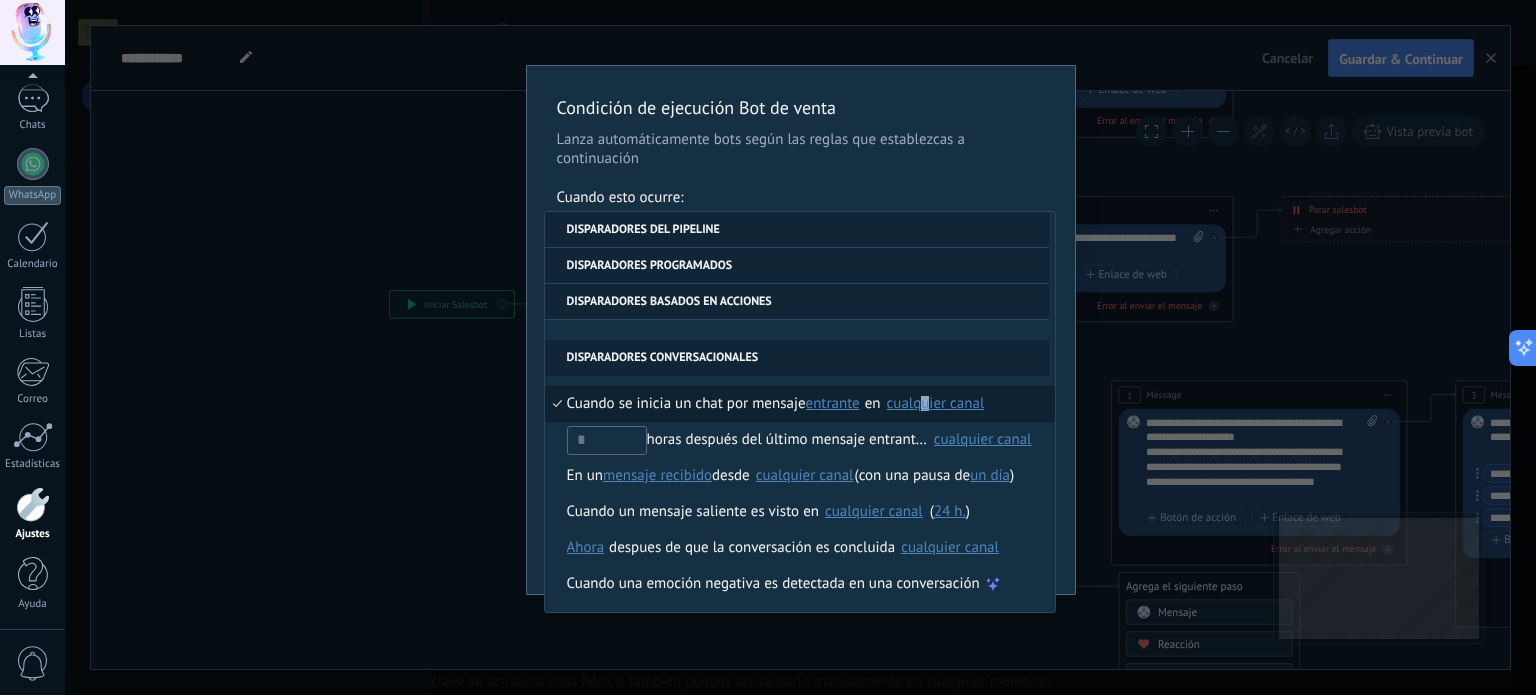 click on "cualquier canal" at bounding box center [936, 403] 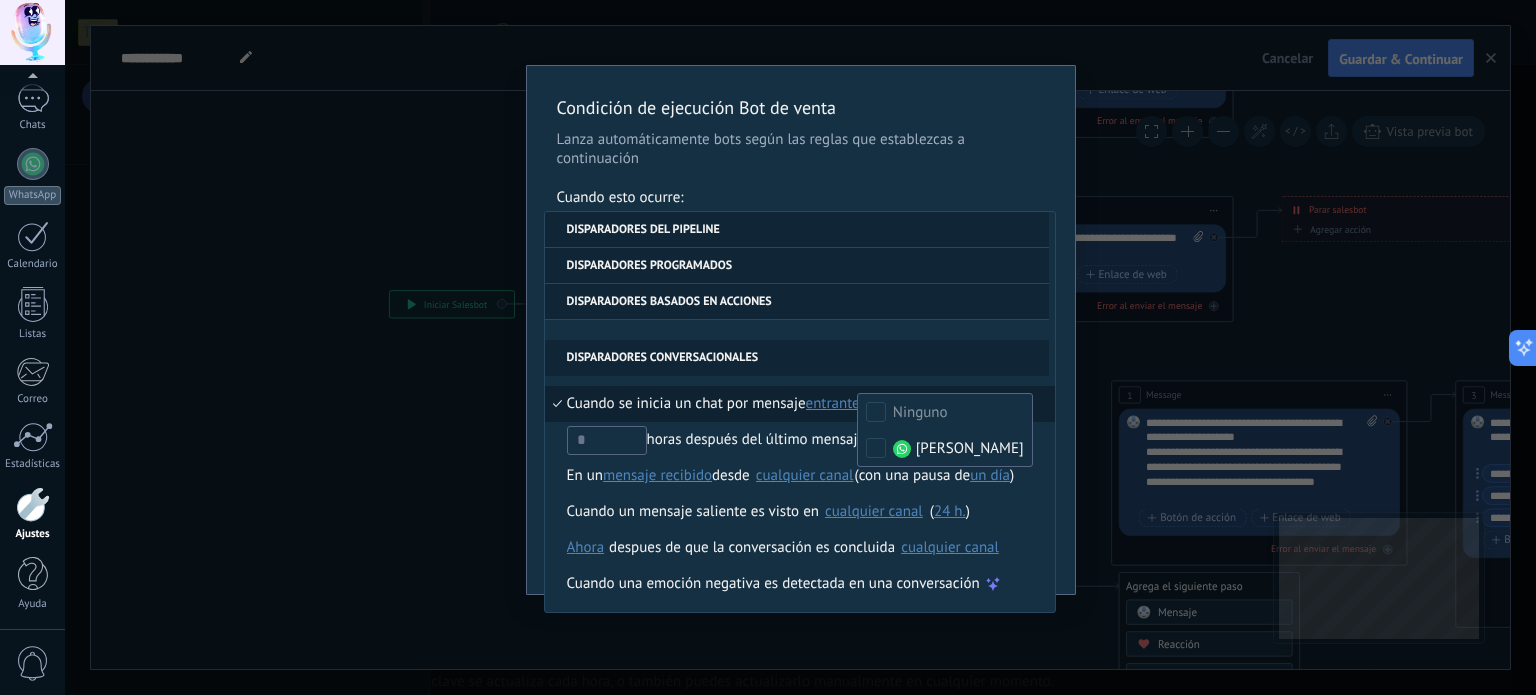 click on "Cuando esto ocurre:" at bounding box center [801, 199] 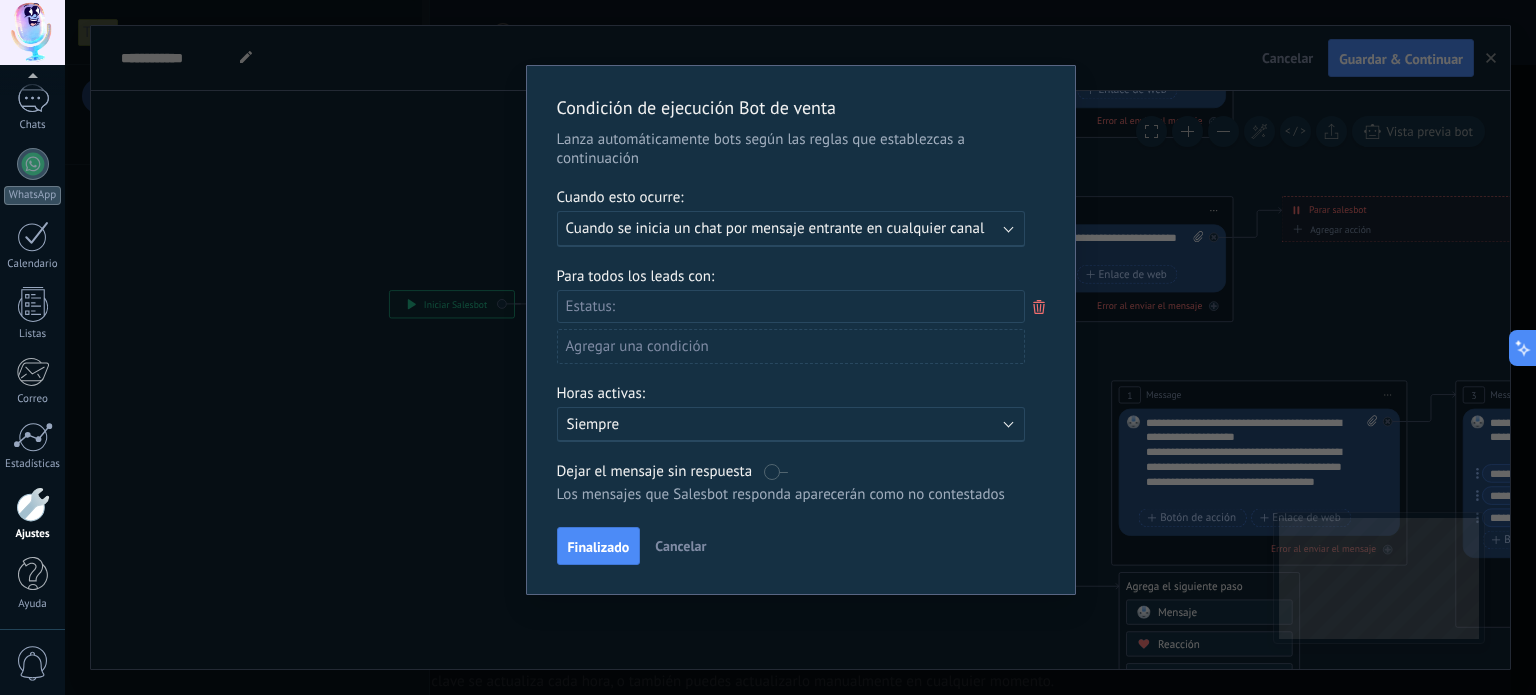 click on "Leads Entrantes Contactado Solicitud procesada Servicio reservado Especialista asignado Factura enviada Clientes WhatsApp Servicio prestado Cancelado" at bounding box center (0, 0) 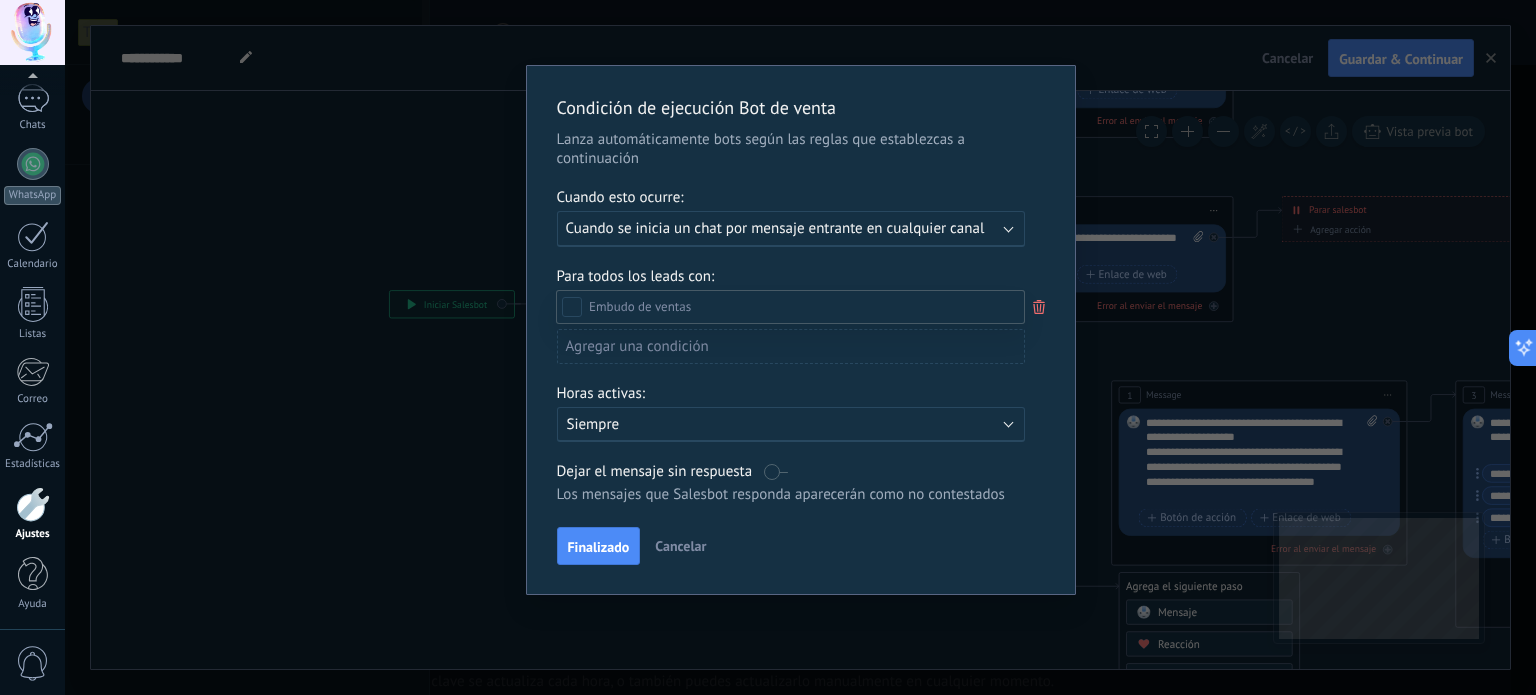 click at bounding box center [790, 307] 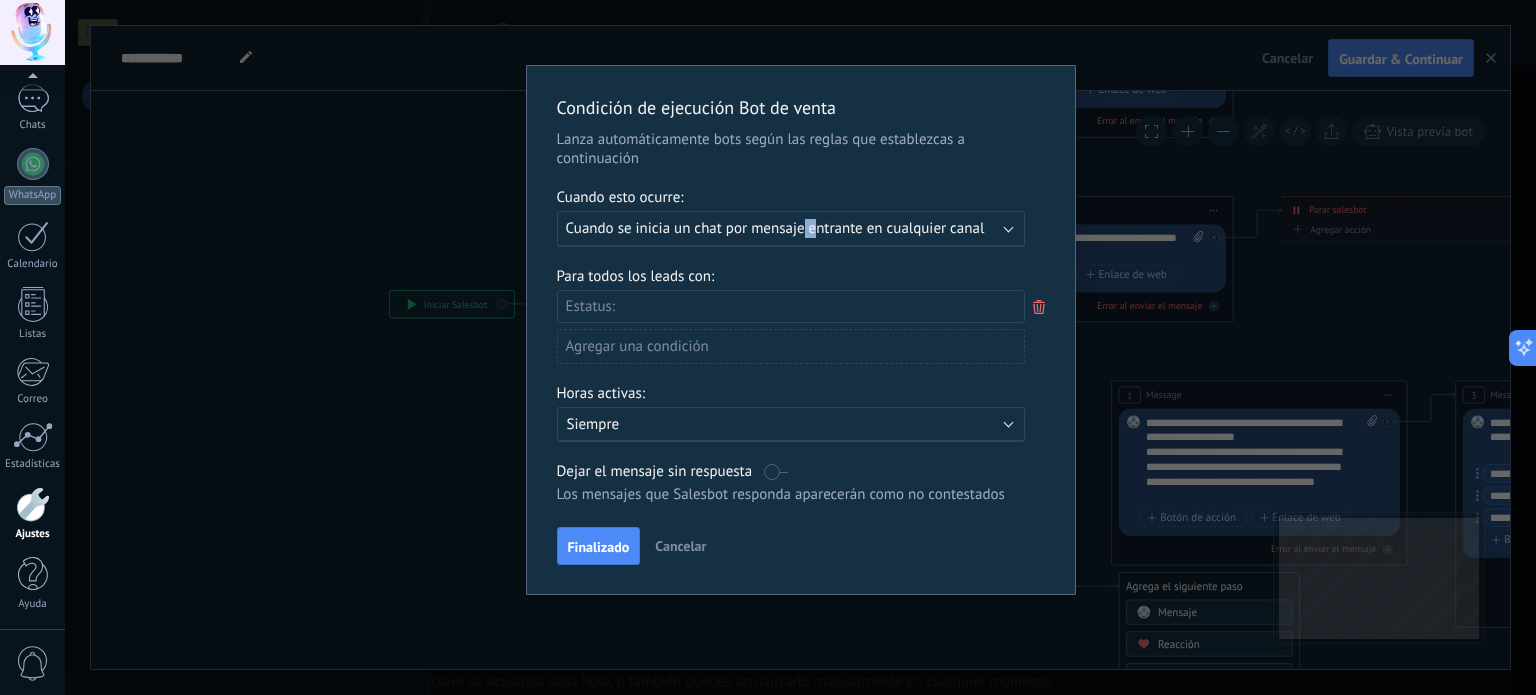 click on "Ejecutar:  Cuando se inicia un chat por mensaje entrante en cualquier canal" at bounding box center (791, 229) 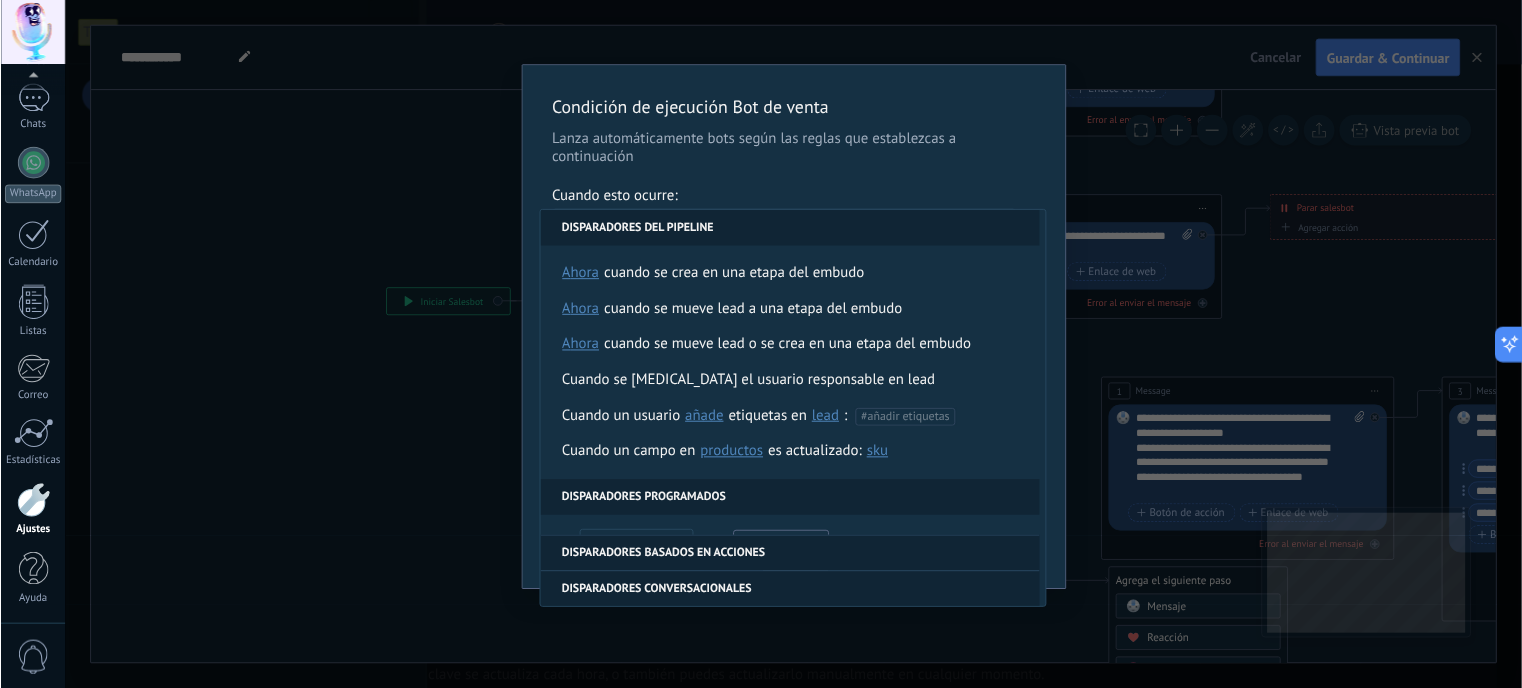 scroll, scrollTop: 472, scrollLeft: 0, axis: vertical 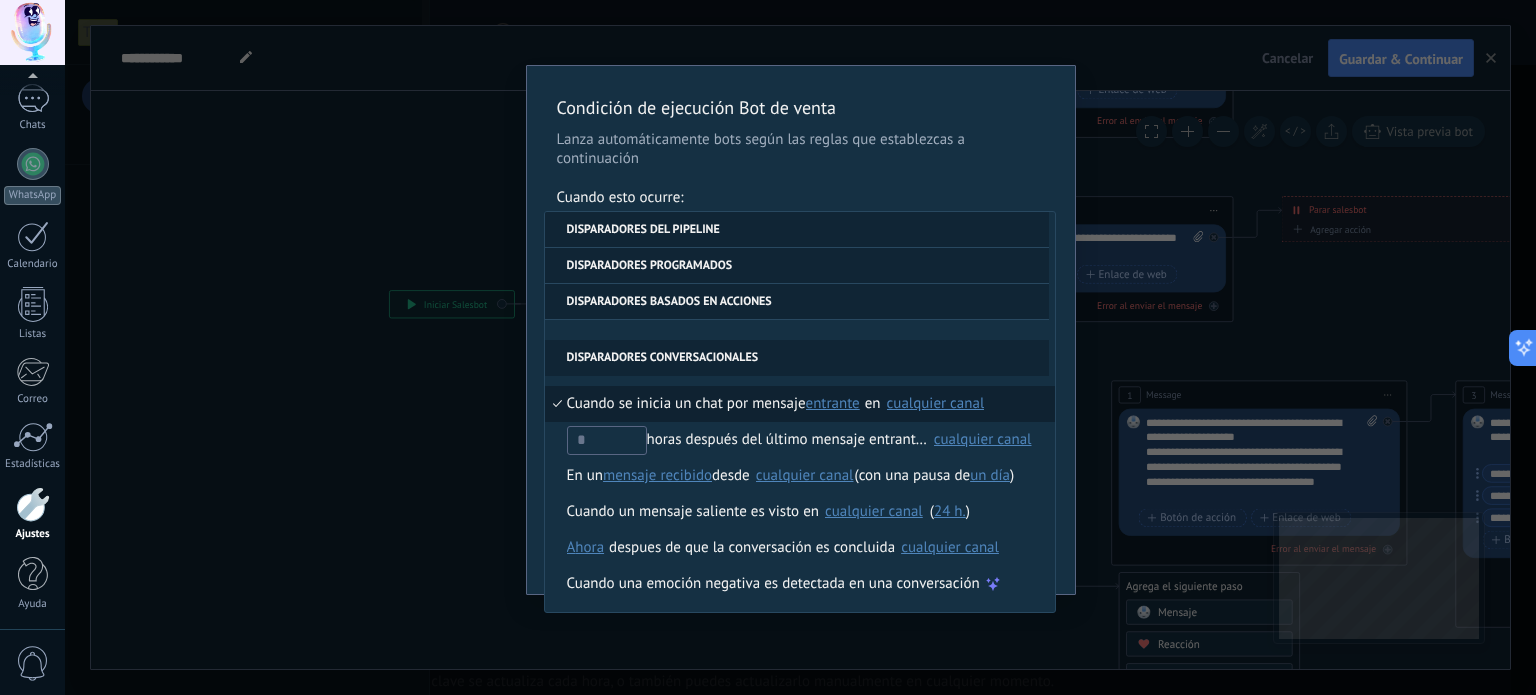click on "en" at bounding box center (873, 404) 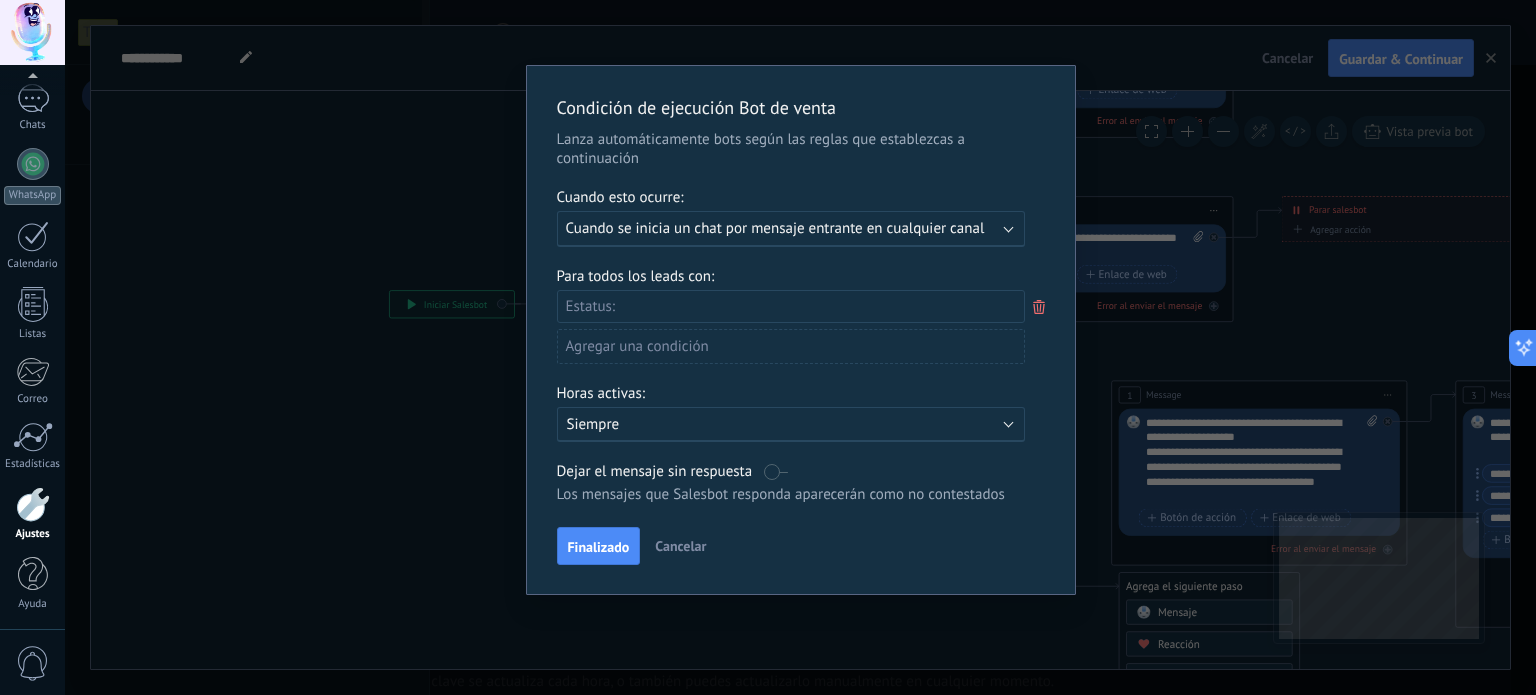 click on "Finalizado" at bounding box center [599, 547] 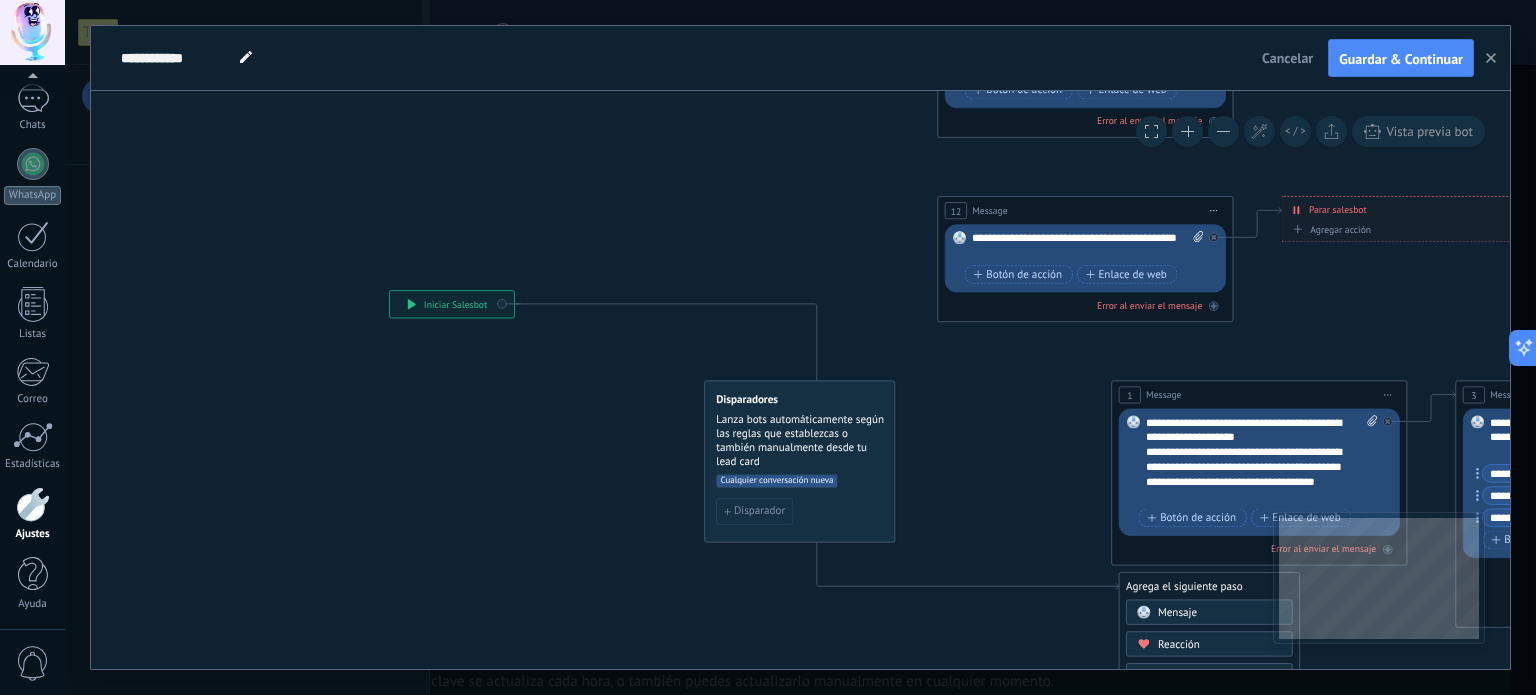 click on "Guardar & Continuar" at bounding box center (1401, 58) 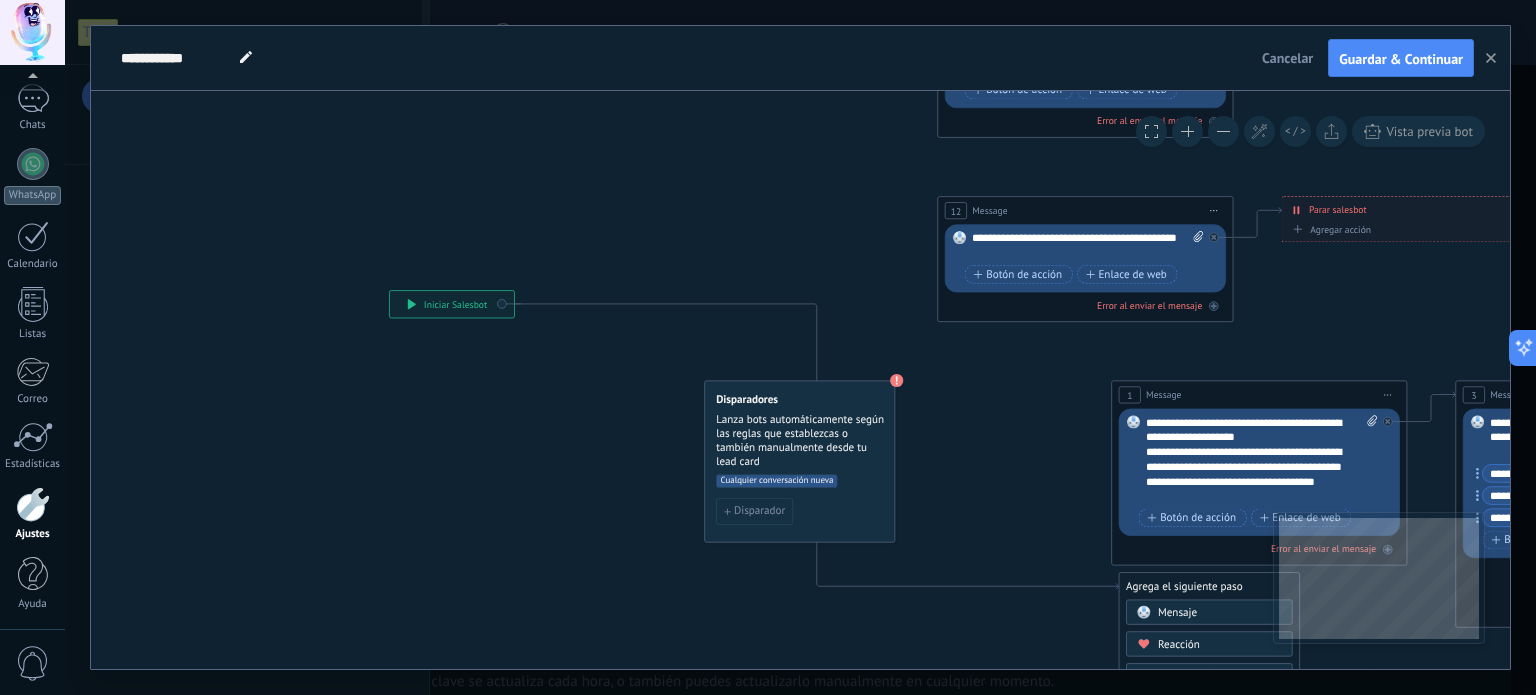 click on "**********" at bounding box center (800, 58) 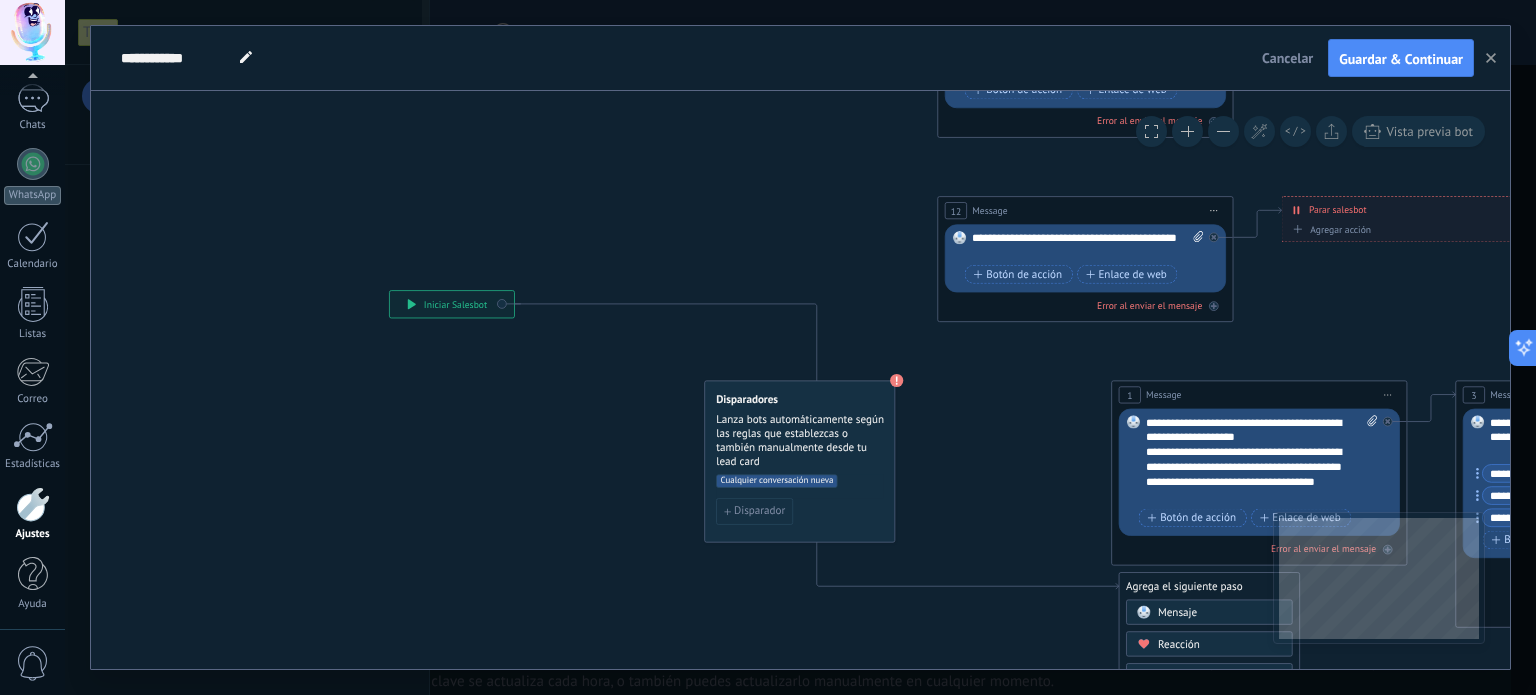 click on "Guardar & Continuar" at bounding box center (1401, 59) 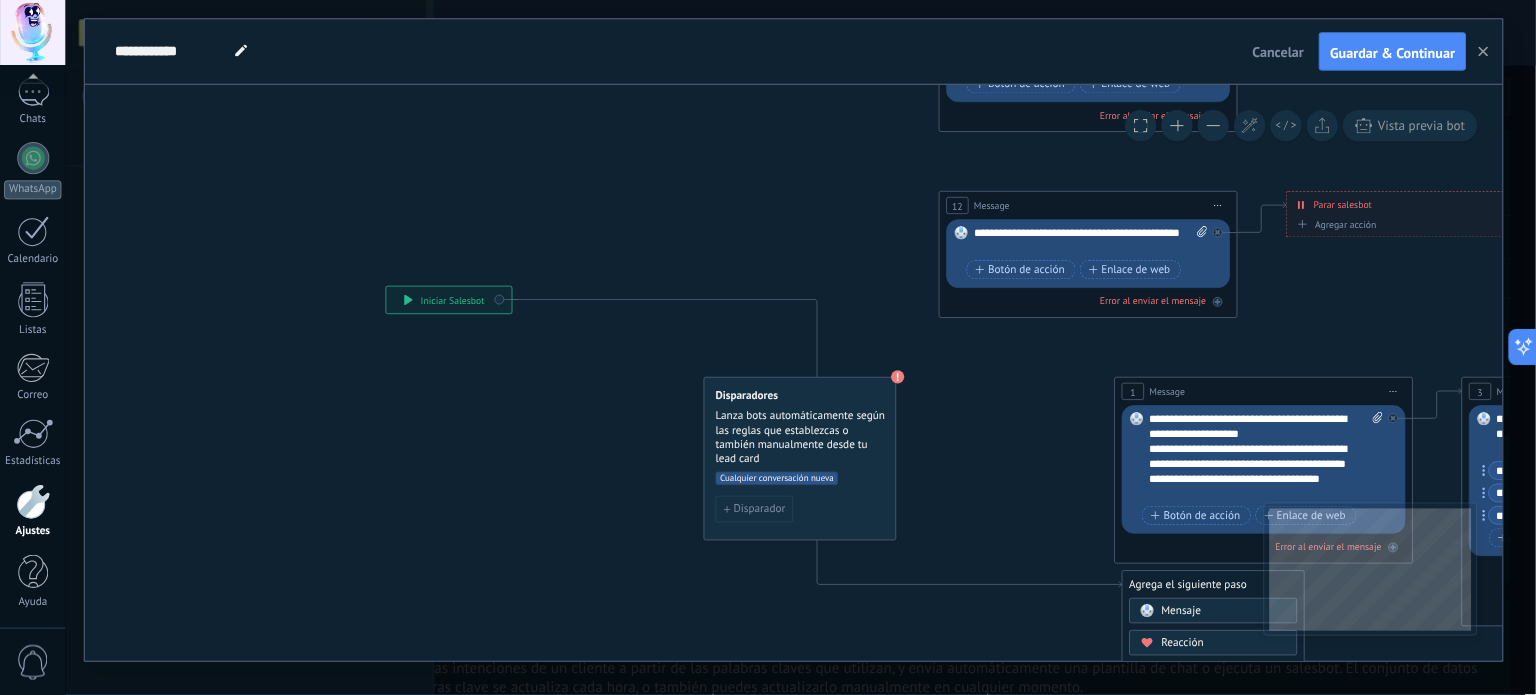 scroll, scrollTop: 136, scrollLeft: 0, axis: vertical 